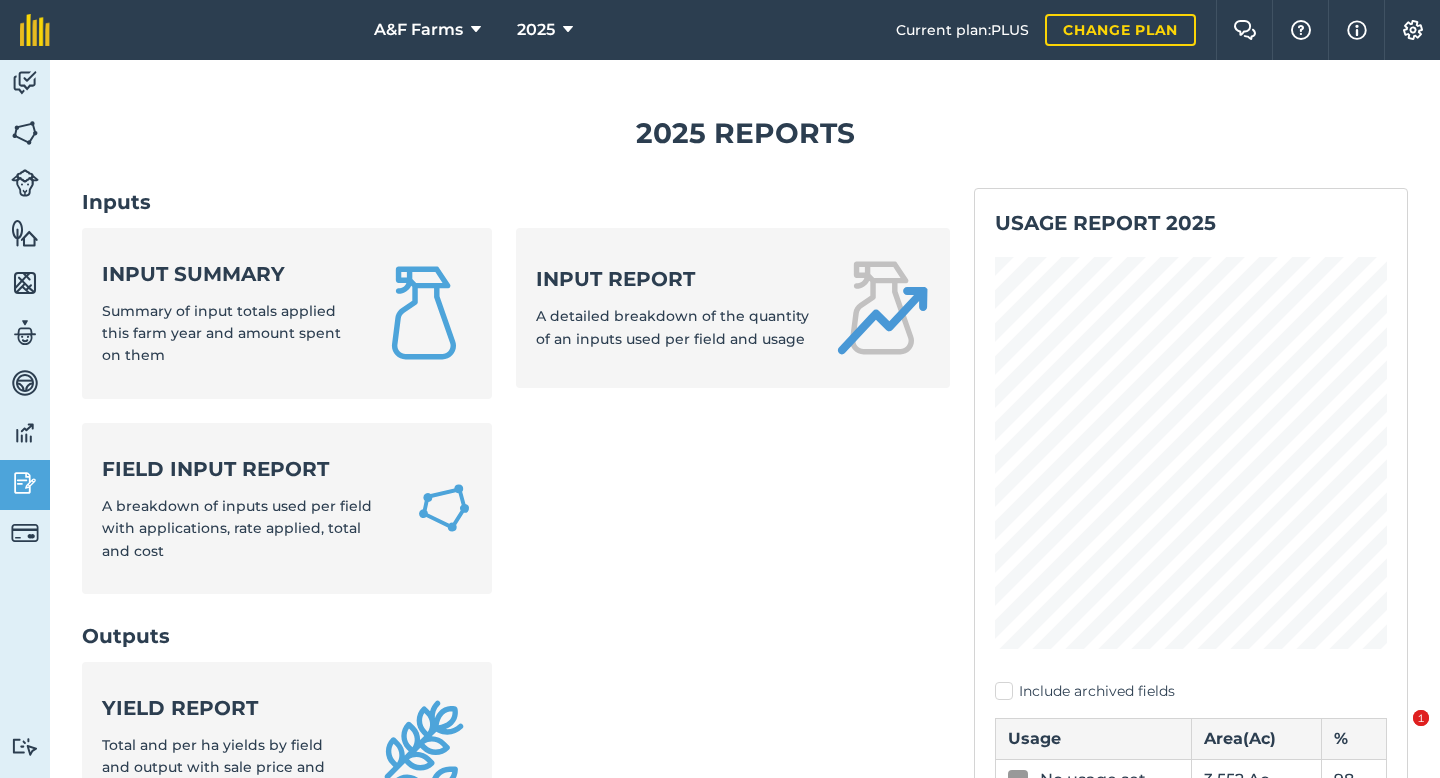 scroll, scrollTop: 0, scrollLeft: 0, axis: both 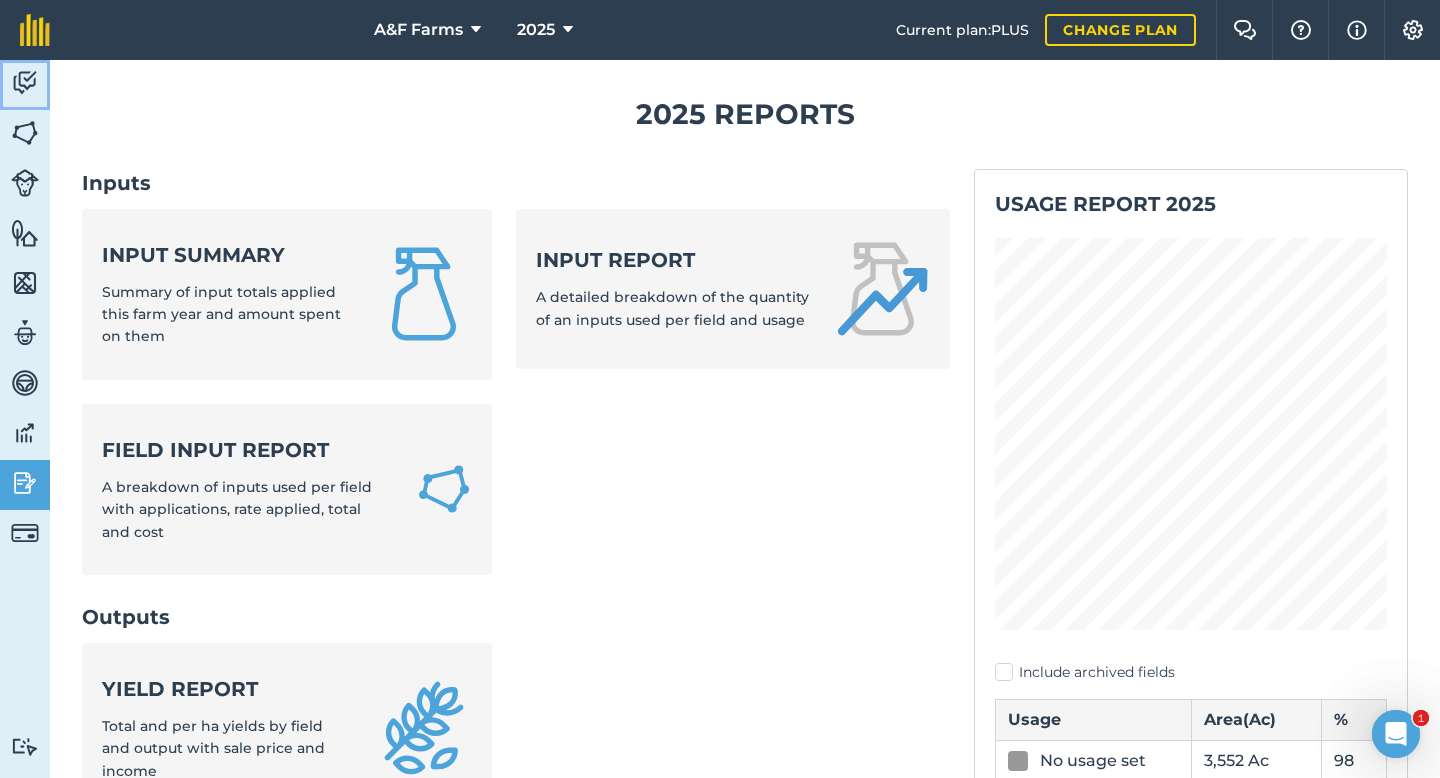 click at bounding box center (25, 83) 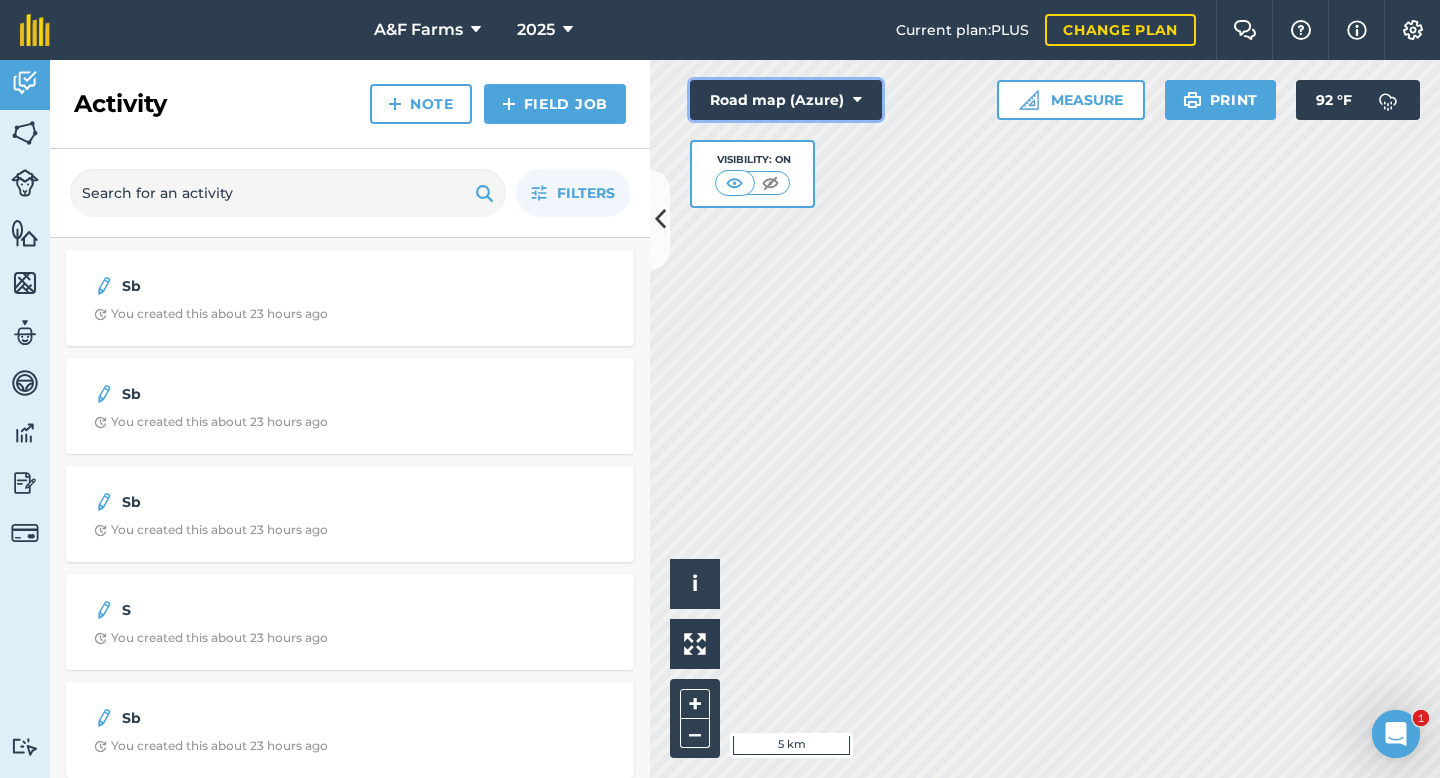 click on "Road map (Azure)" at bounding box center (786, 100) 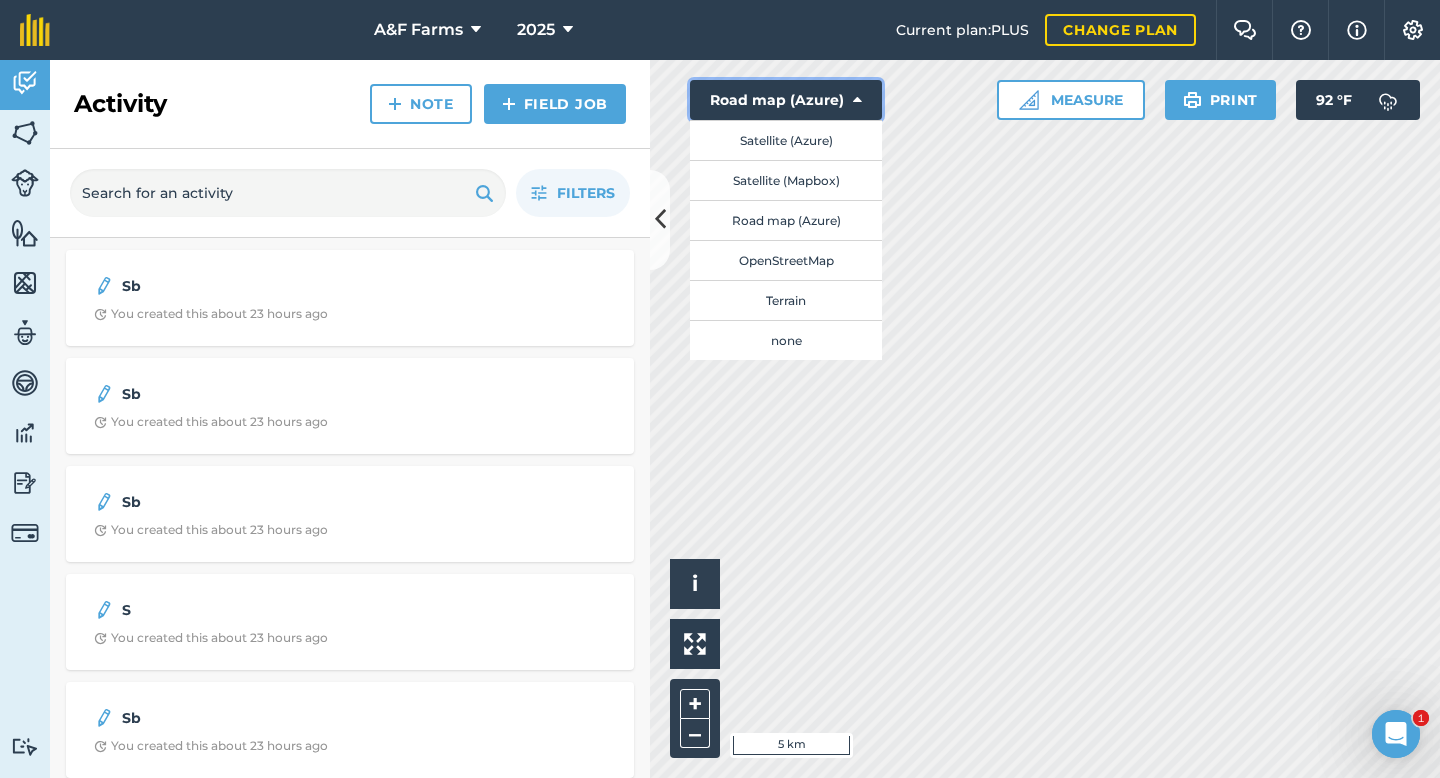 click on "Road map (Azure)" at bounding box center [786, 100] 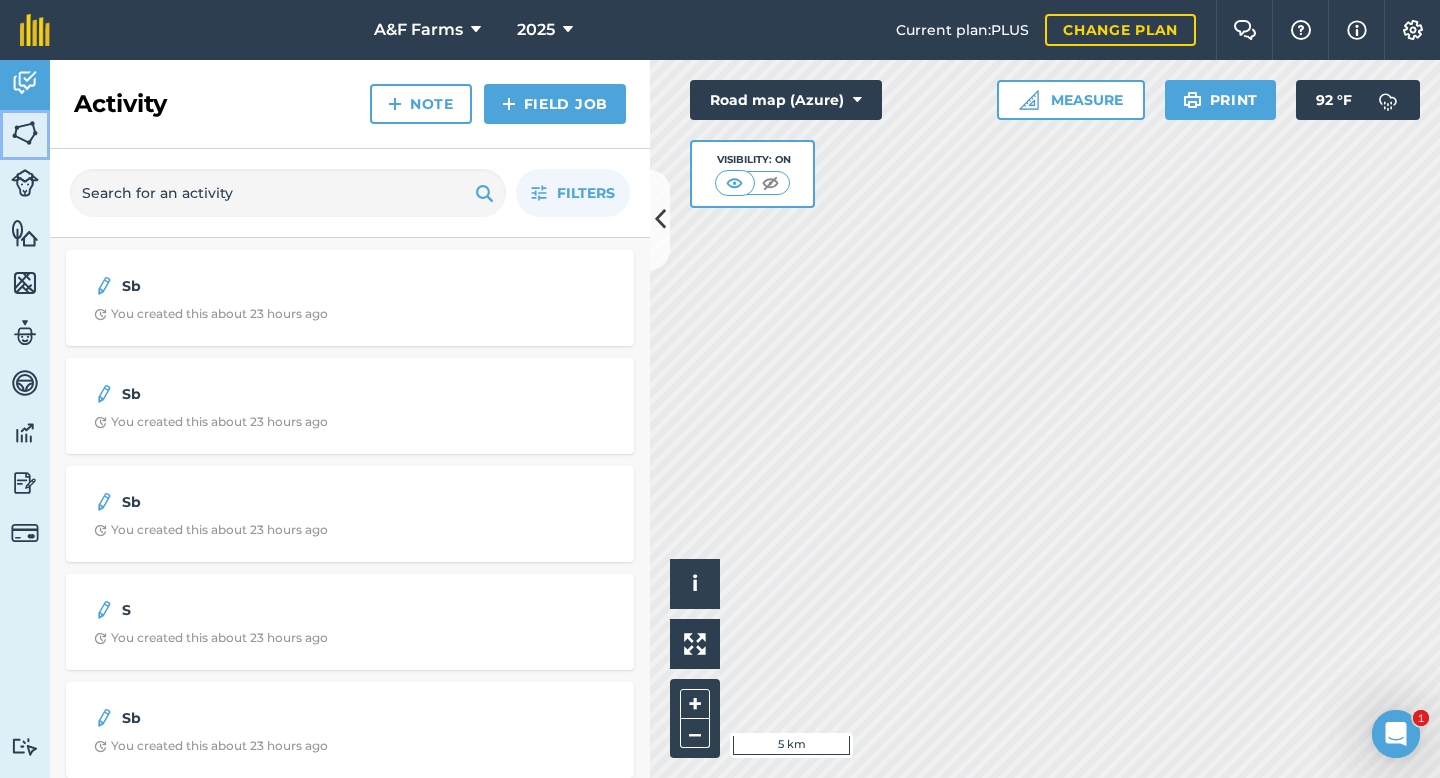 click at bounding box center [25, 133] 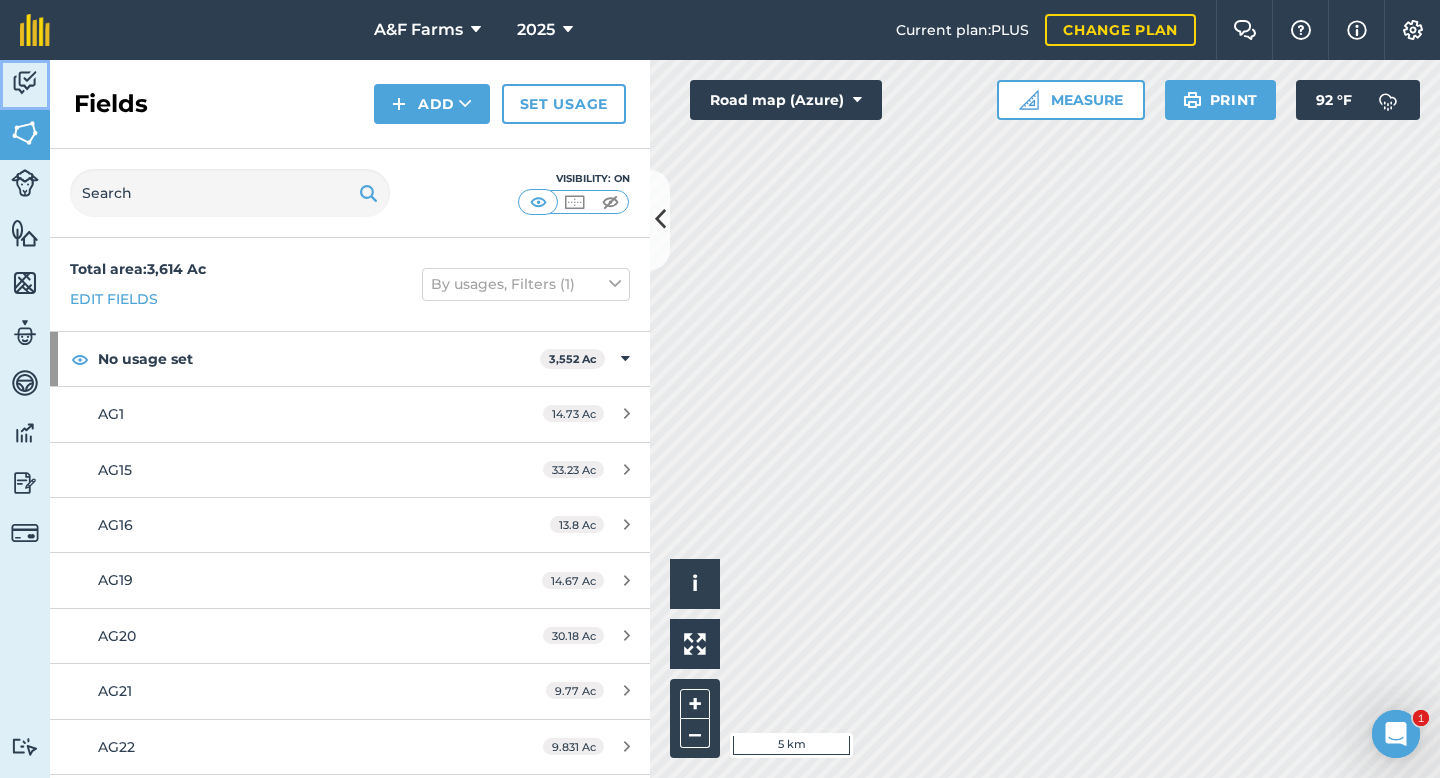 click at bounding box center [25, 83] 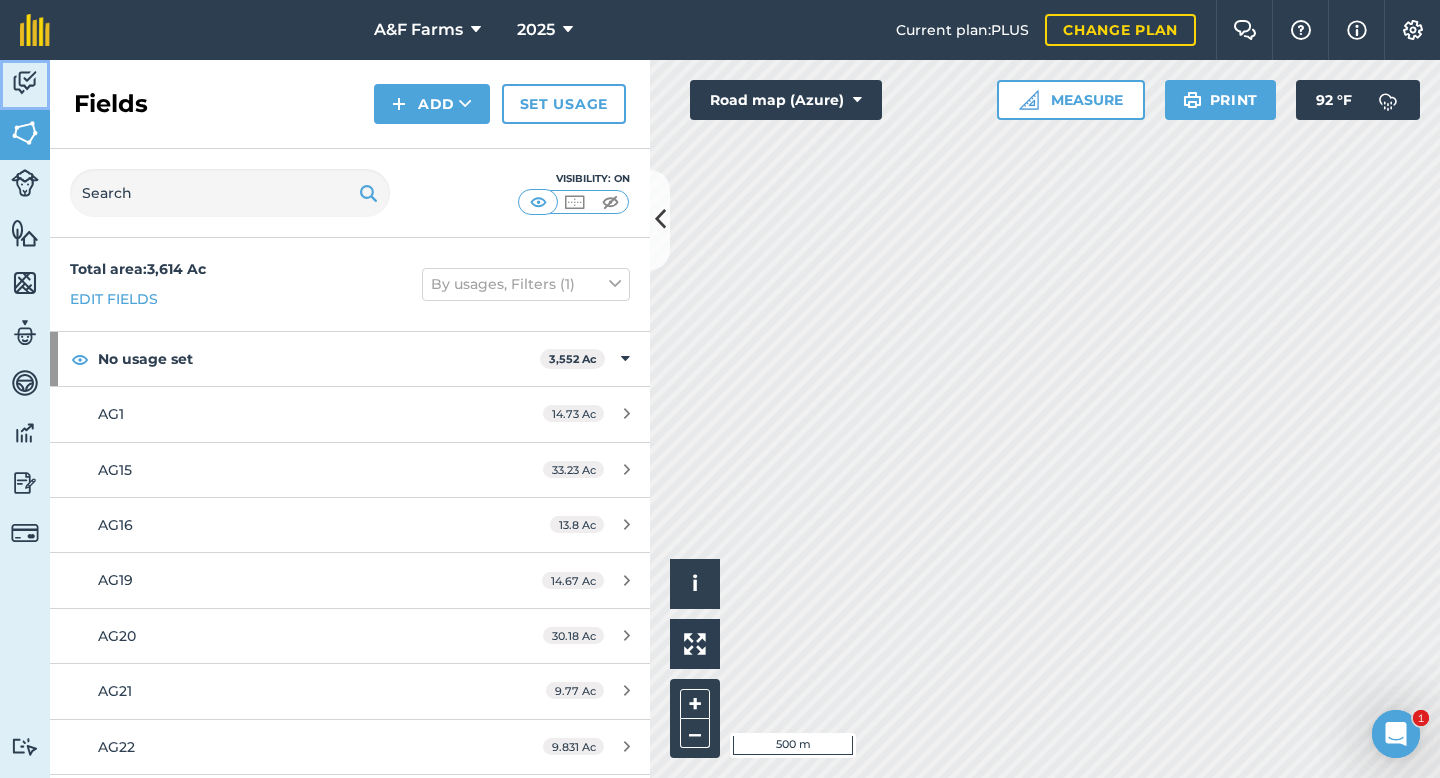 click at bounding box center [25, 83] 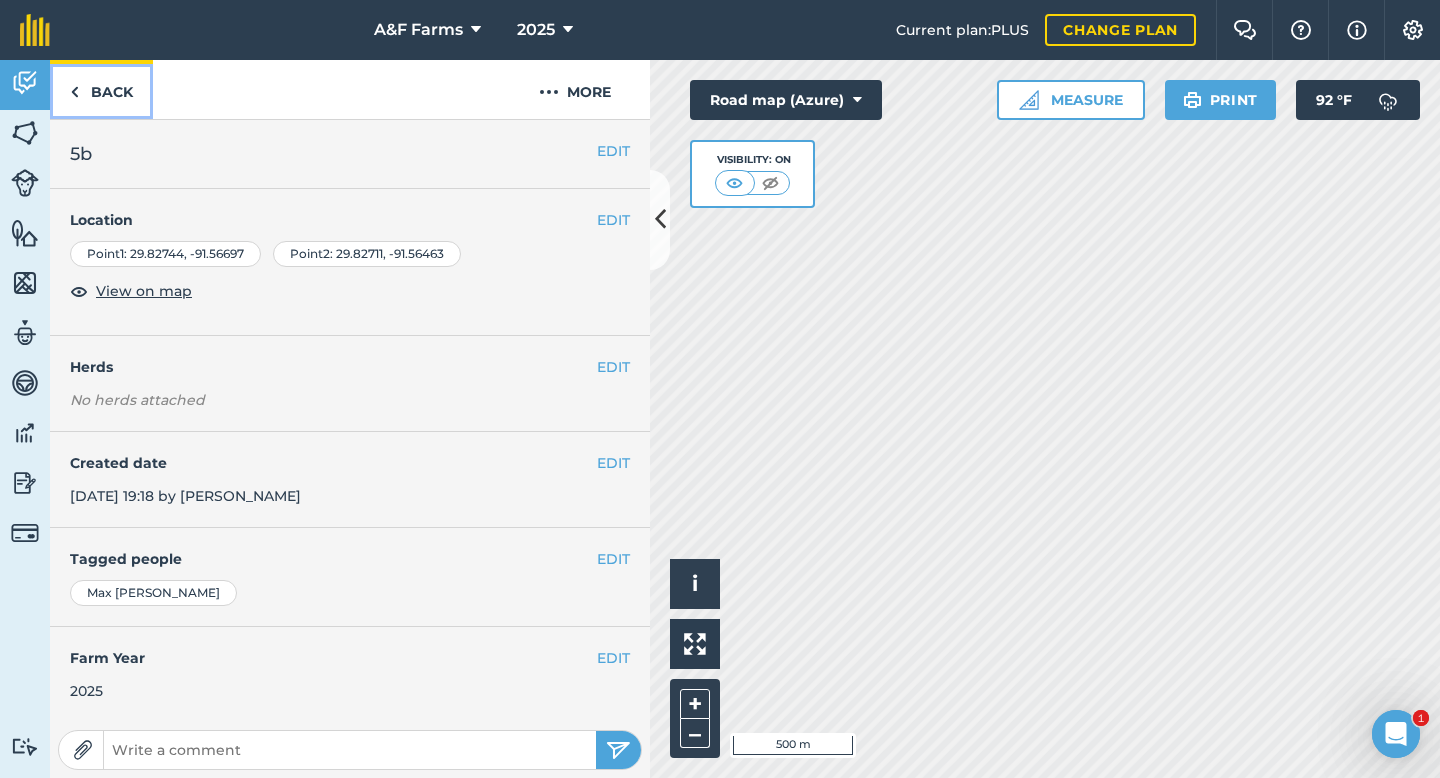 click on "Back" at bounding box center [101, 89] 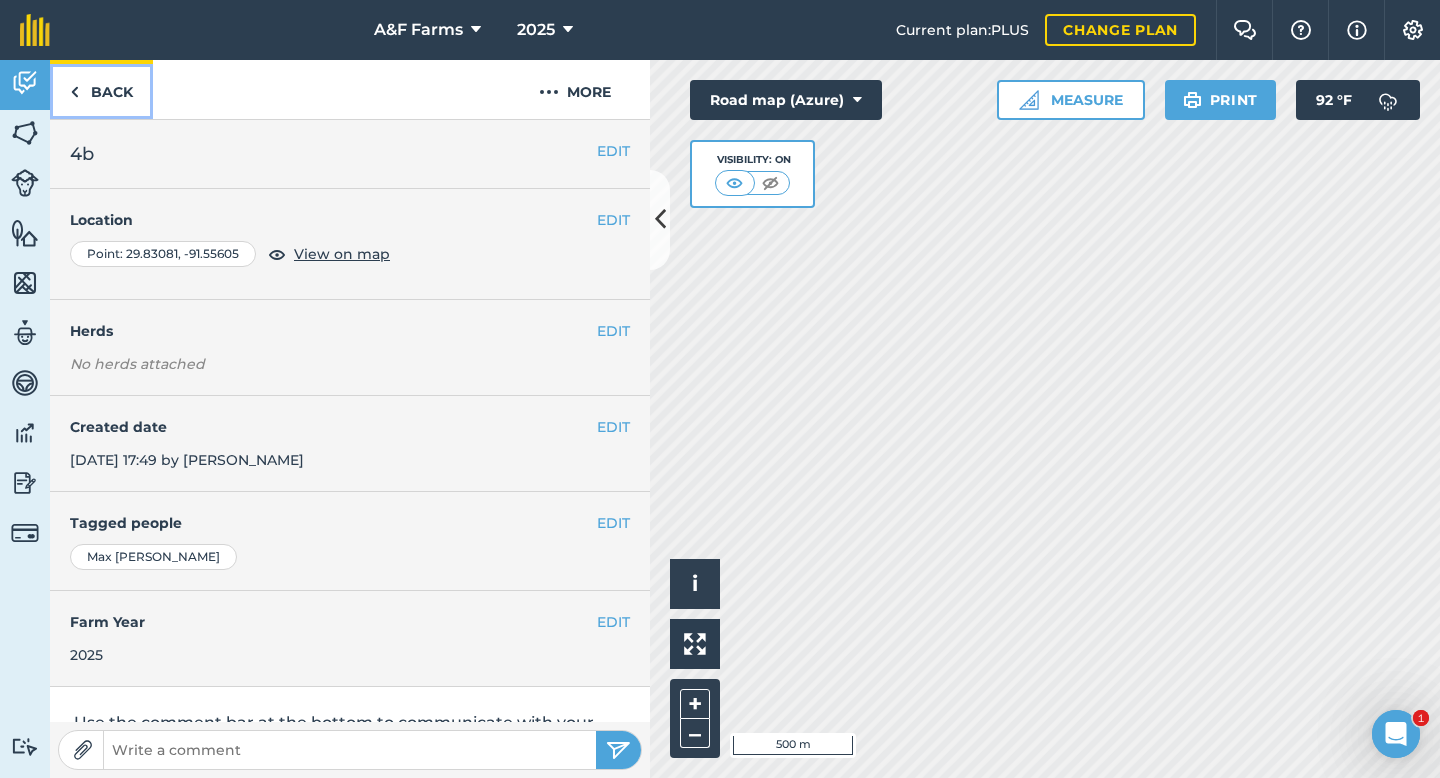 click at bounding box center [74, 92] 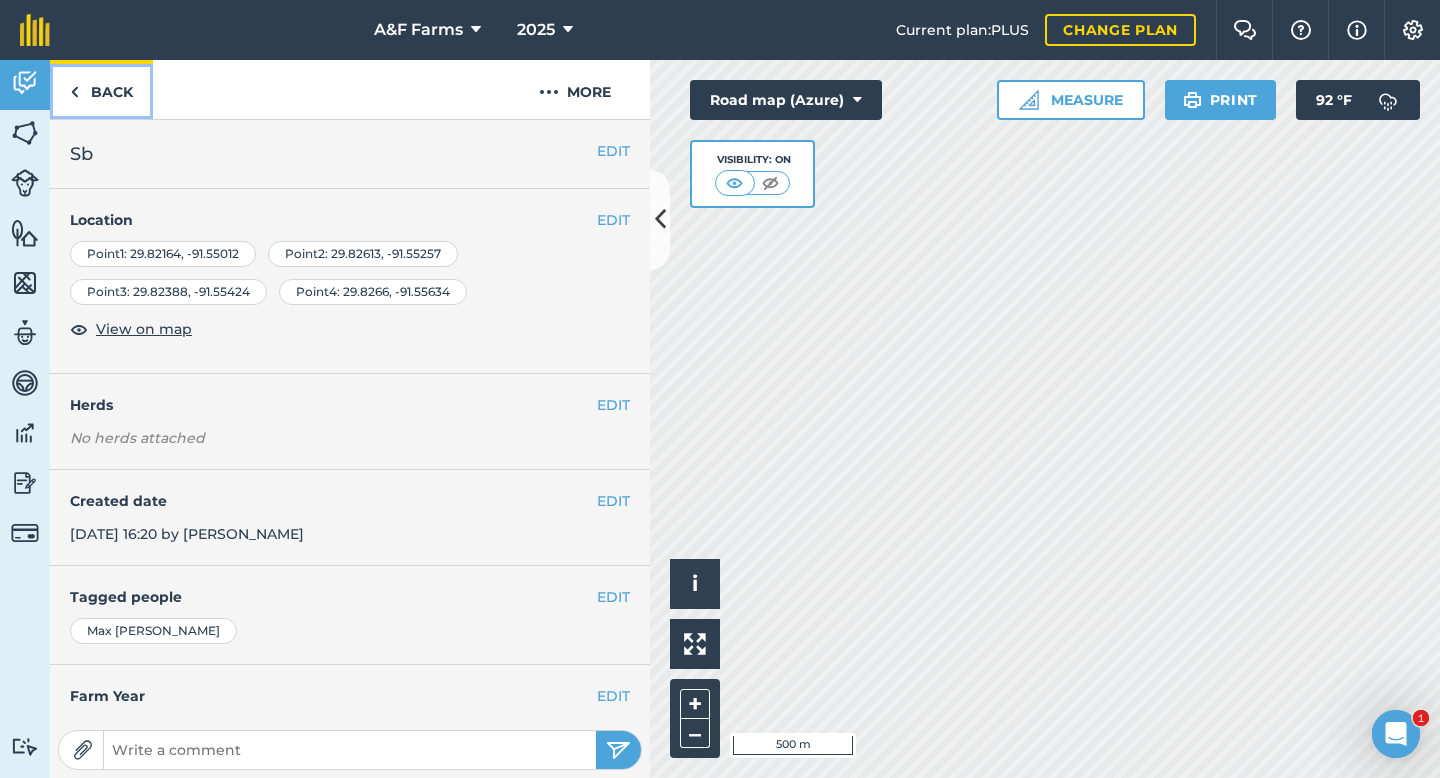 click on "Back" at bounding box center [101, 89] 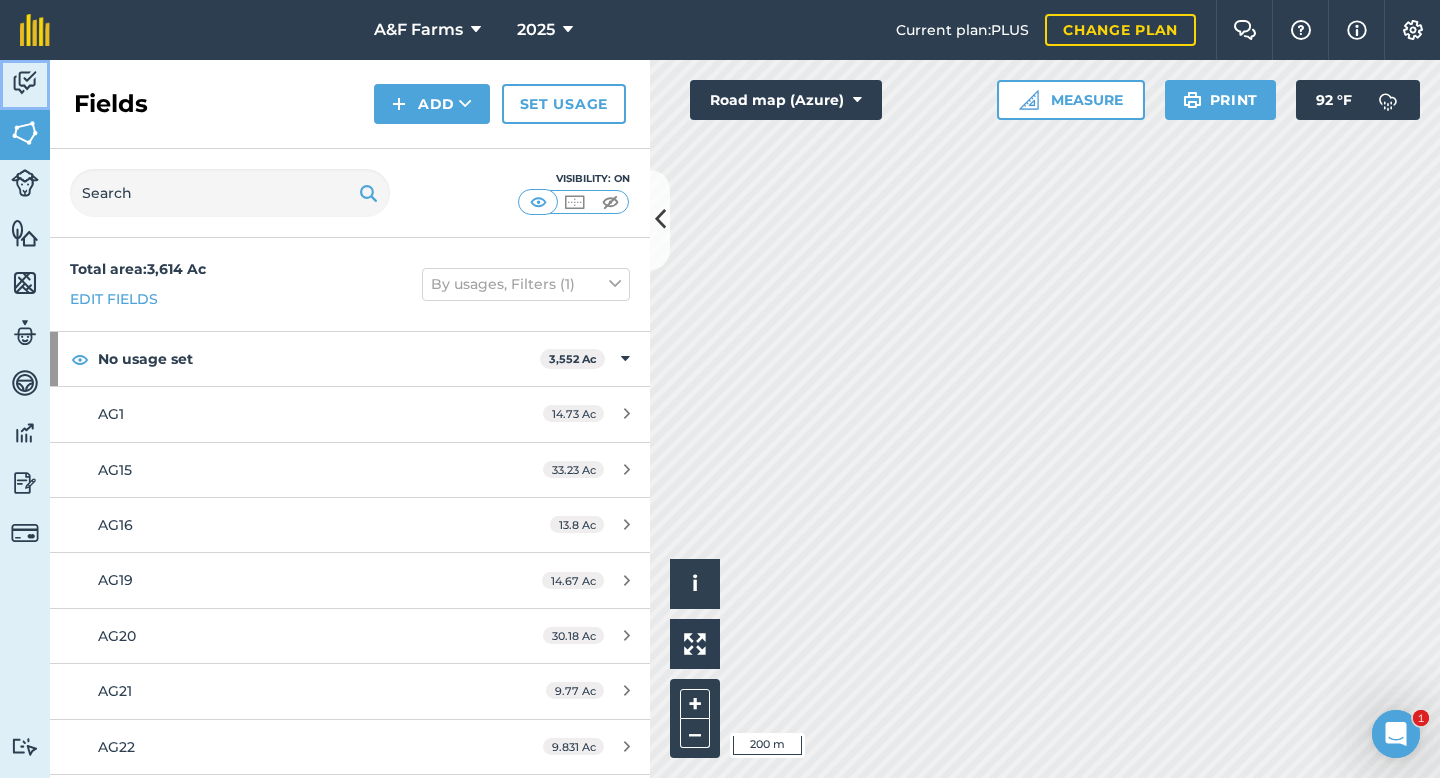 click at bounding box center (25, 83) 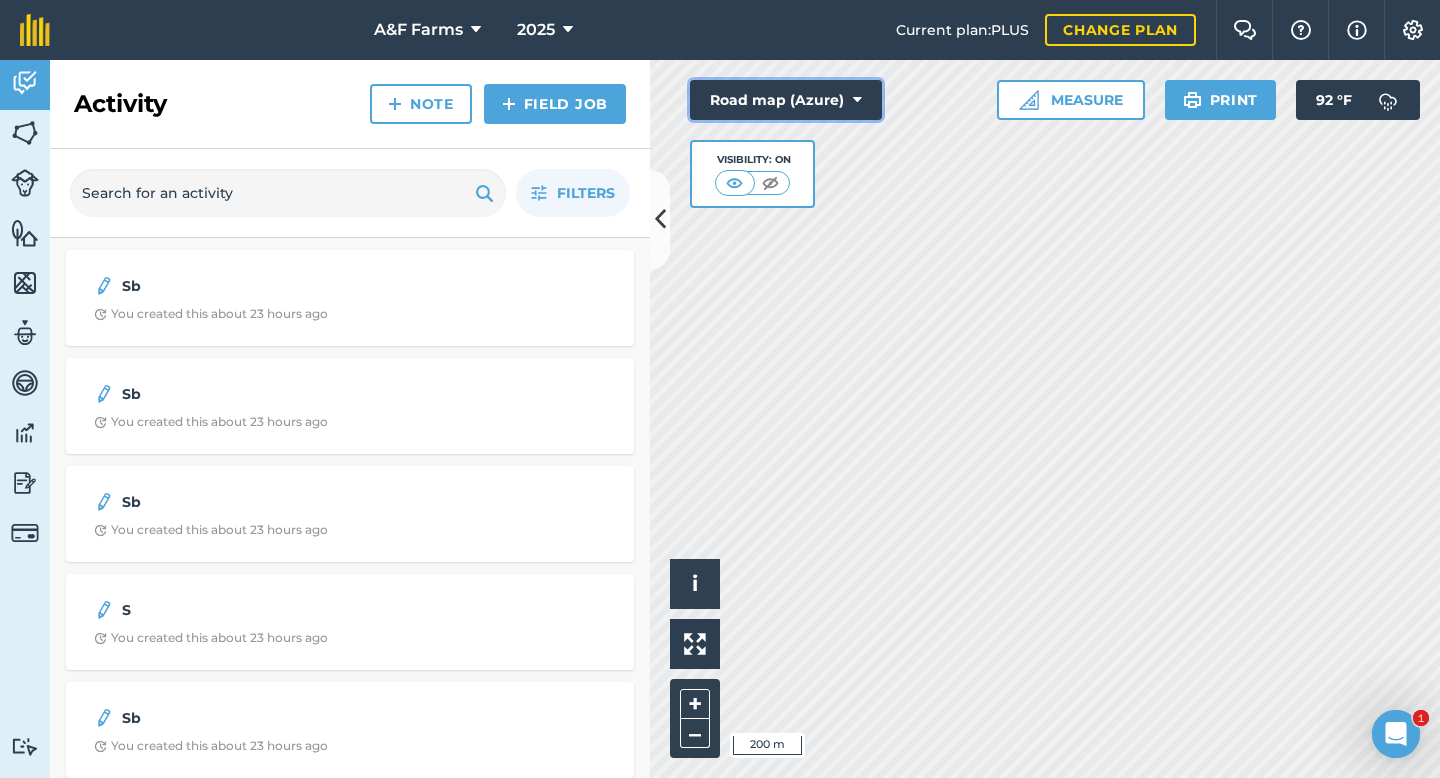 click on "Road map (Azure)" at bounding box center (786, 100) 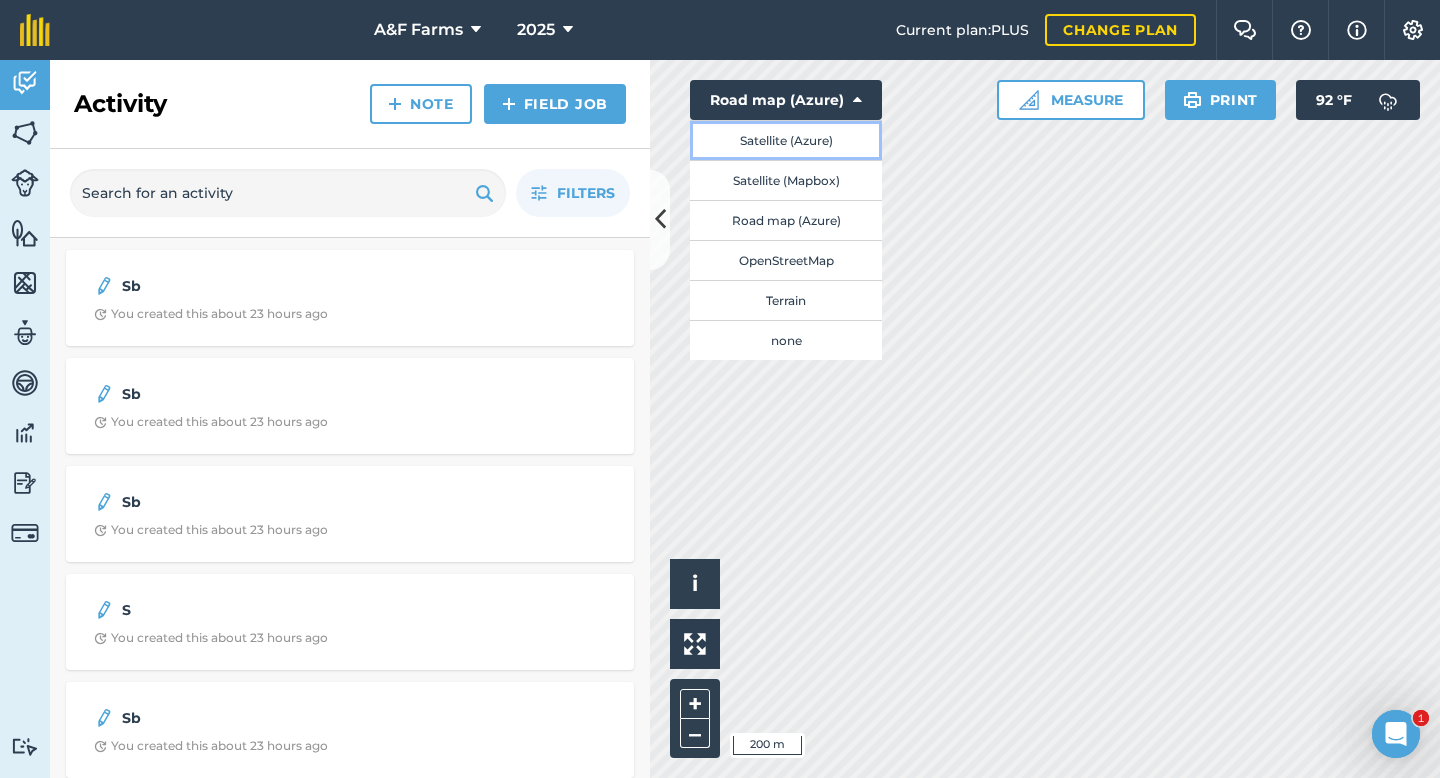 click on "Satellite (Azure)" at bounding box center [786, 140] 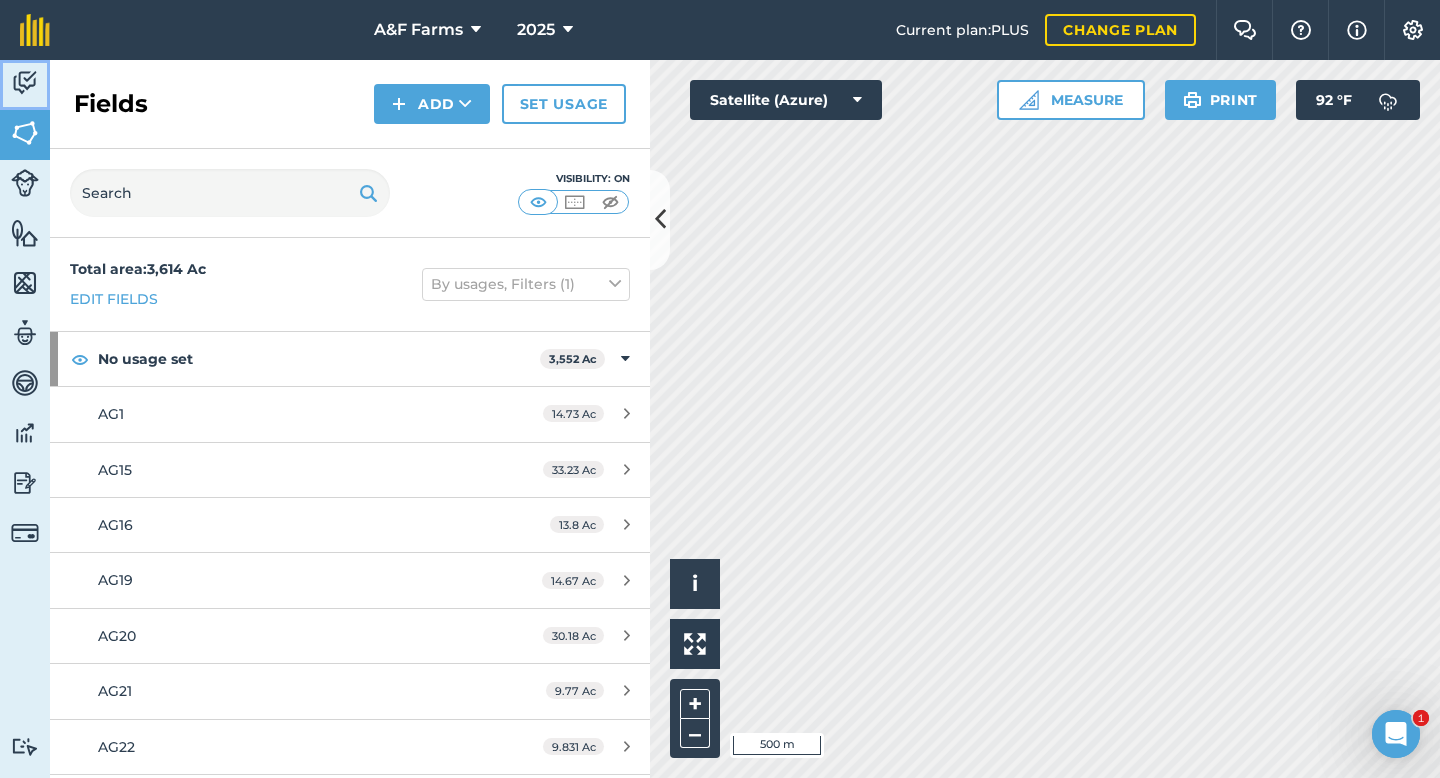 click at bounding box center (25, 83) 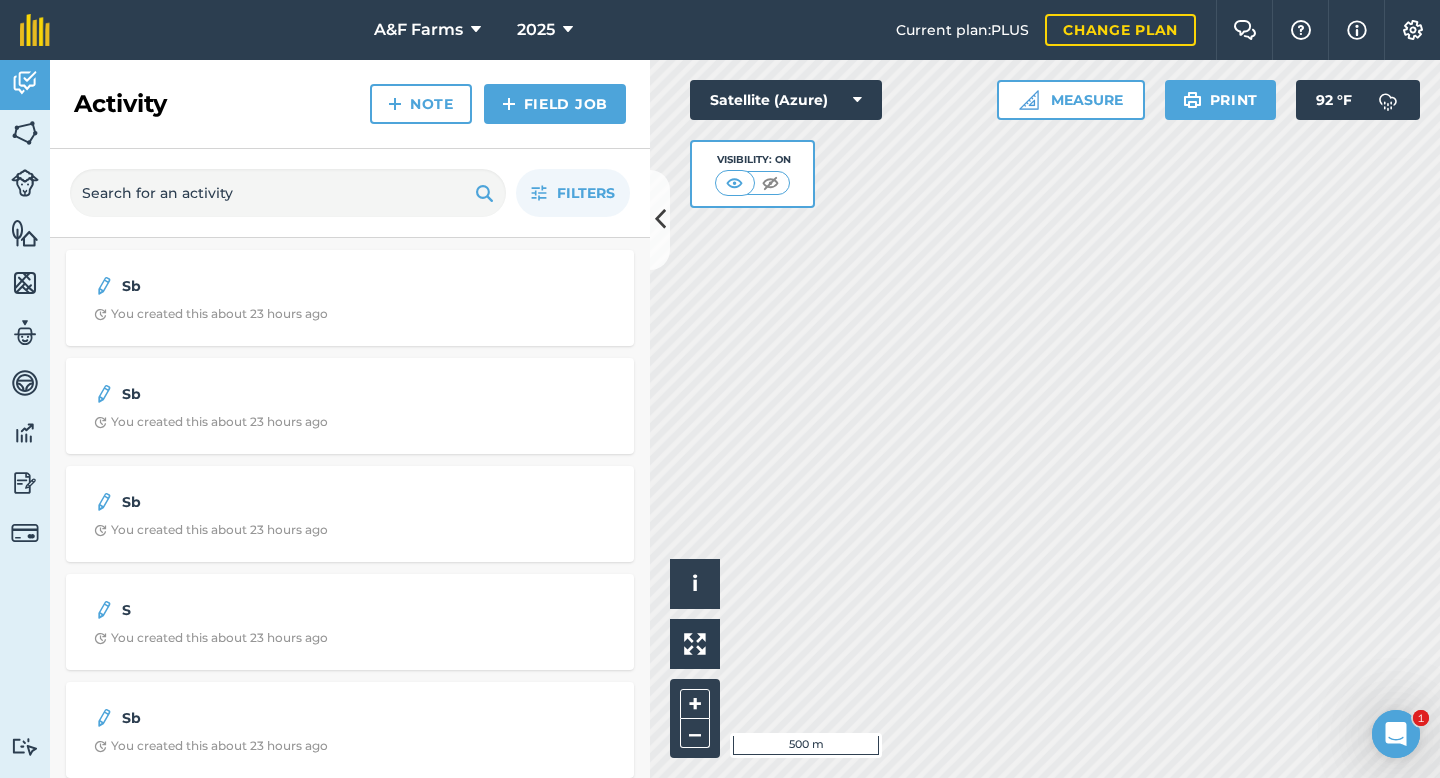 click on "Satellite (Azure) Visibility: On" at bounding box center [786, 144] 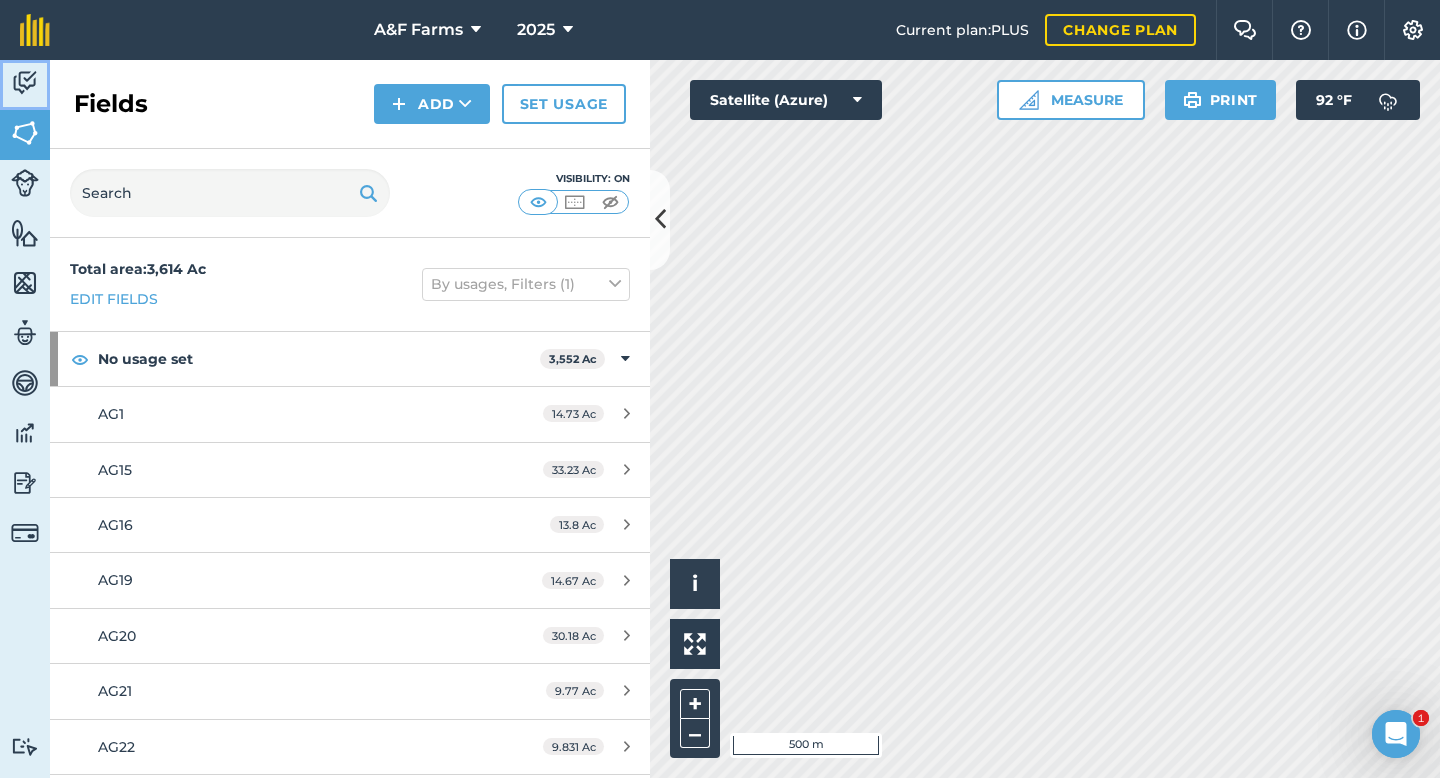 click at bounding box center [25, 83] 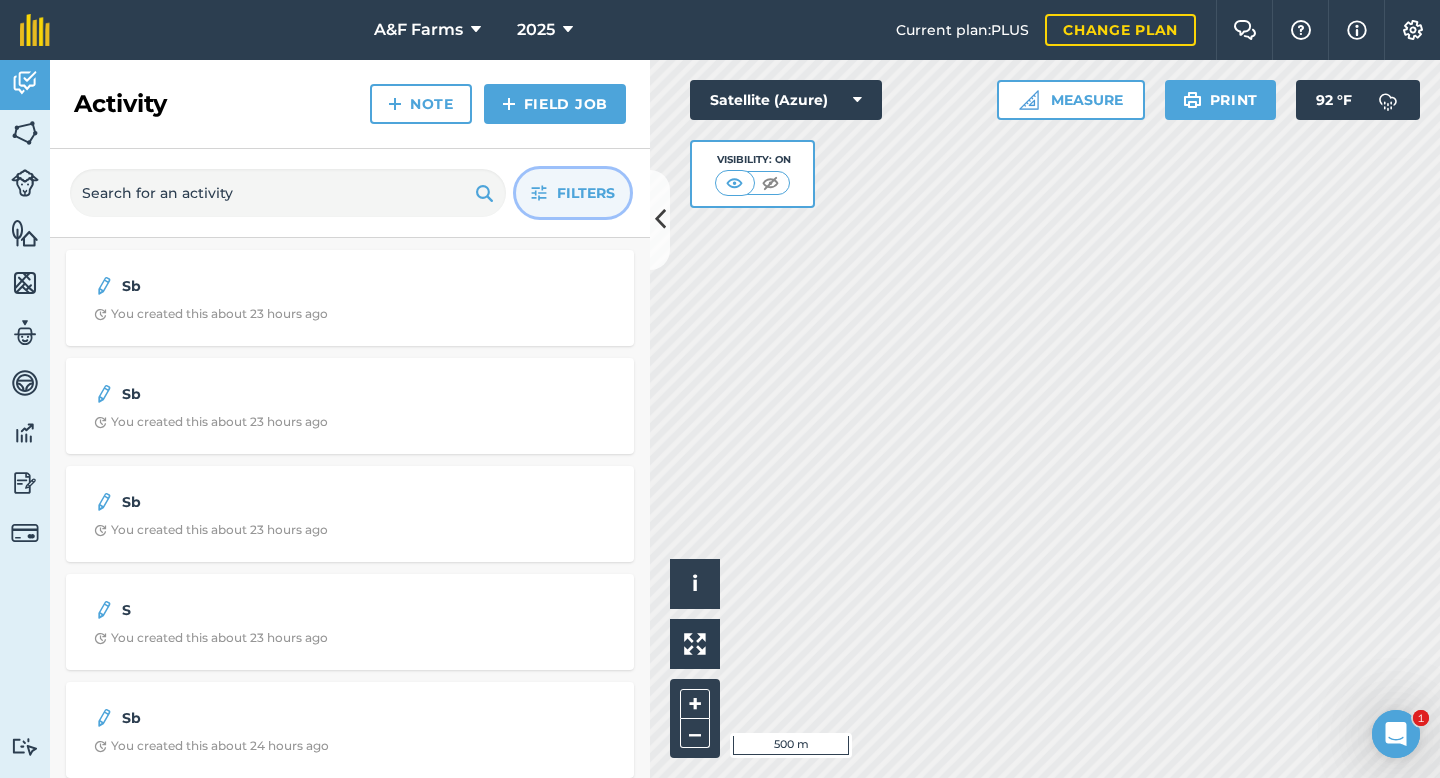 click on "Filters" at bounding box center [586, 193] 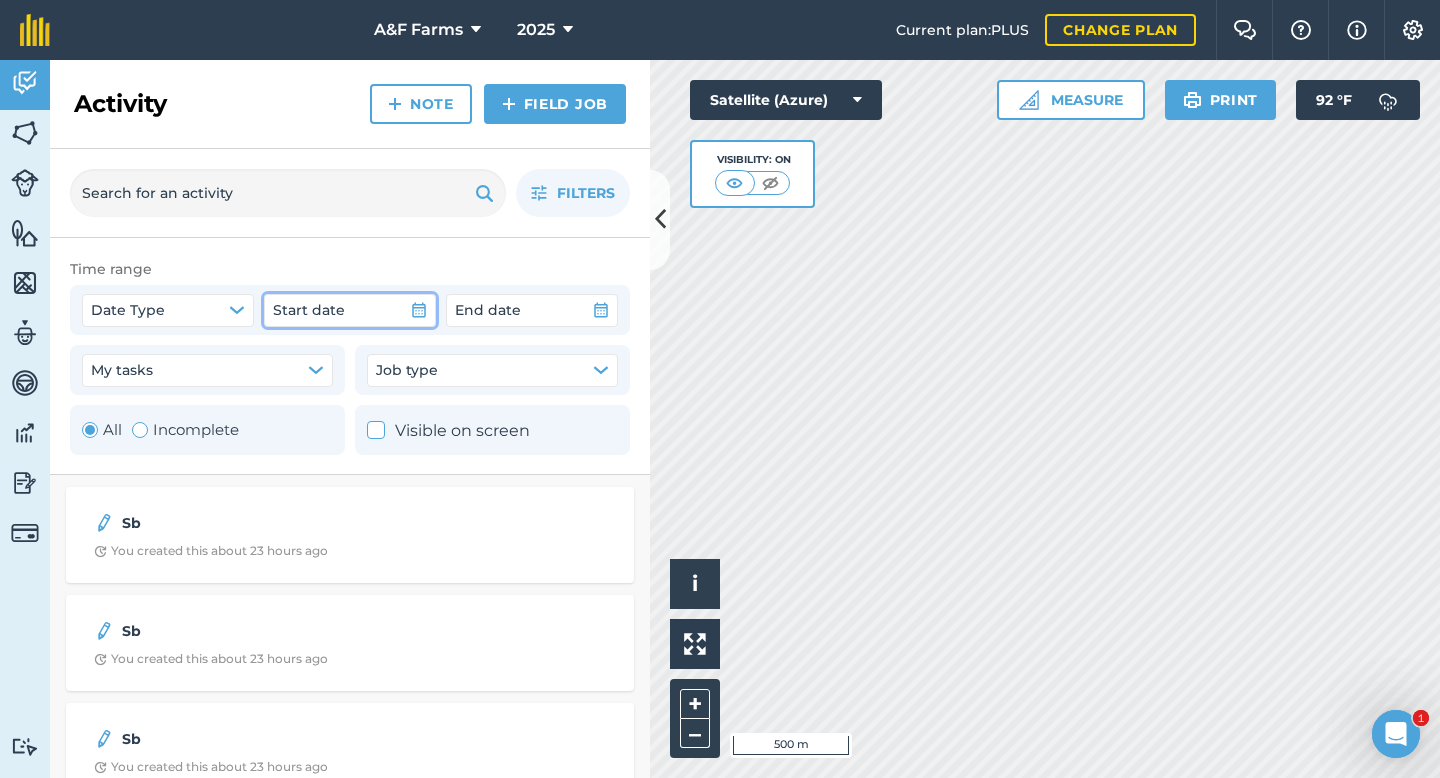 click on "Start date" at bounding box center [309, 310] 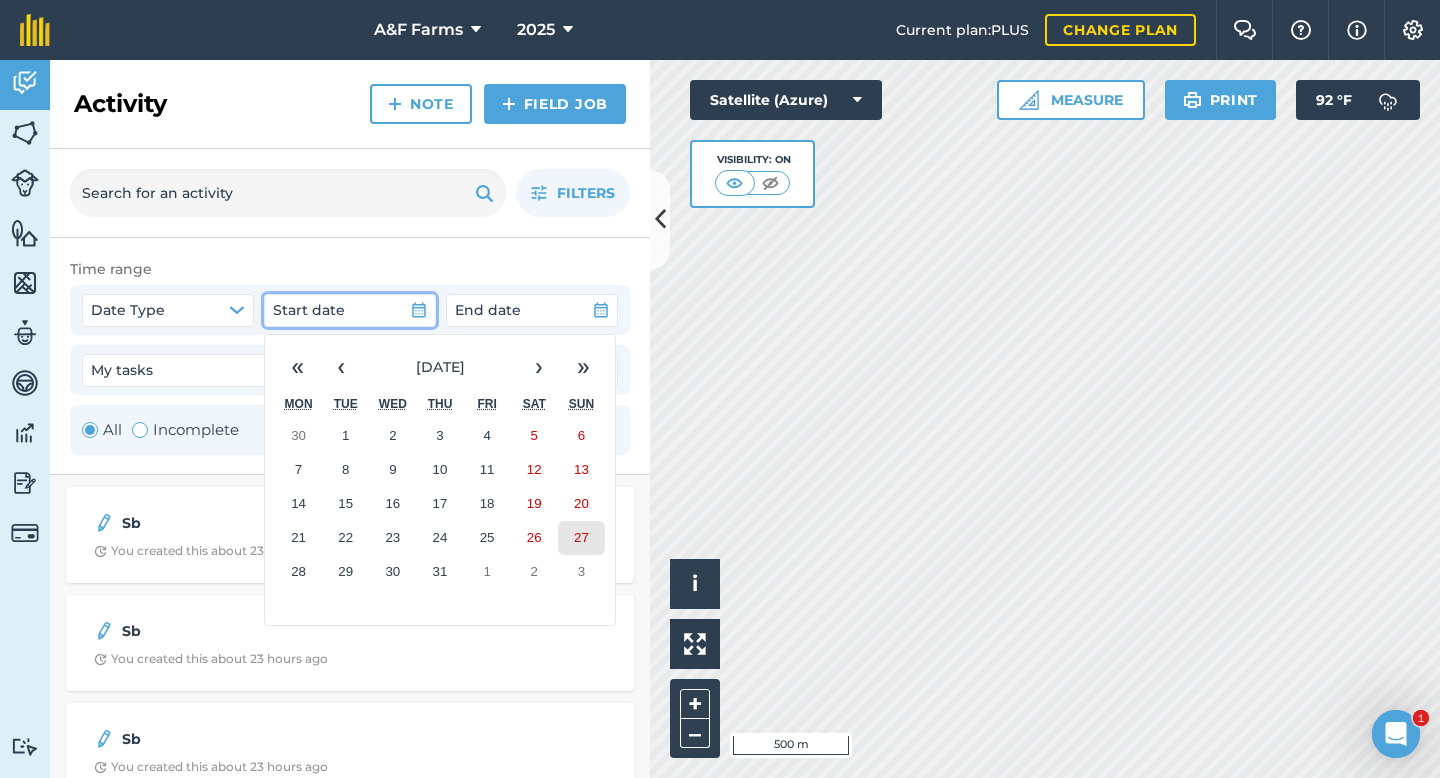 click on "27" at bounding box center (581, 537) 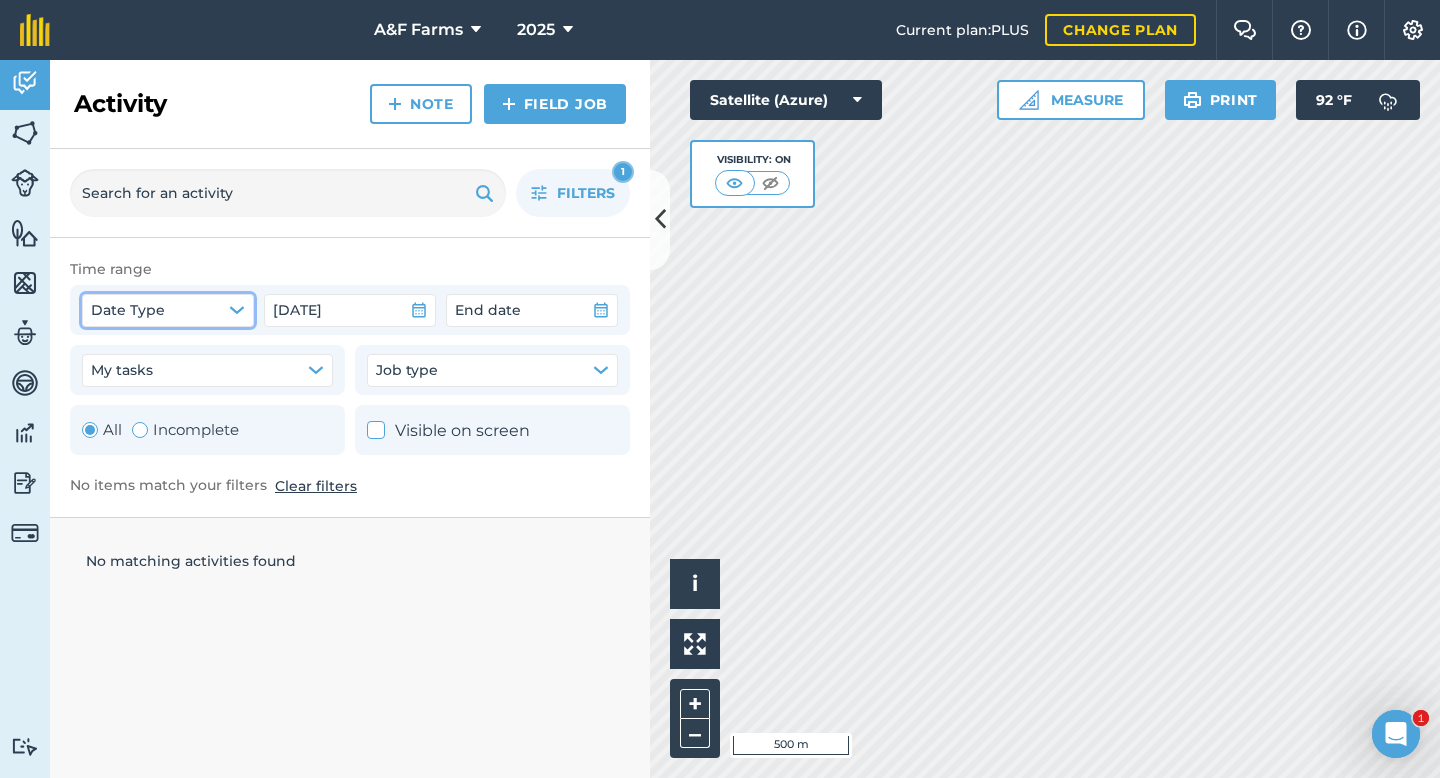 click on "Date Type" at bounding box center (168, 310) 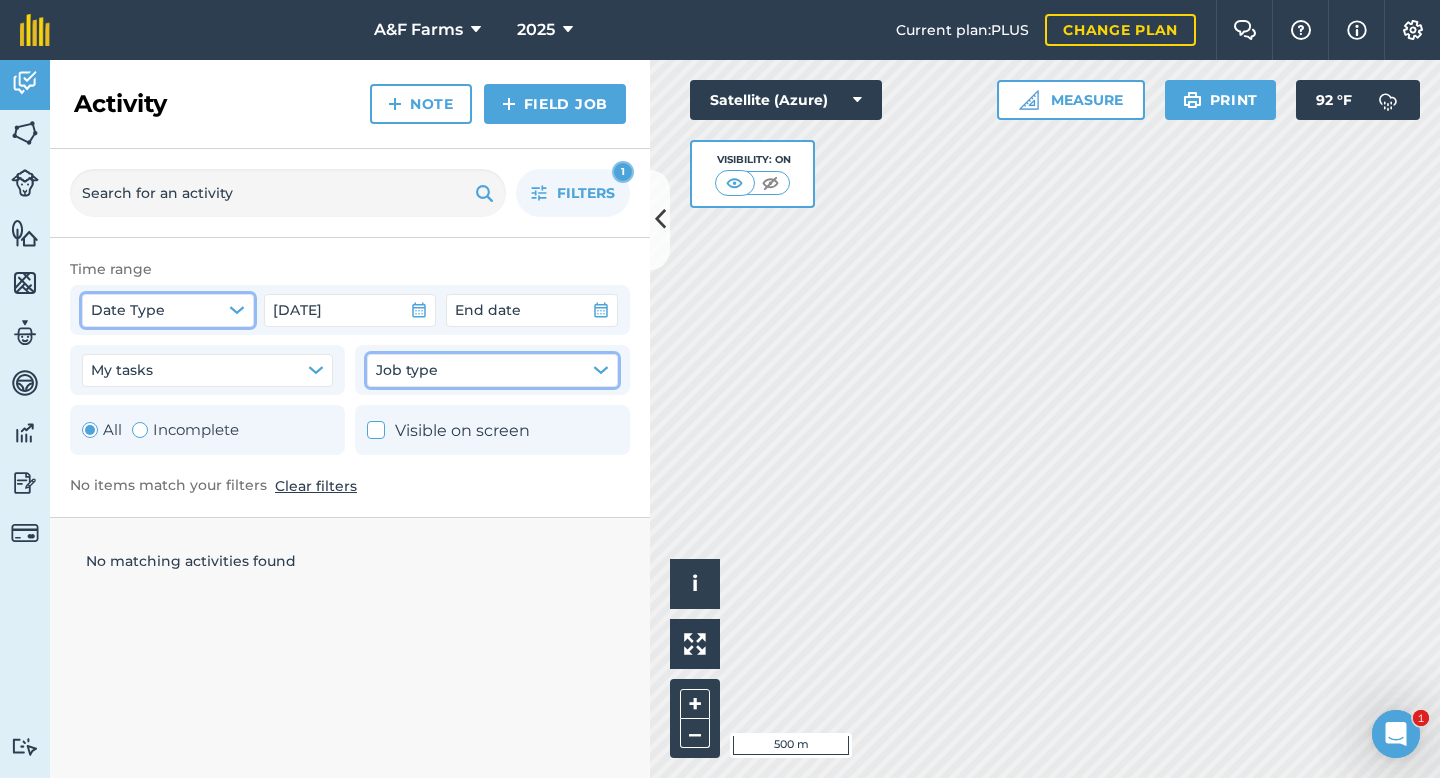 click on "Job type" at bounding box center [492, 370] 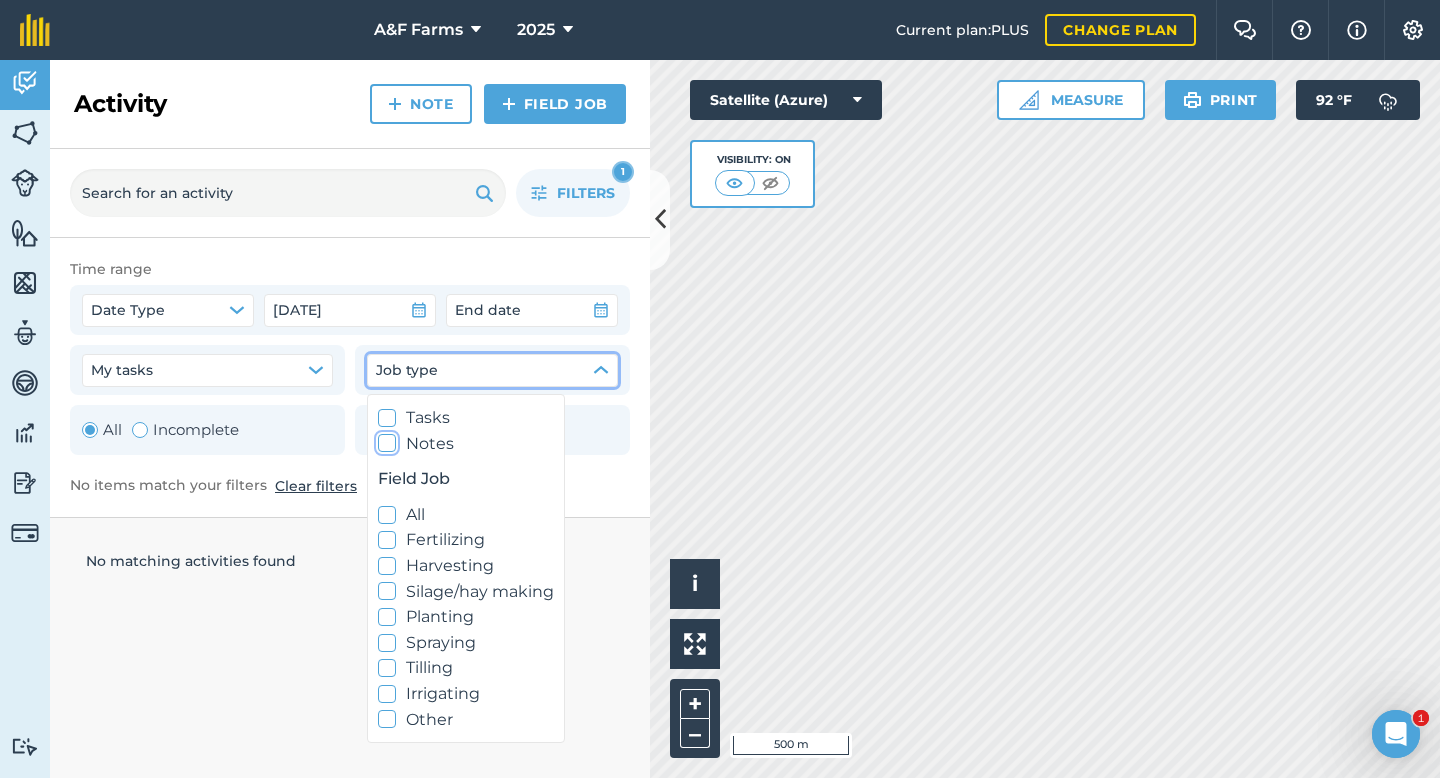 click on "Notes" at bounding box center [466, 444] 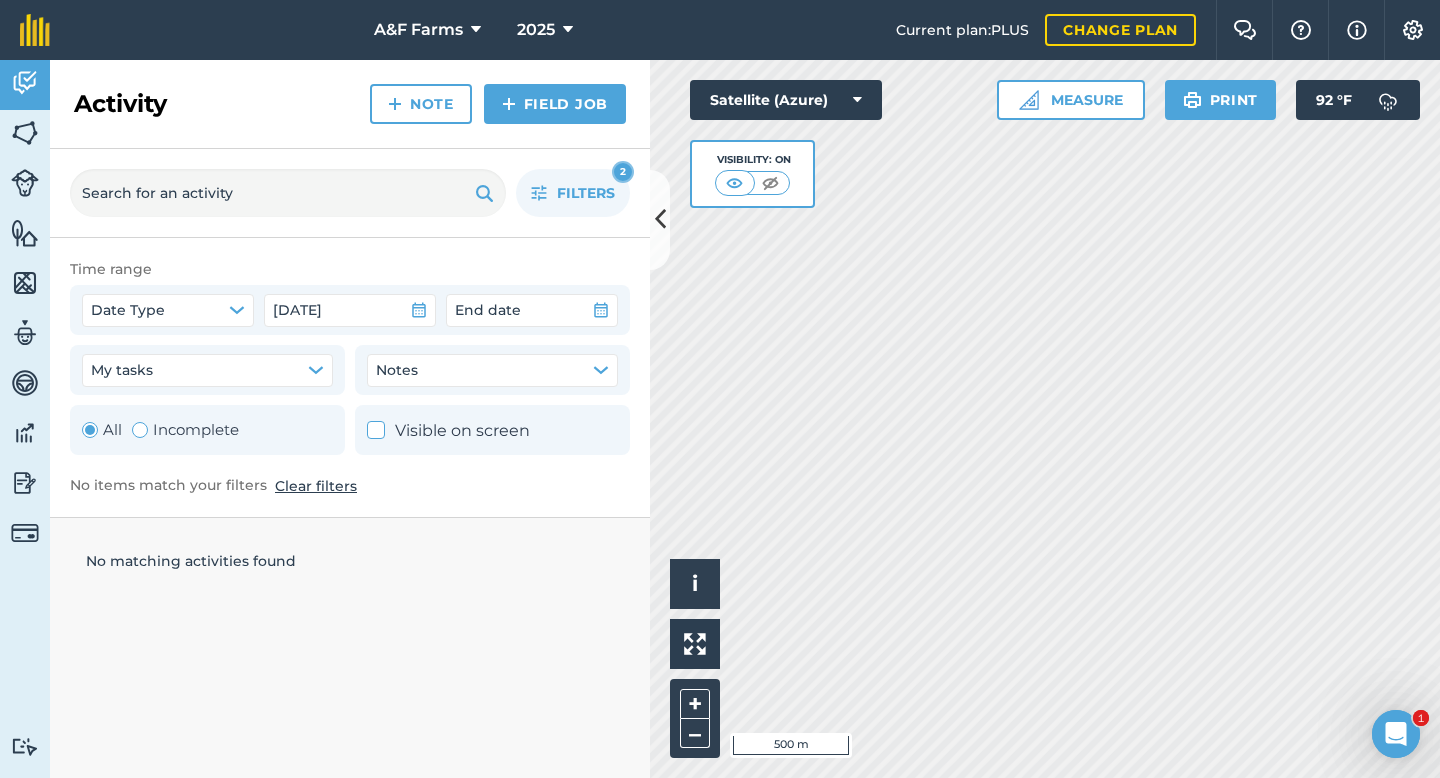 click on "Clear filters" at bounding box center (316, 486) 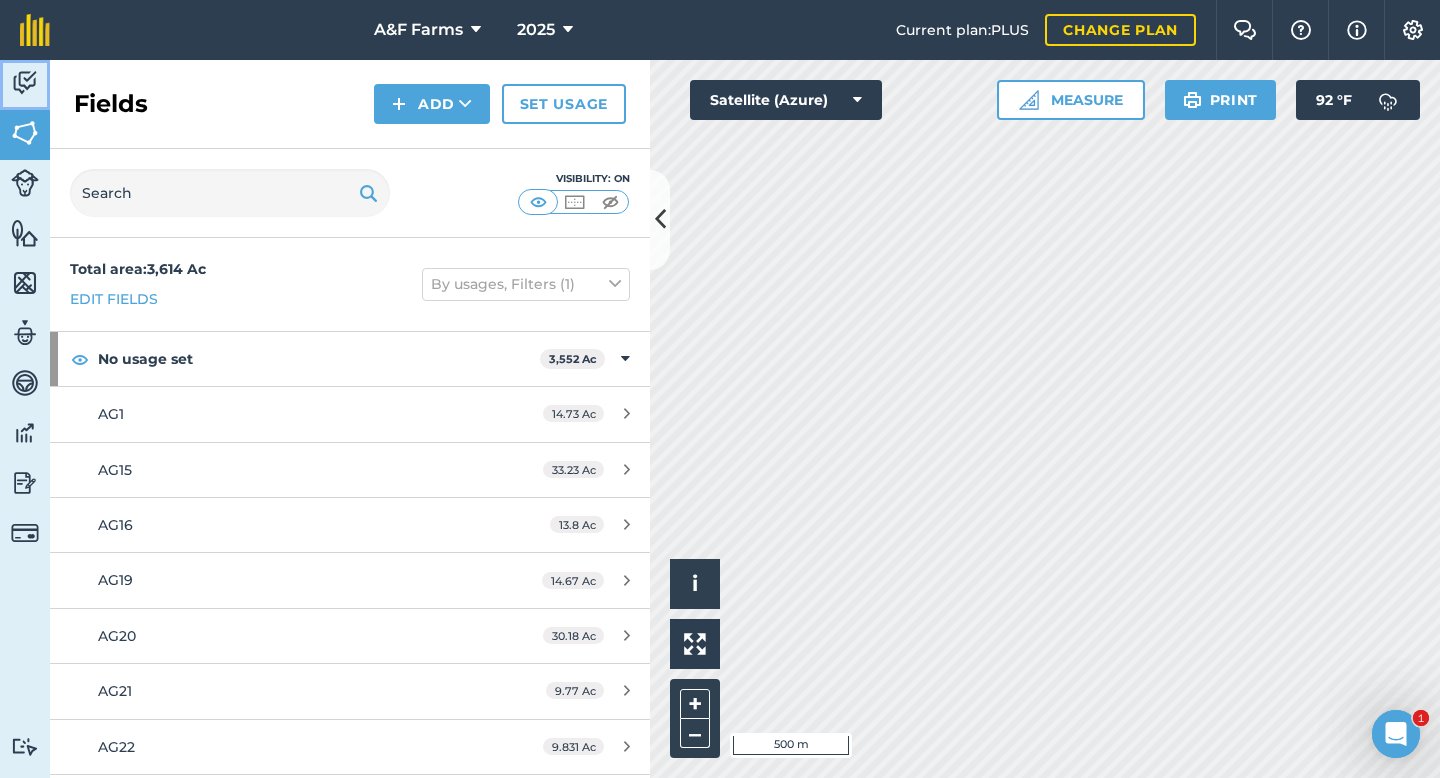 click on "Activity" at bounding box center [25, 85] 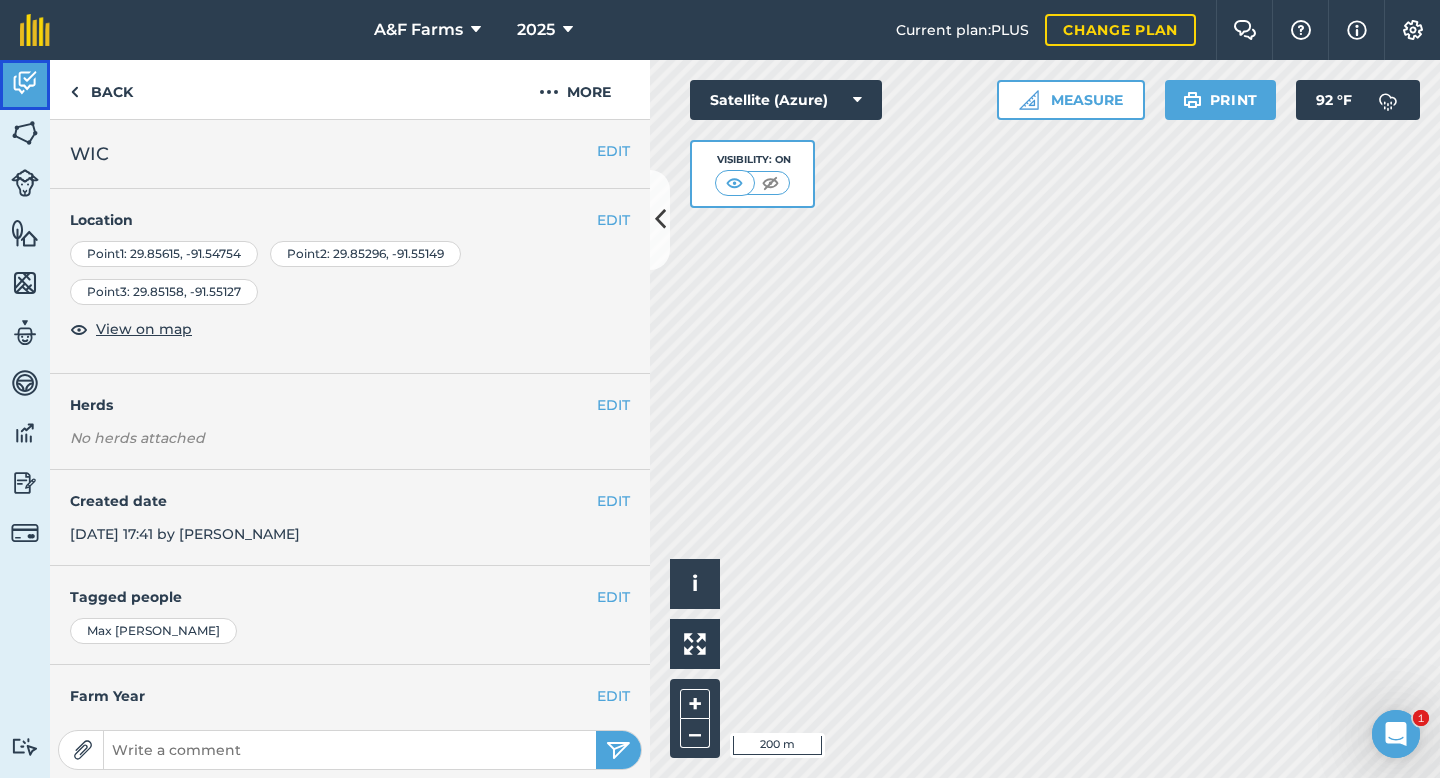 click on "Activity" at bounding box center (25, 85) 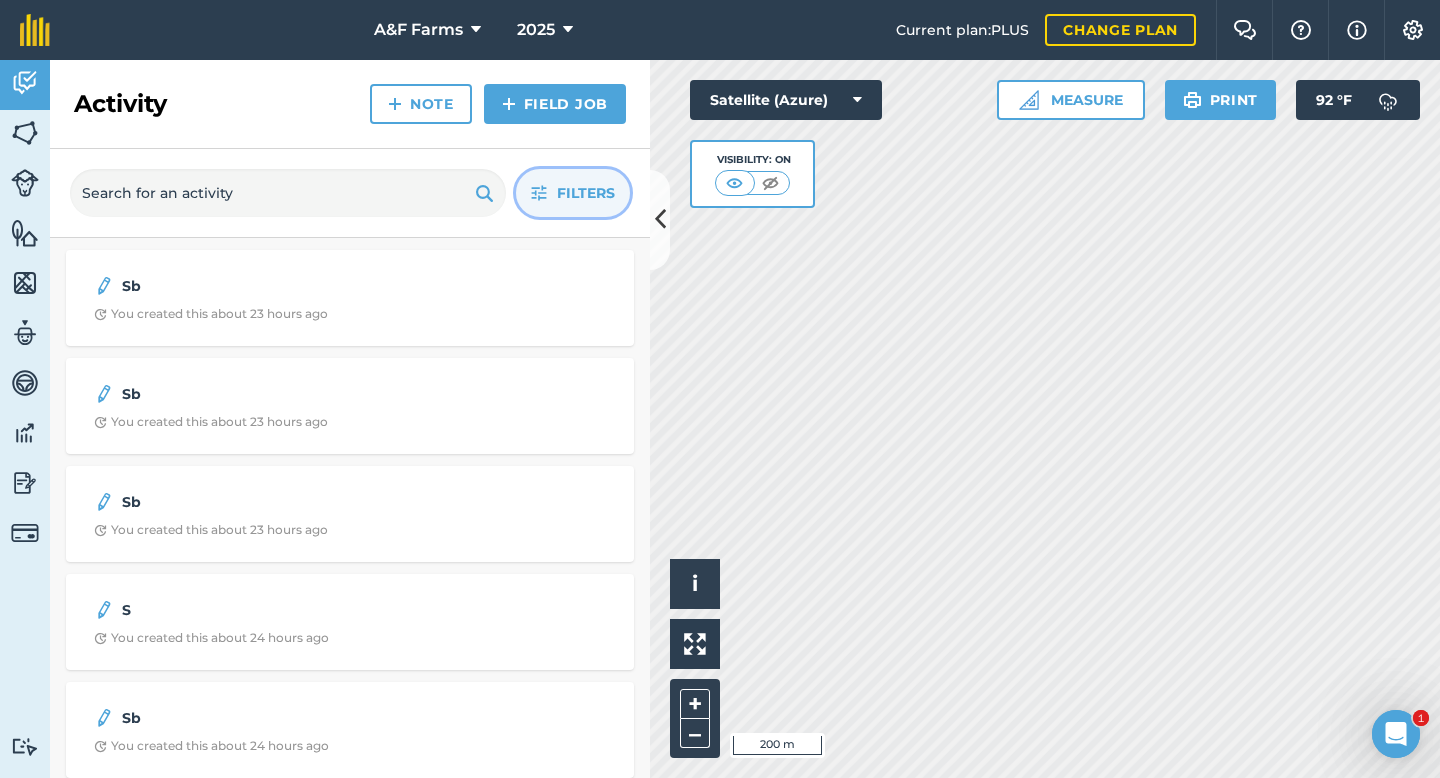 click on "Filters" at bounding box center [586, 193] 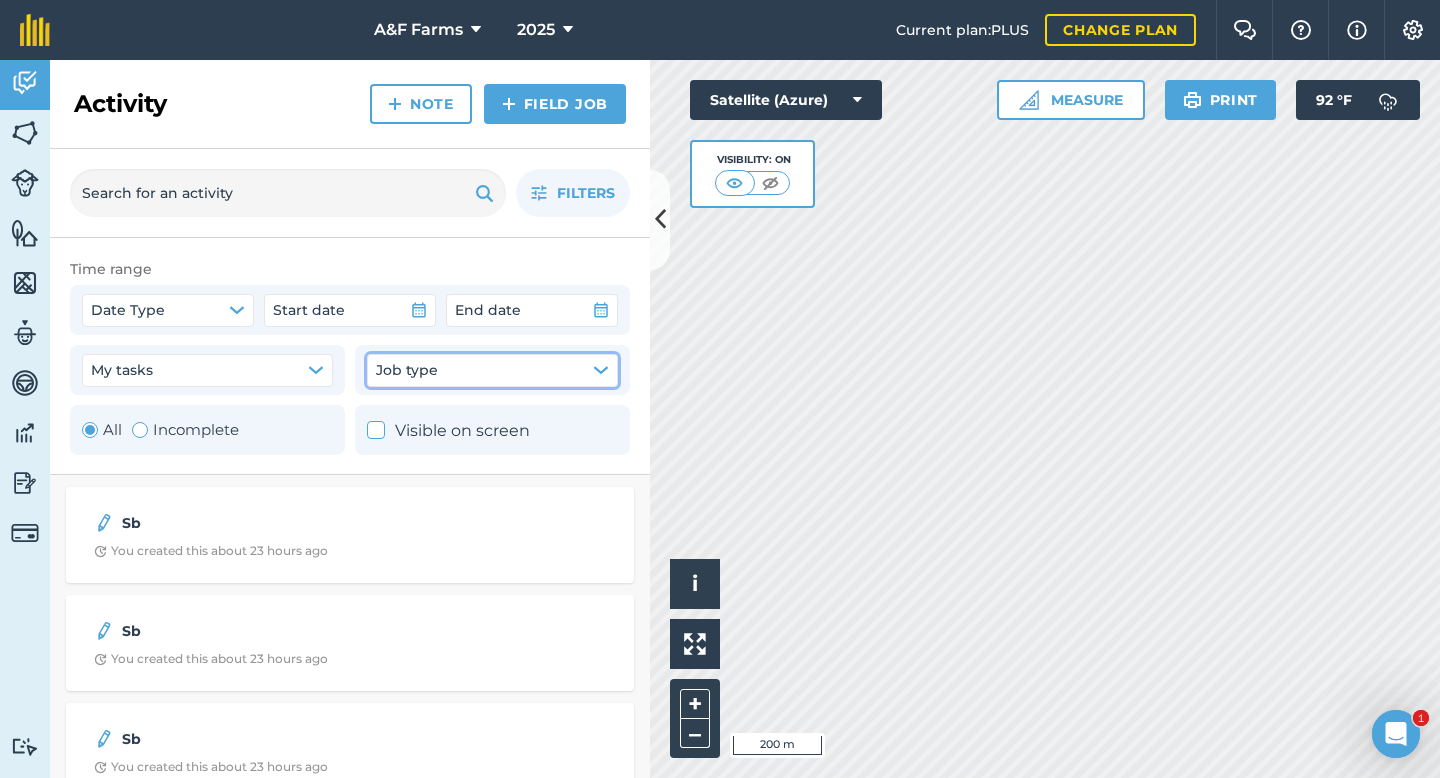 click on "Job type" at bounding box center [492, 370] 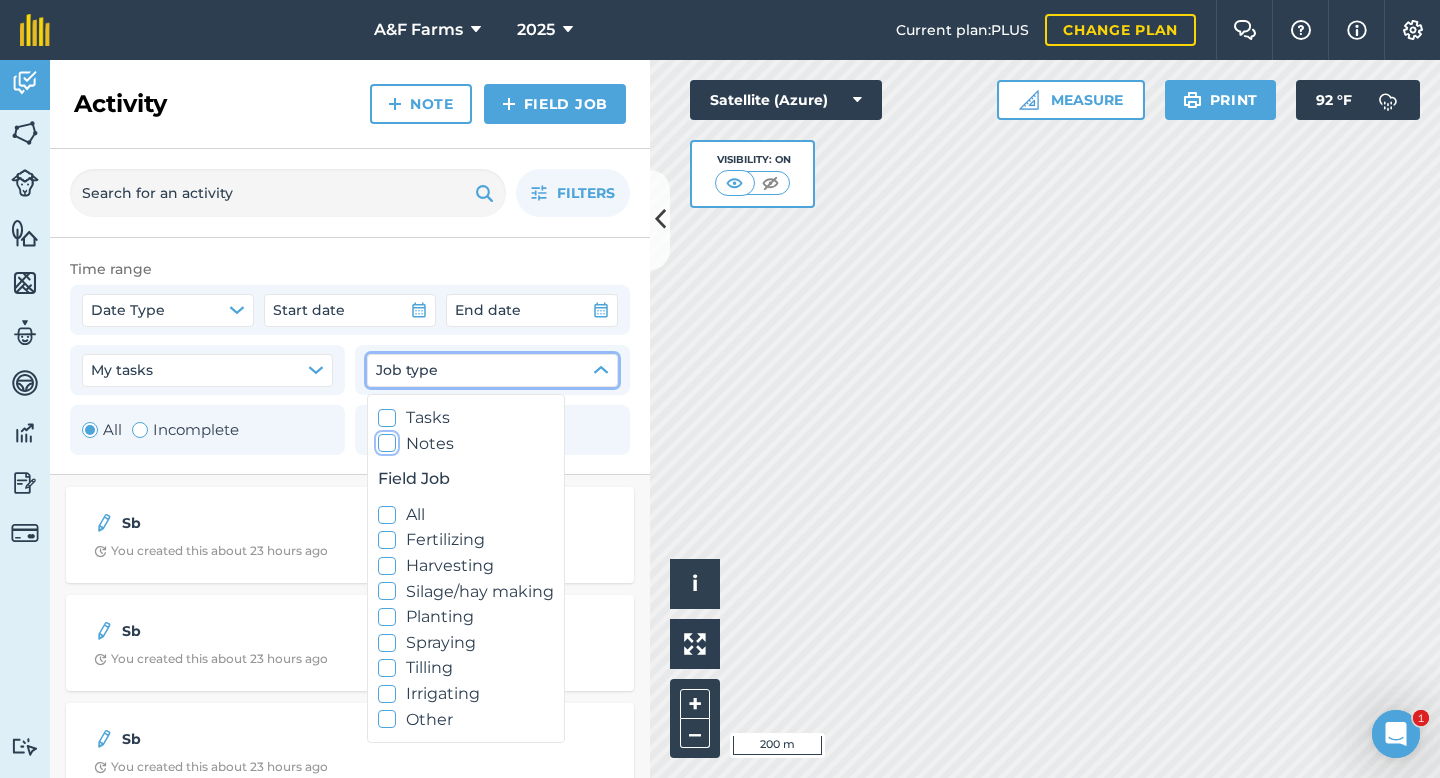 click 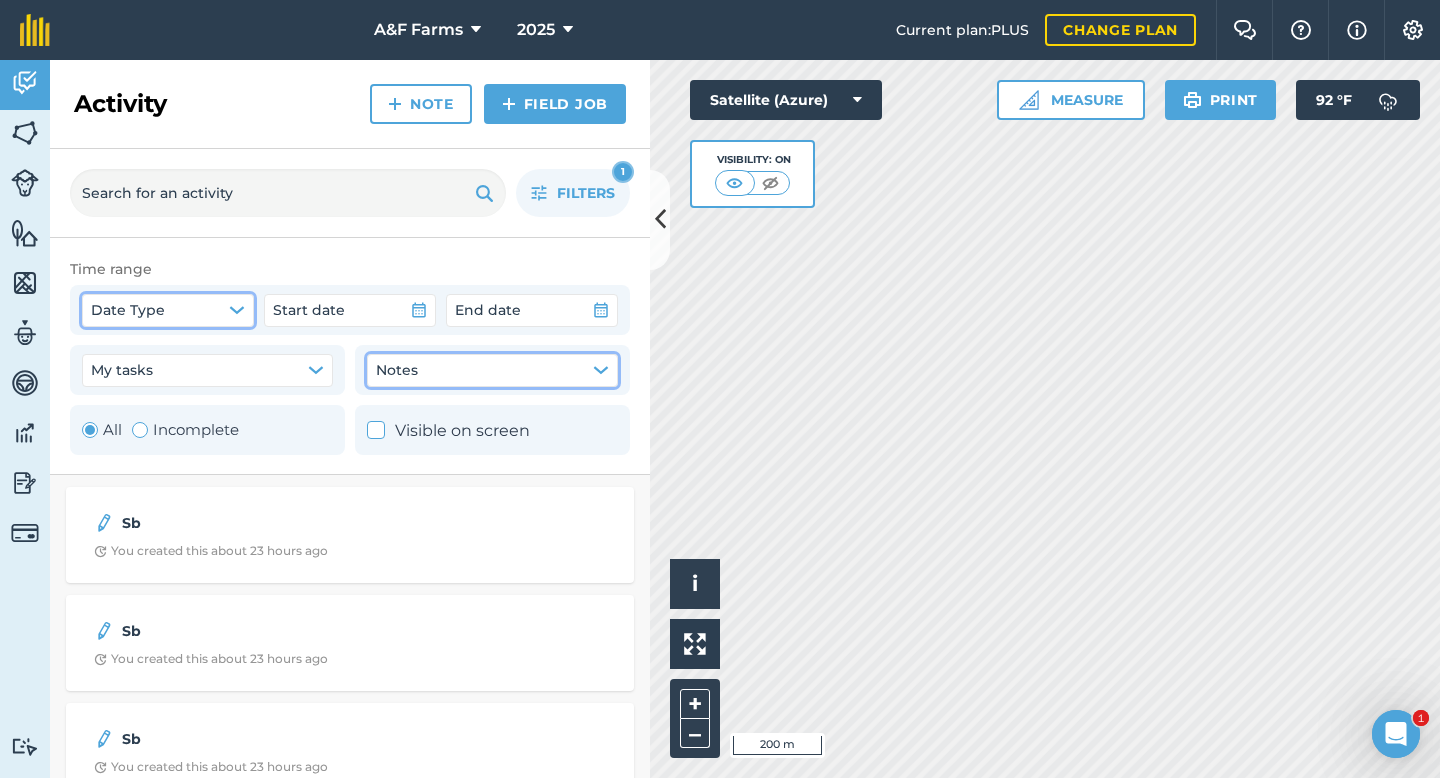 click on "Date Type" at bounding box center (168, 310) 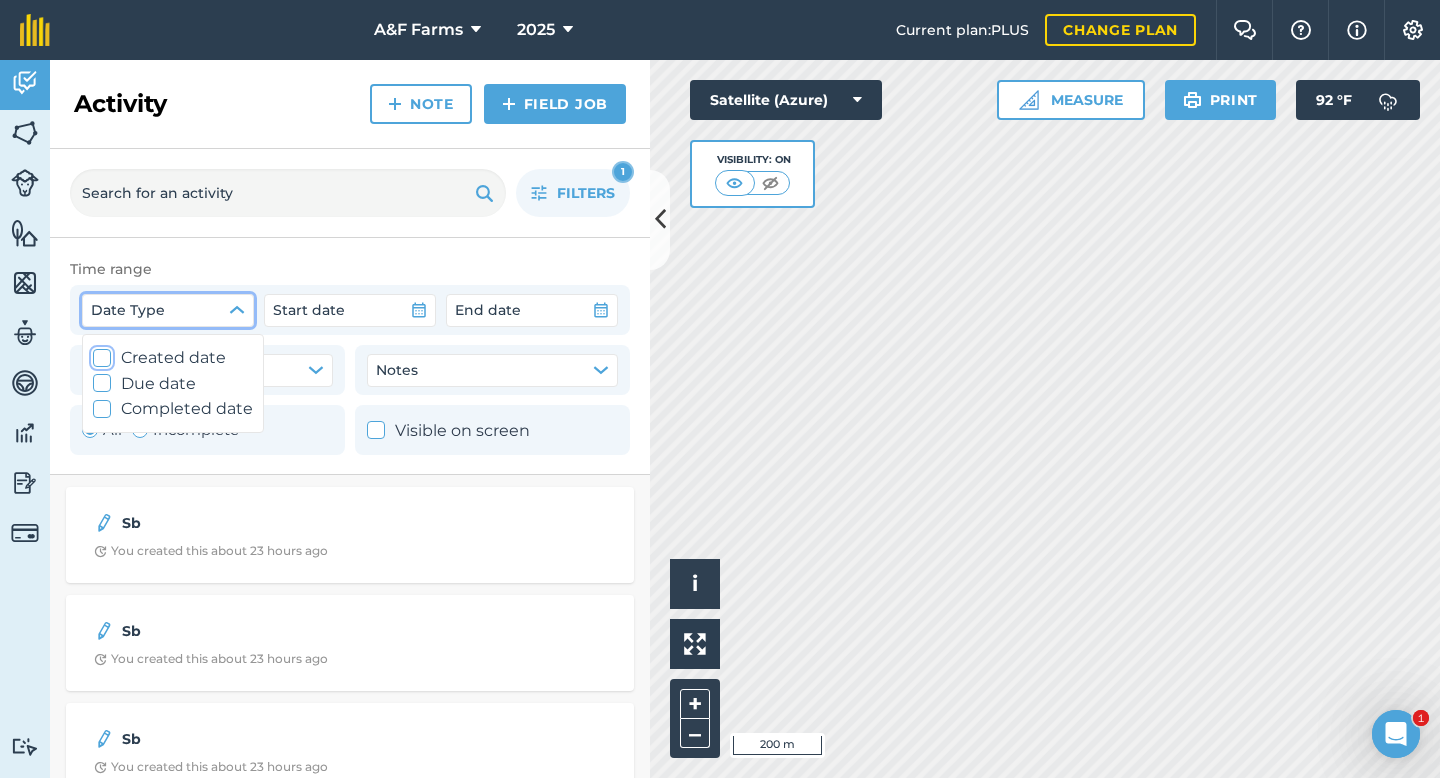 click on "Created date" at bounding box center [173, 358] 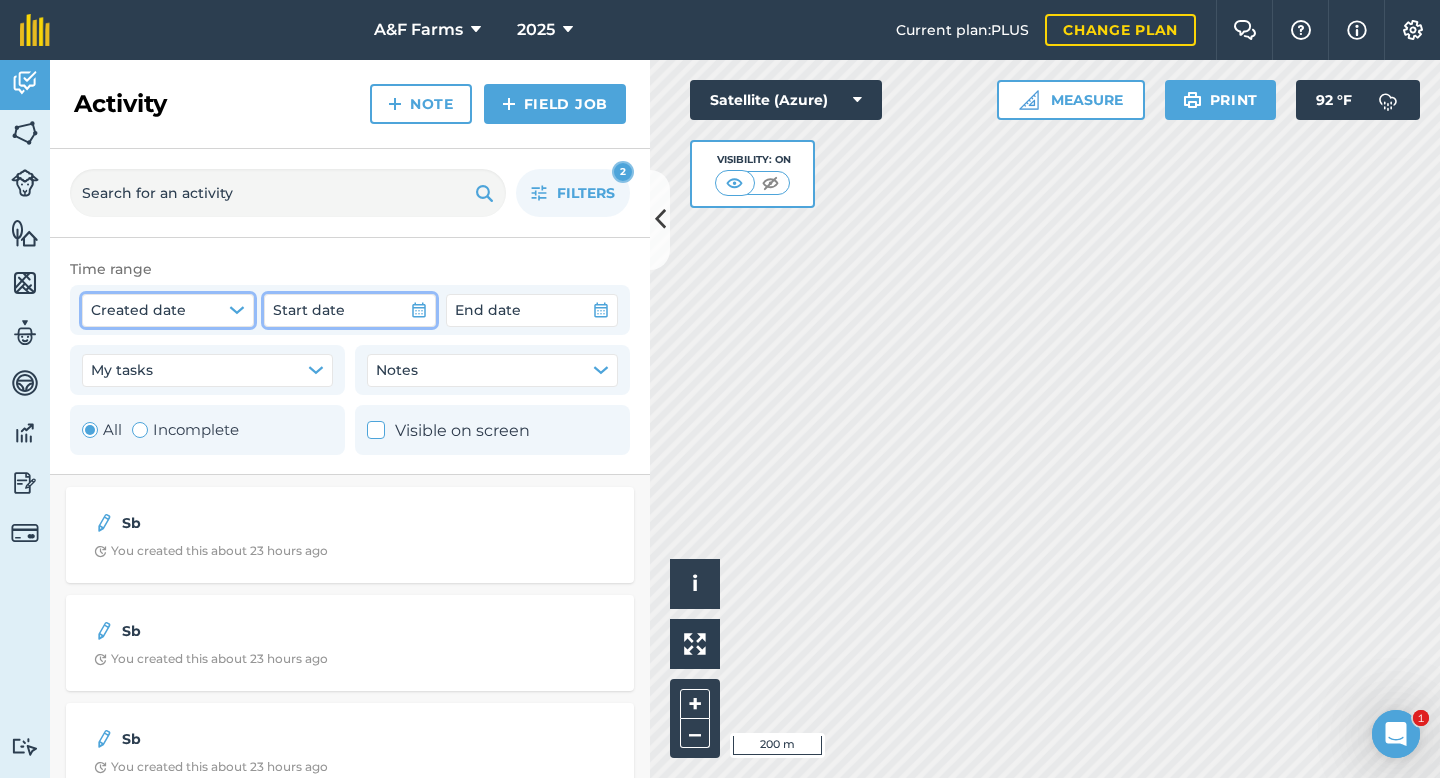 click on "Start date" at bounding box center [309, 310] 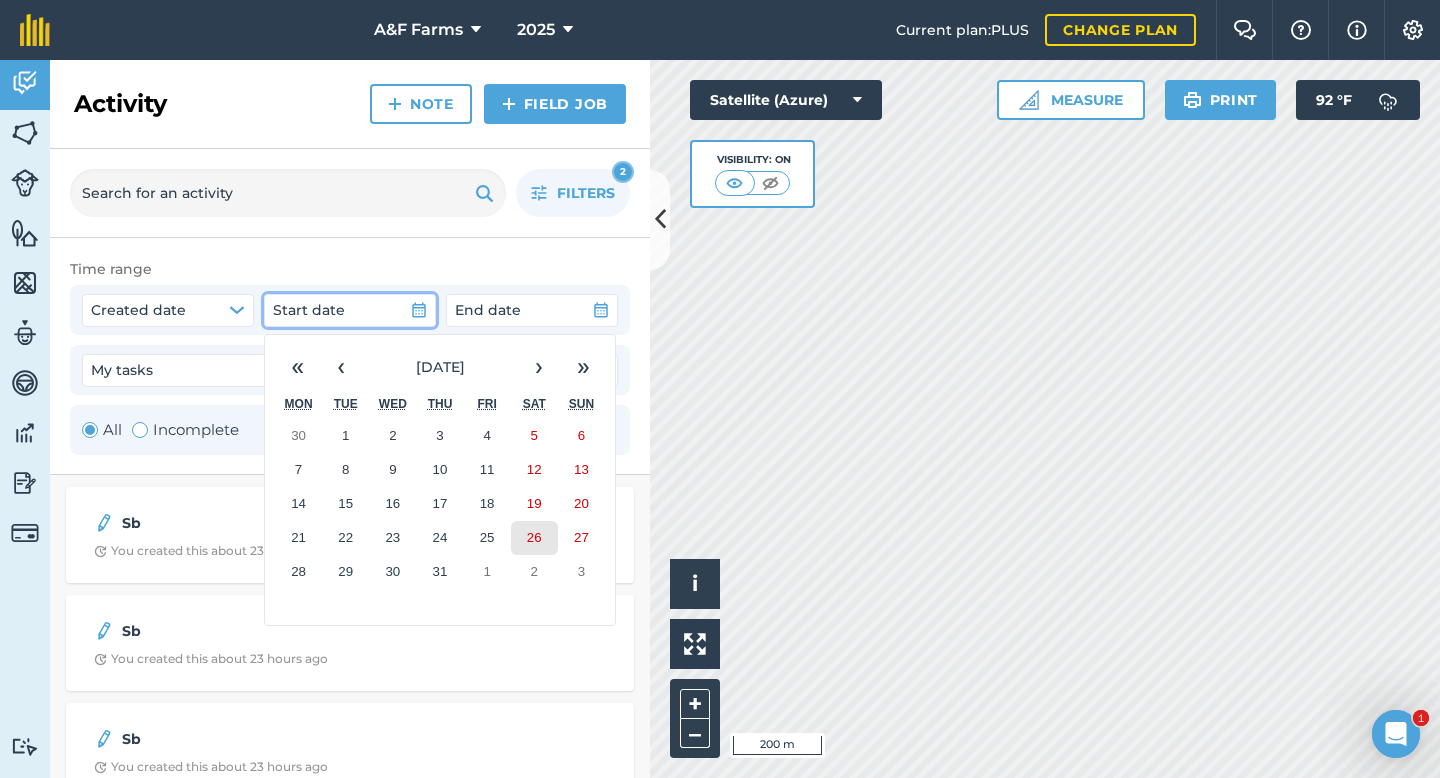 click on "26" at bounding box center [534, 538] 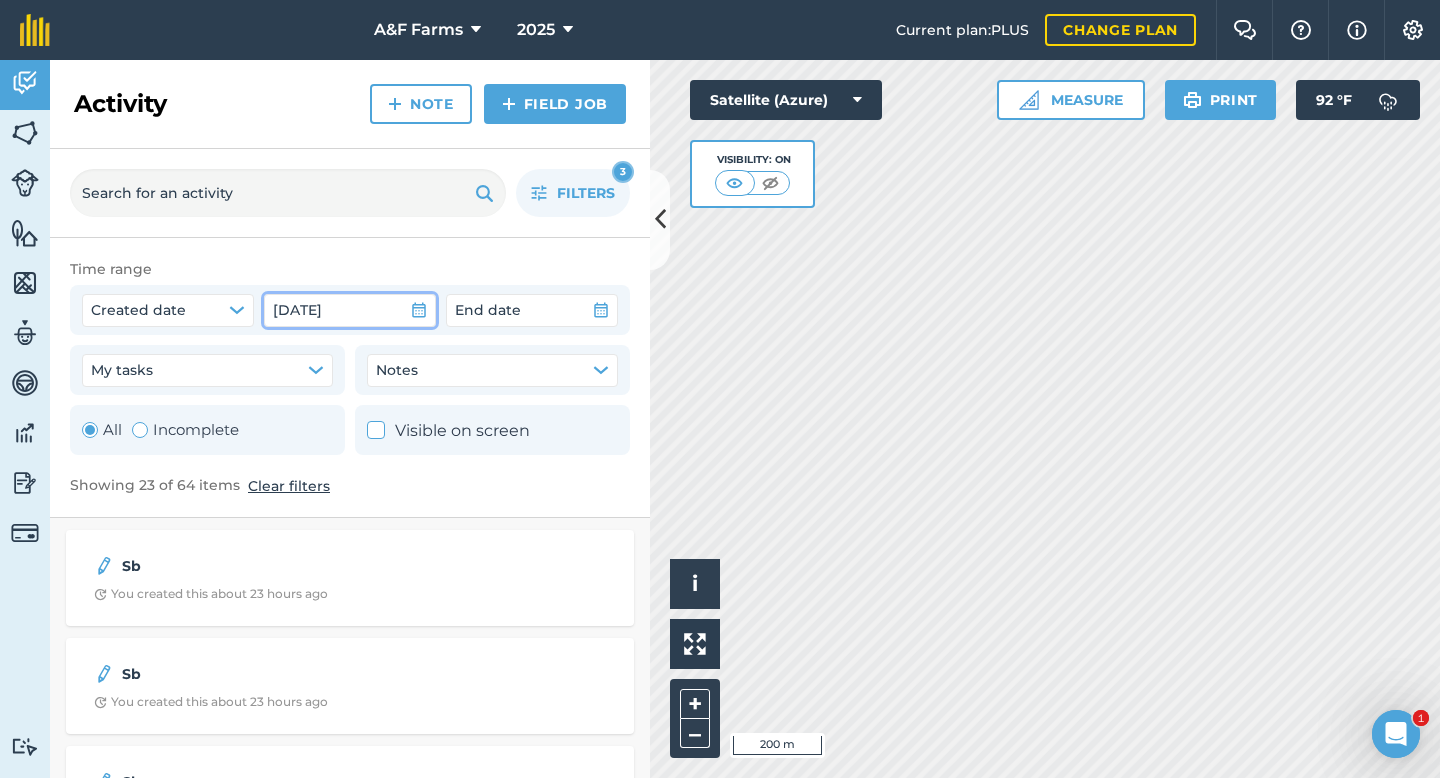 click on "Visible on screen" at bounding box center (448, 431) 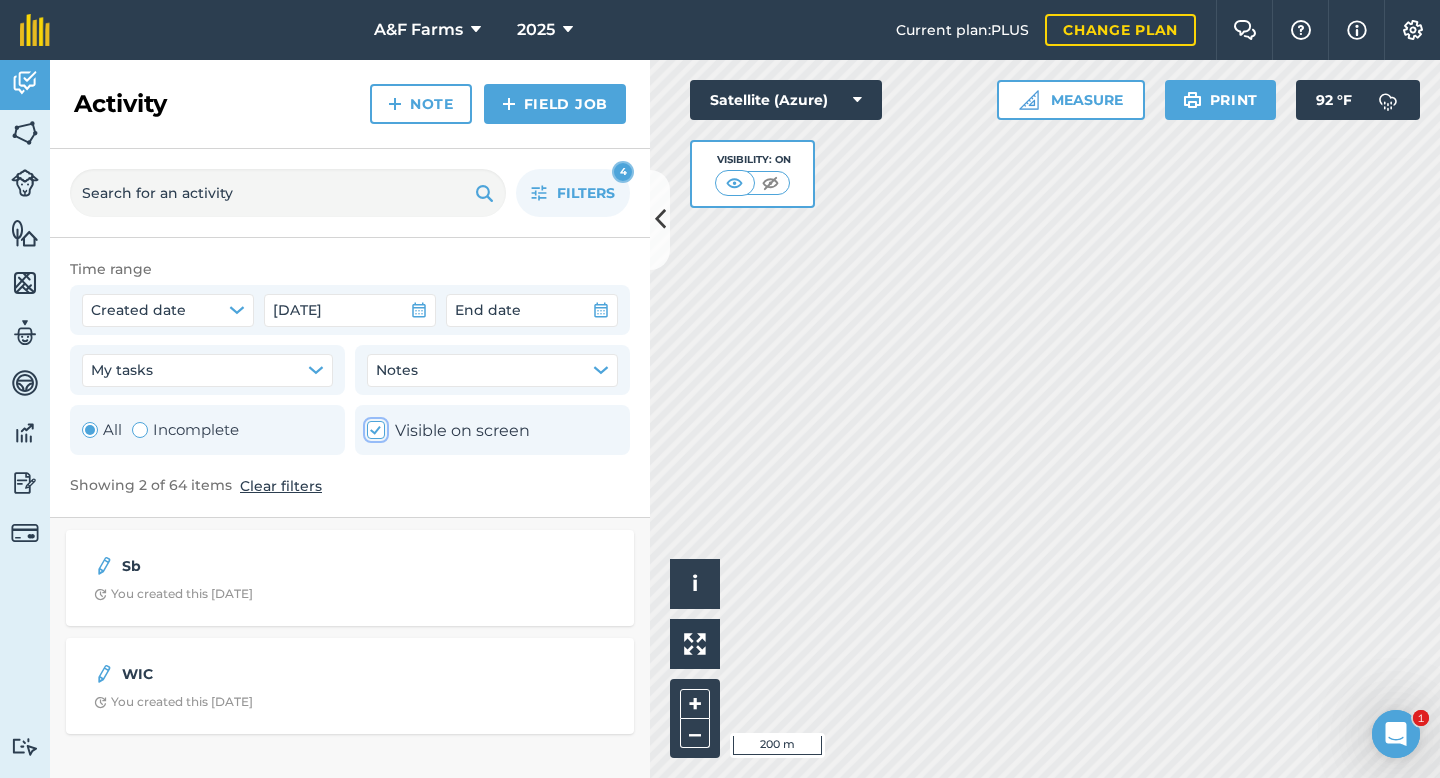 click on "Visible on screen" at bounding box center [448, 431] 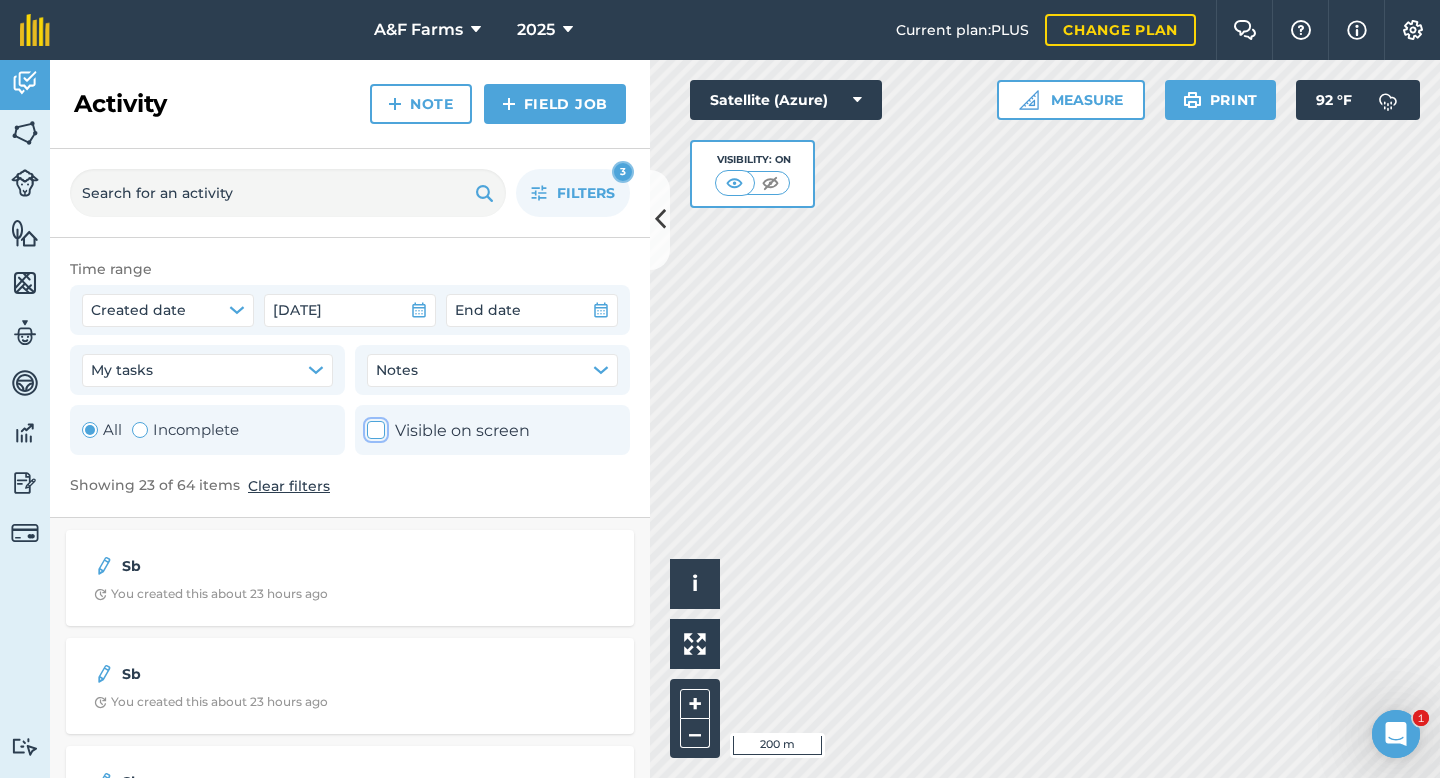 click on "Visible on screen" at bounding box center (448, 431) 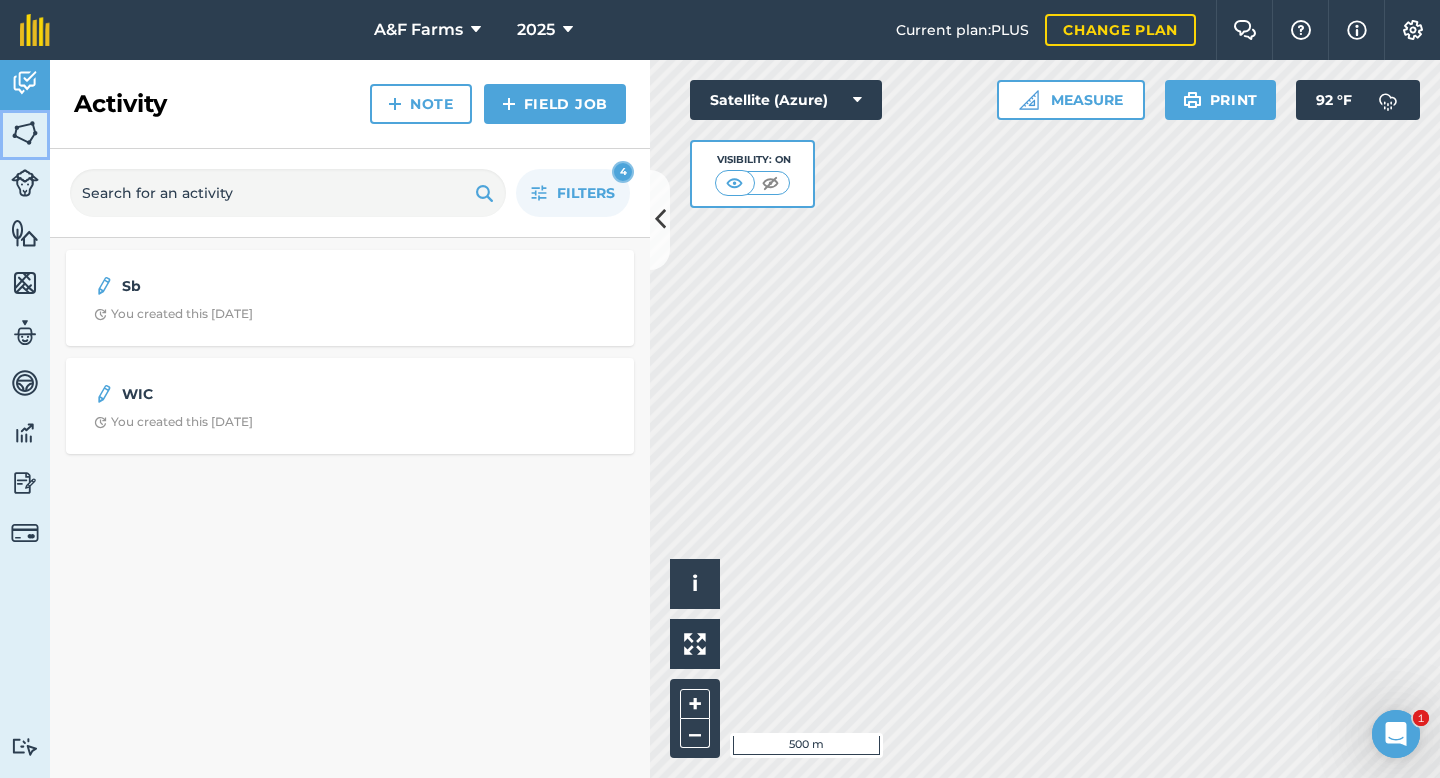 click on "Fields" at bounding box center (25, 135) 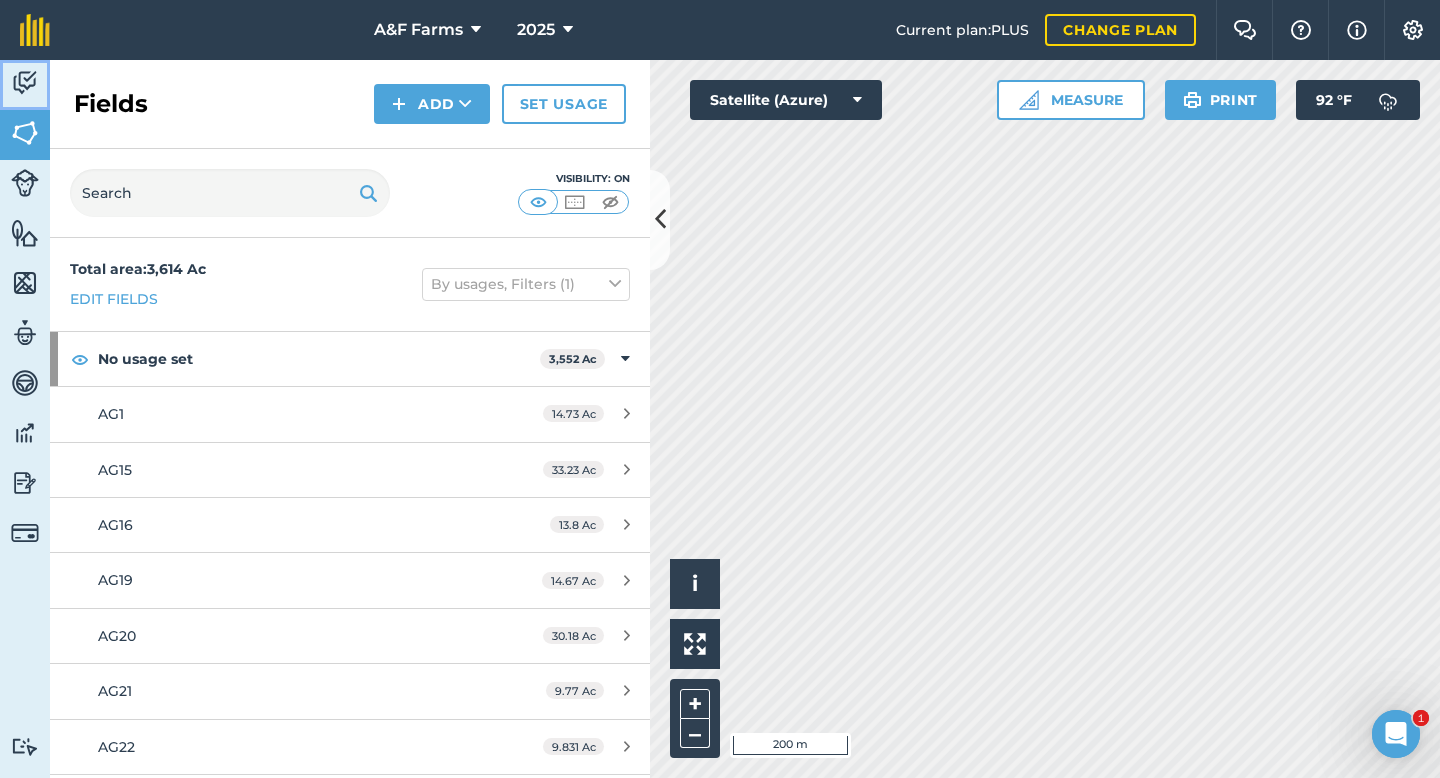 click at bounding box center (25, 83) 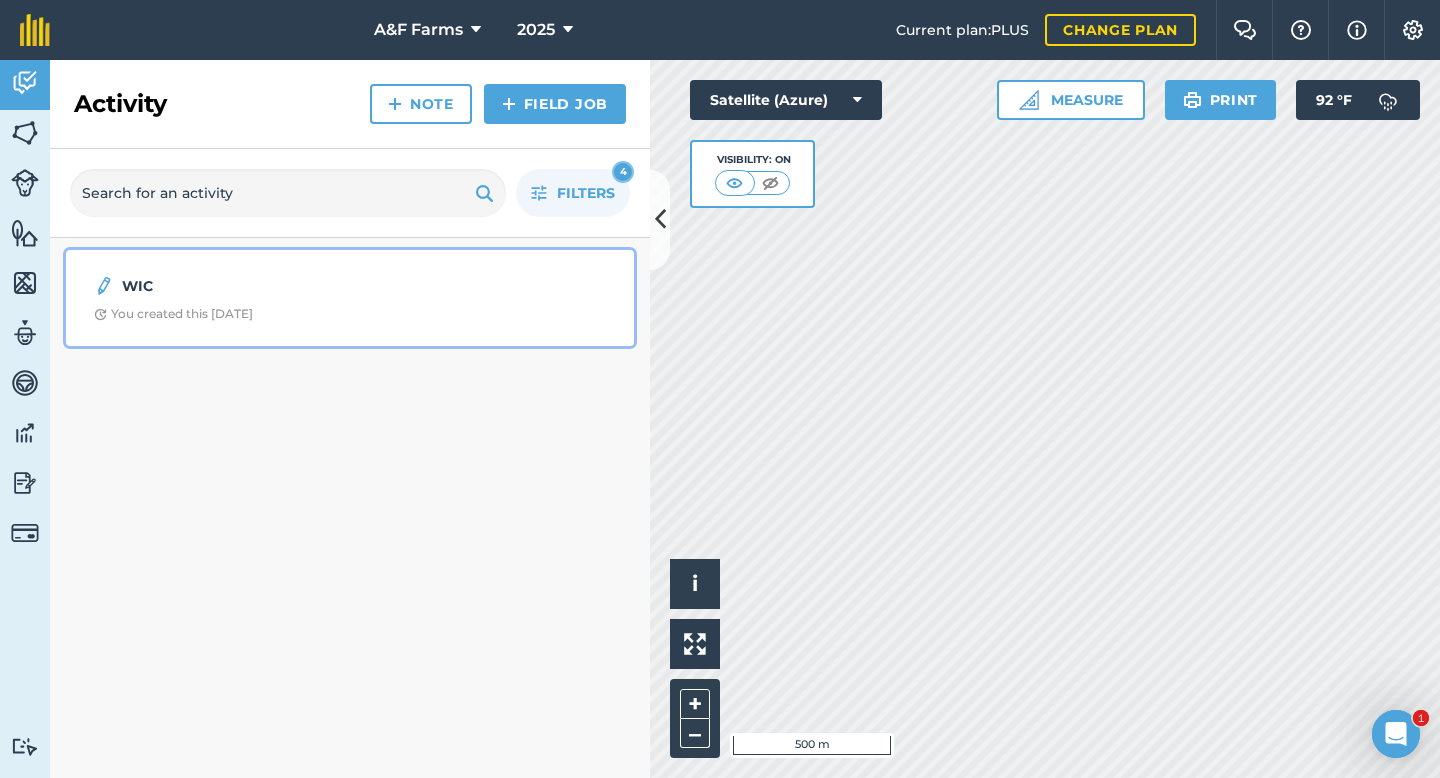 click on "WIC" at bounding box center [280, 286] 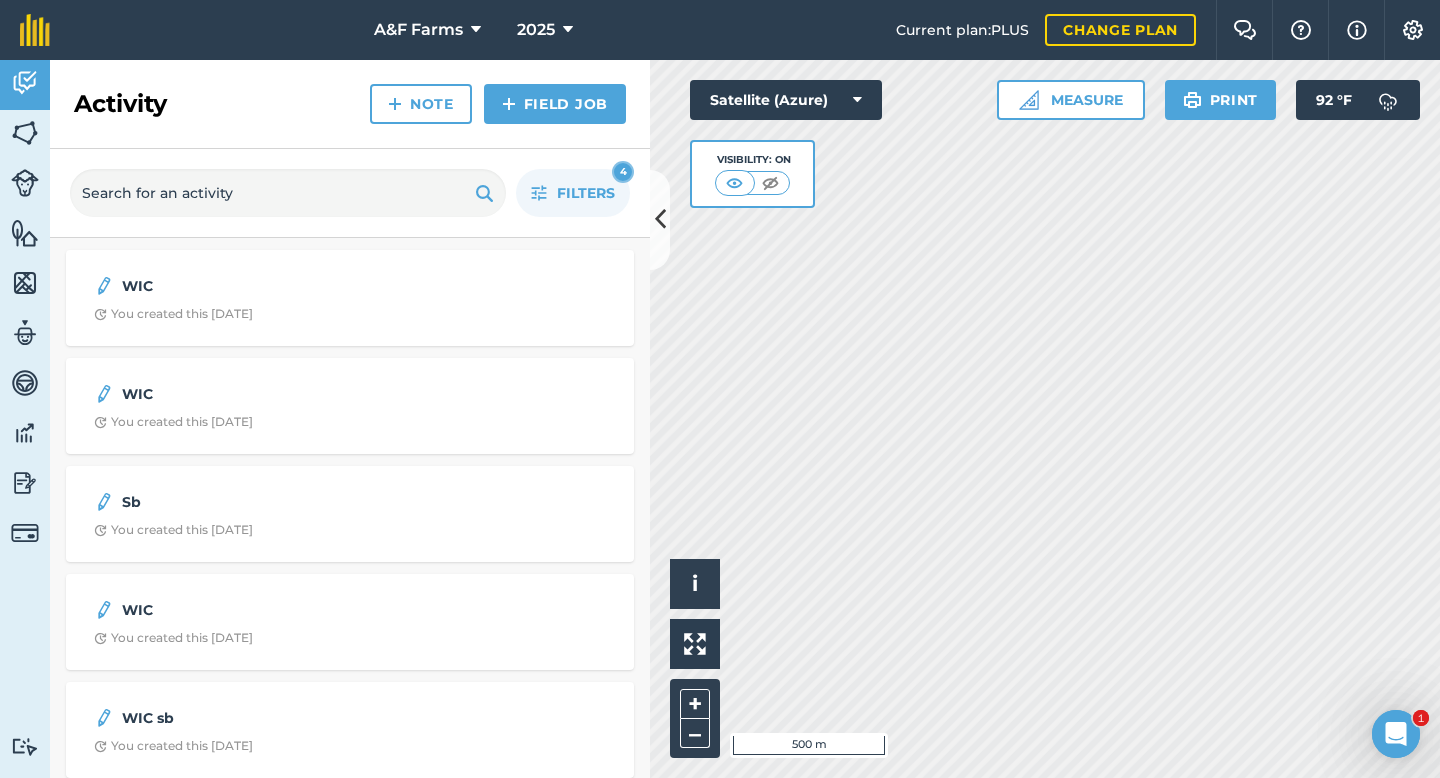 scroll, scrollTop: 12, scrollLeft: 0, axis: vertical 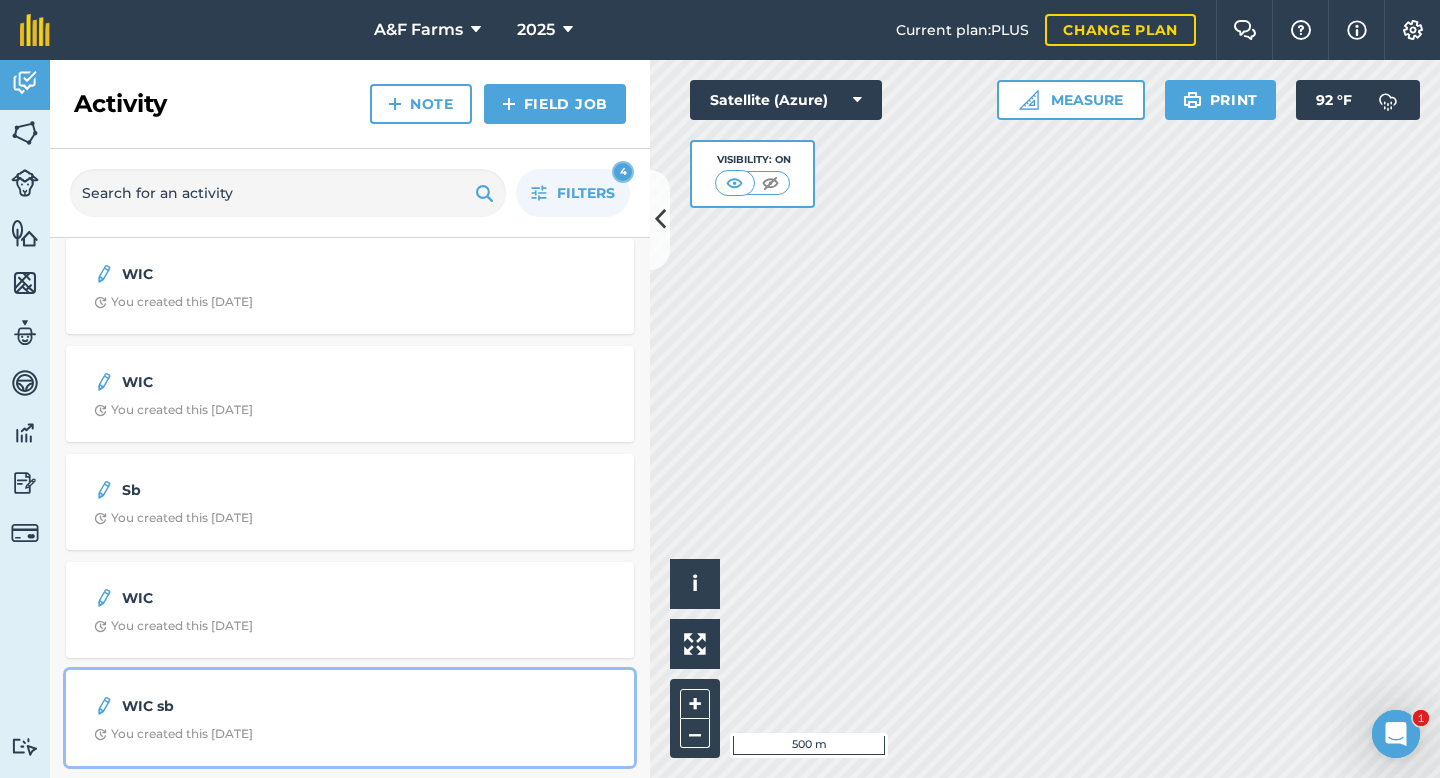 click on "WIC sb" at bounding box center [280, 706] 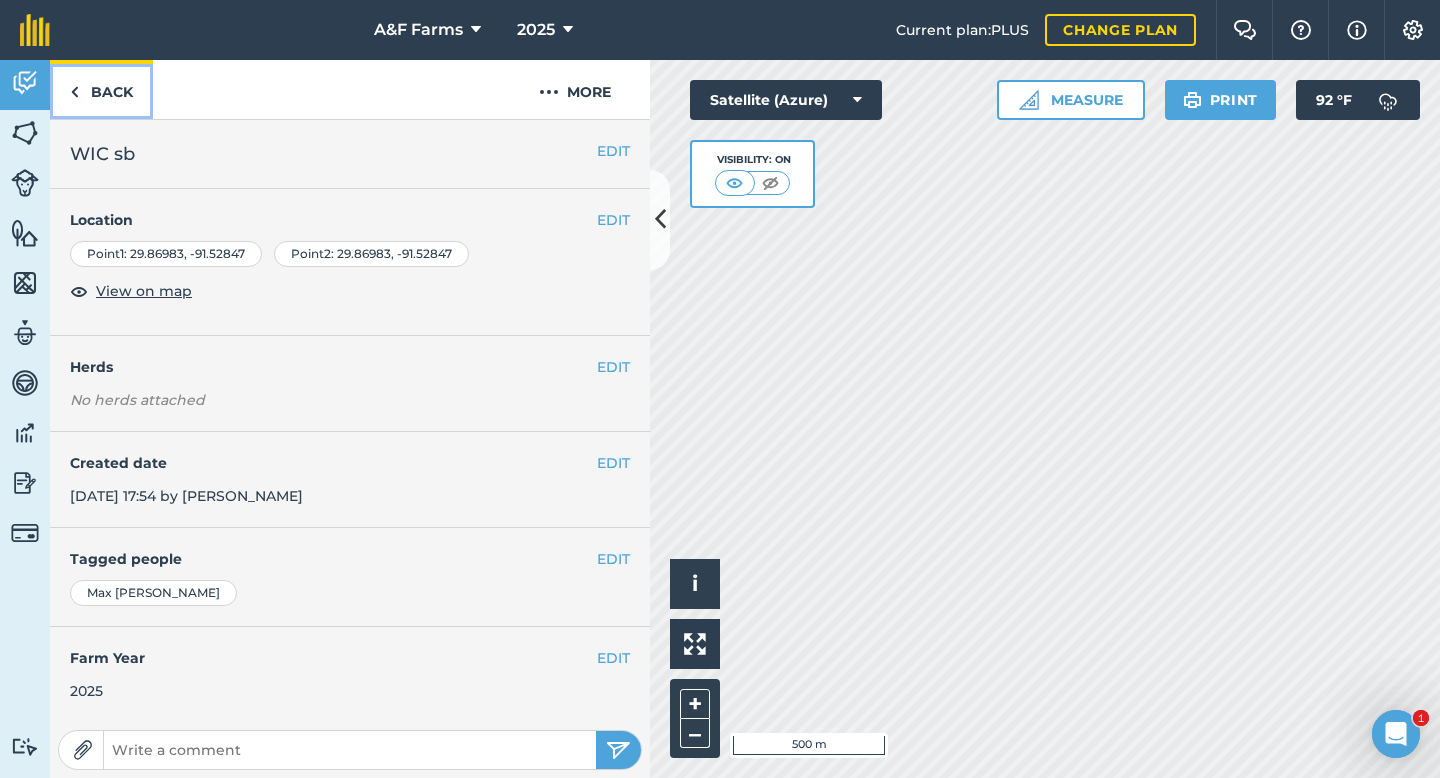 click at bounding box center (74, 92) 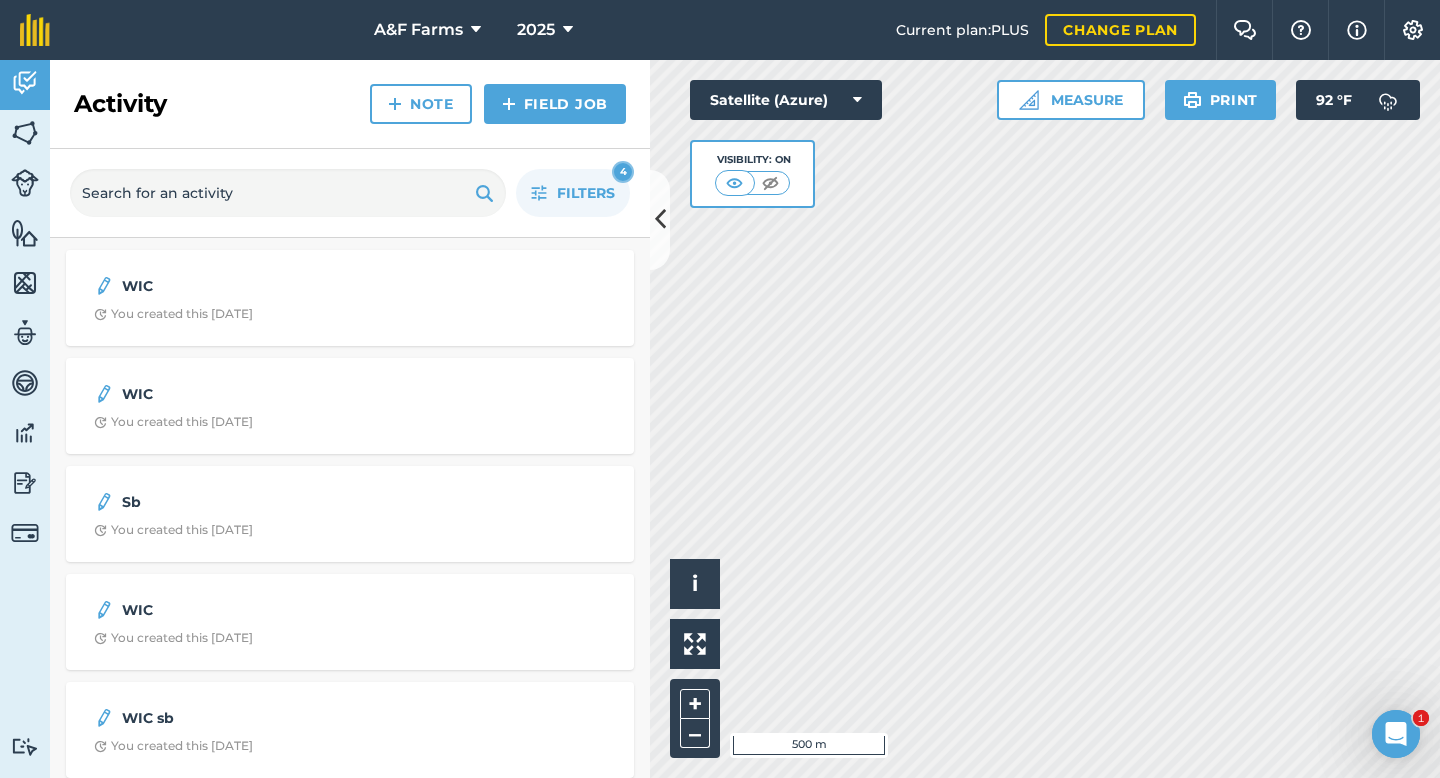 scroll, scrollTop: 12, scrollLeft: 0, axis: vertical 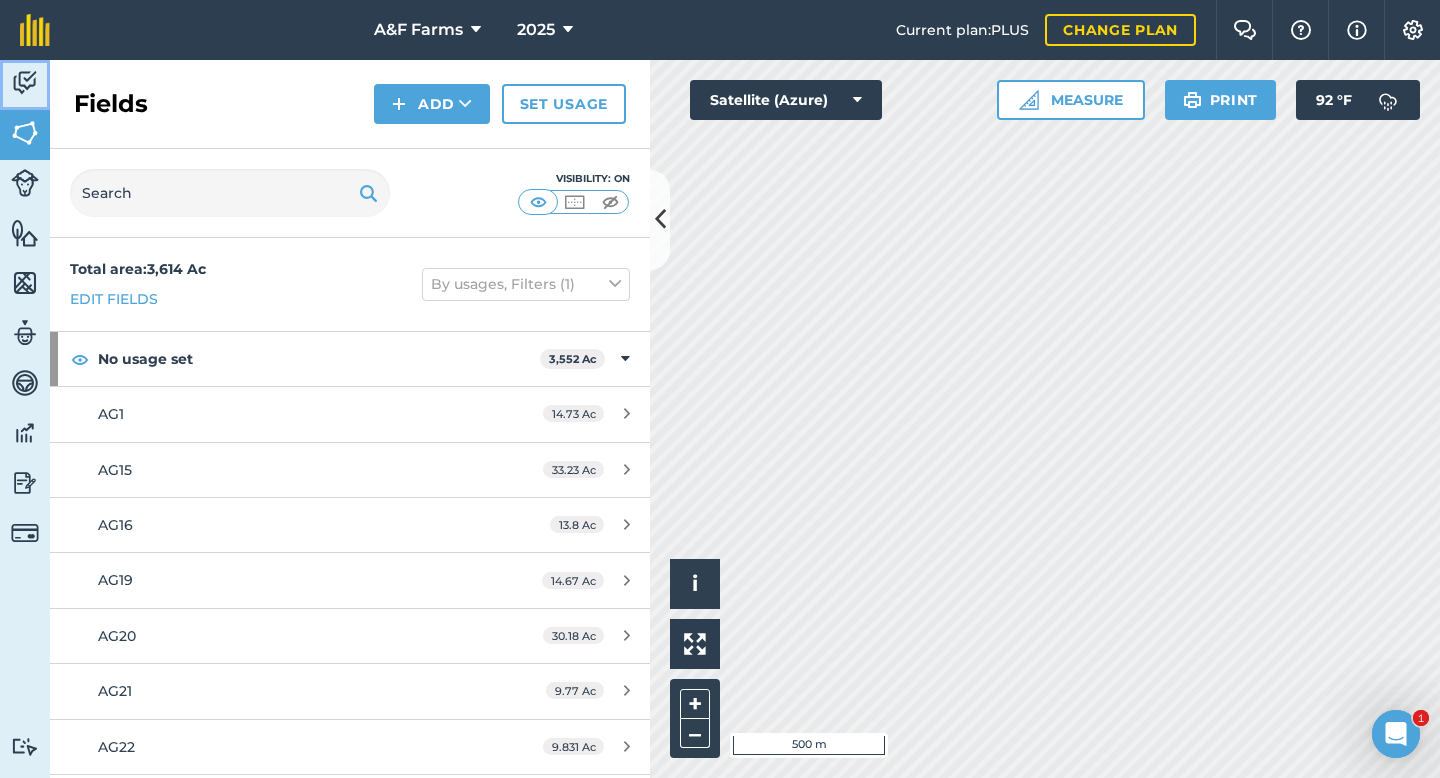 click at bounding box center (25, 83) 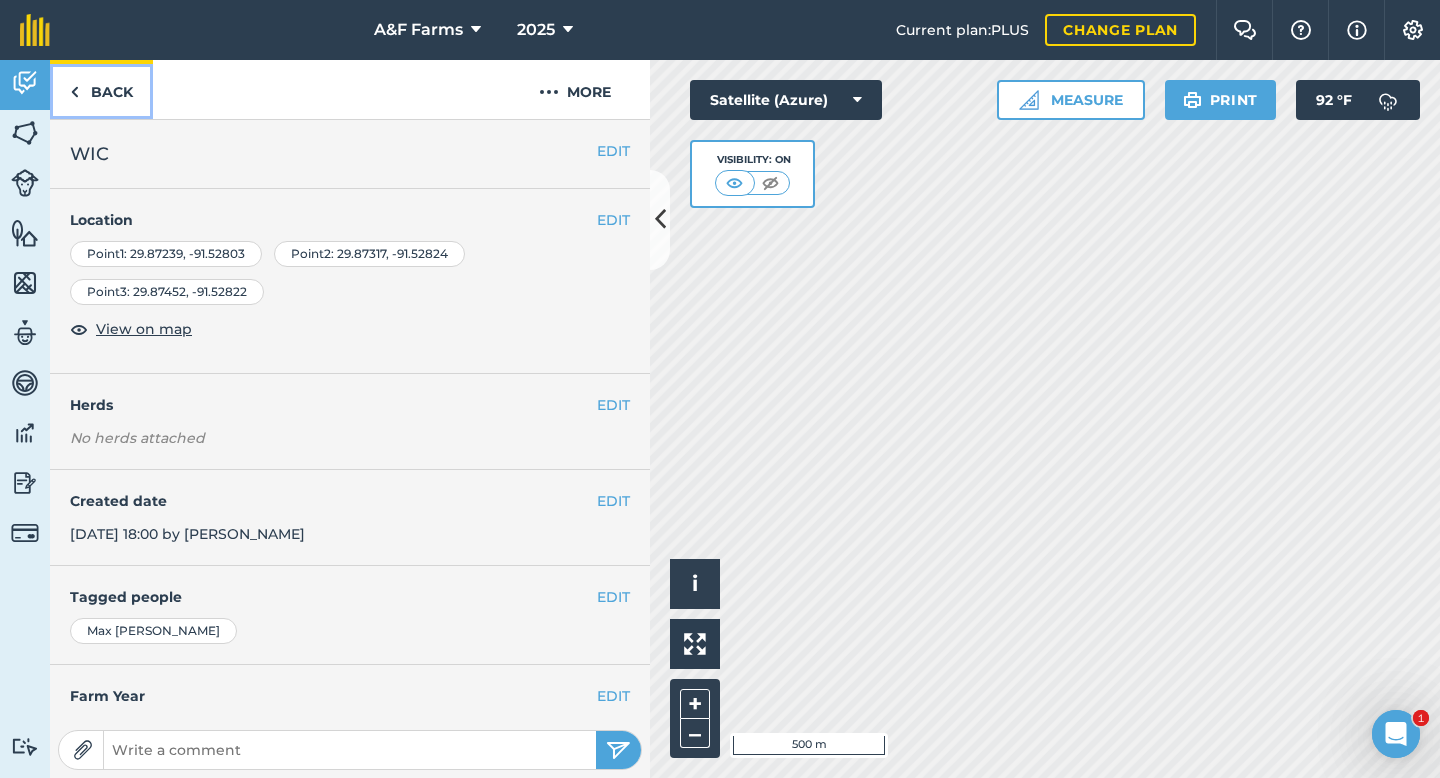click on "Back" at bounding box center [101, 89] 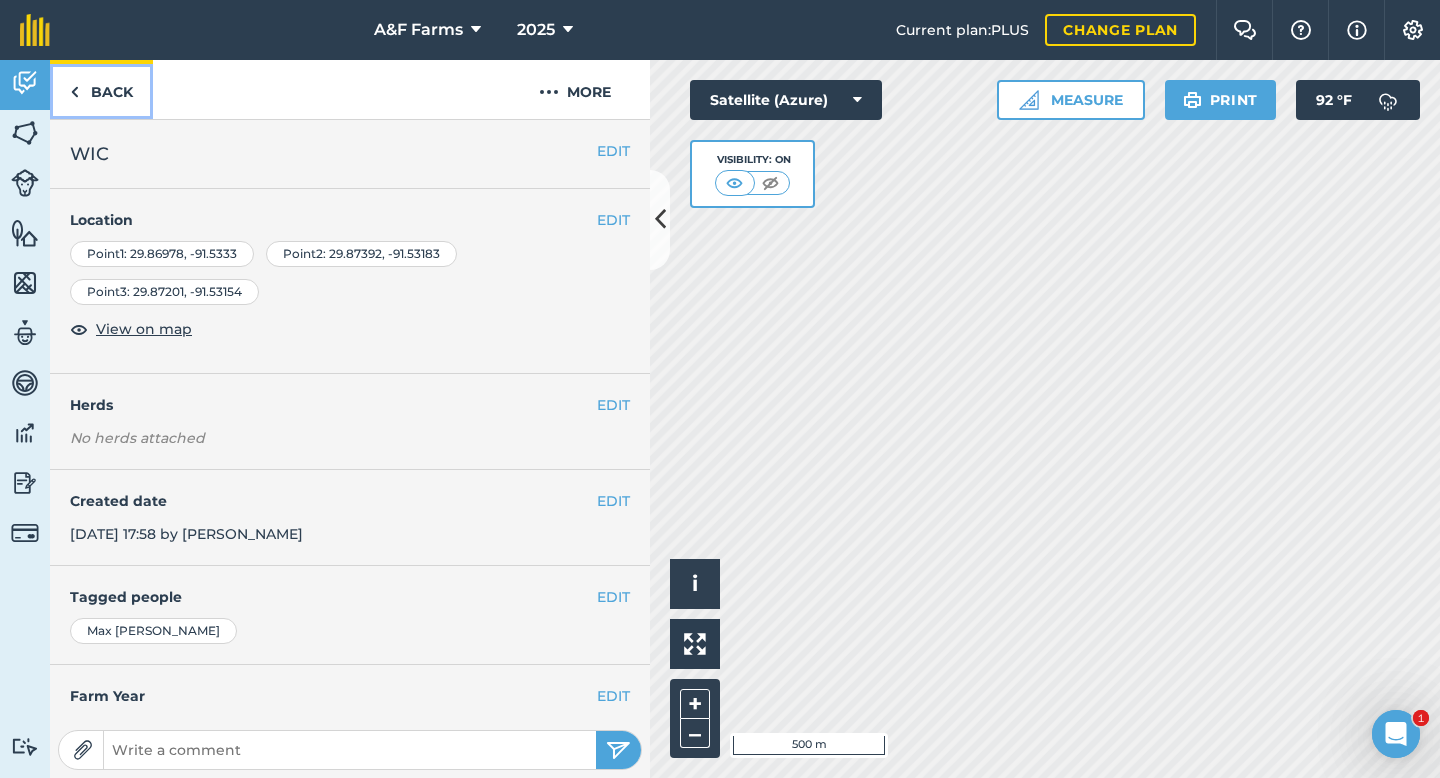 click on "Back" at bounding box center (101, 89) 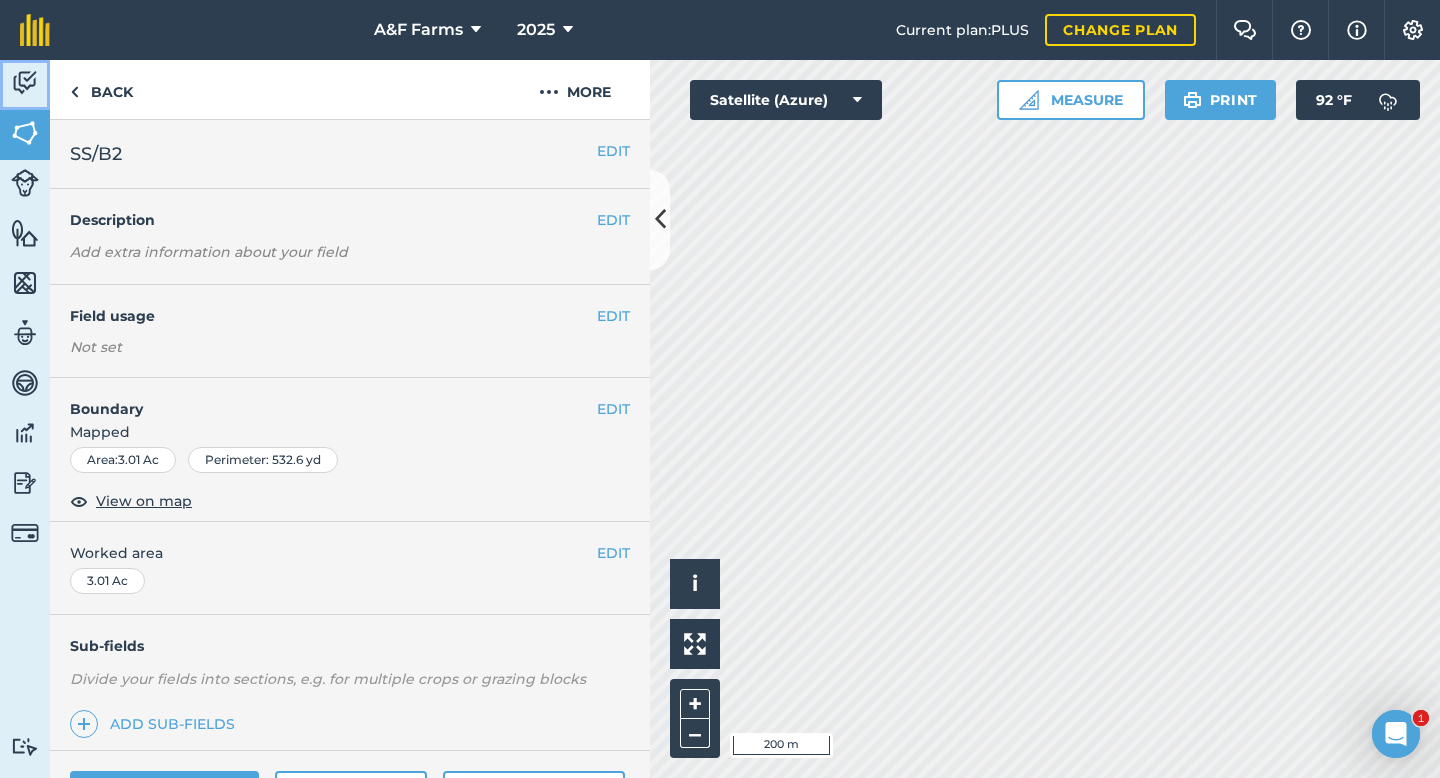 click on "Activity" at bounding box center [25, 85] 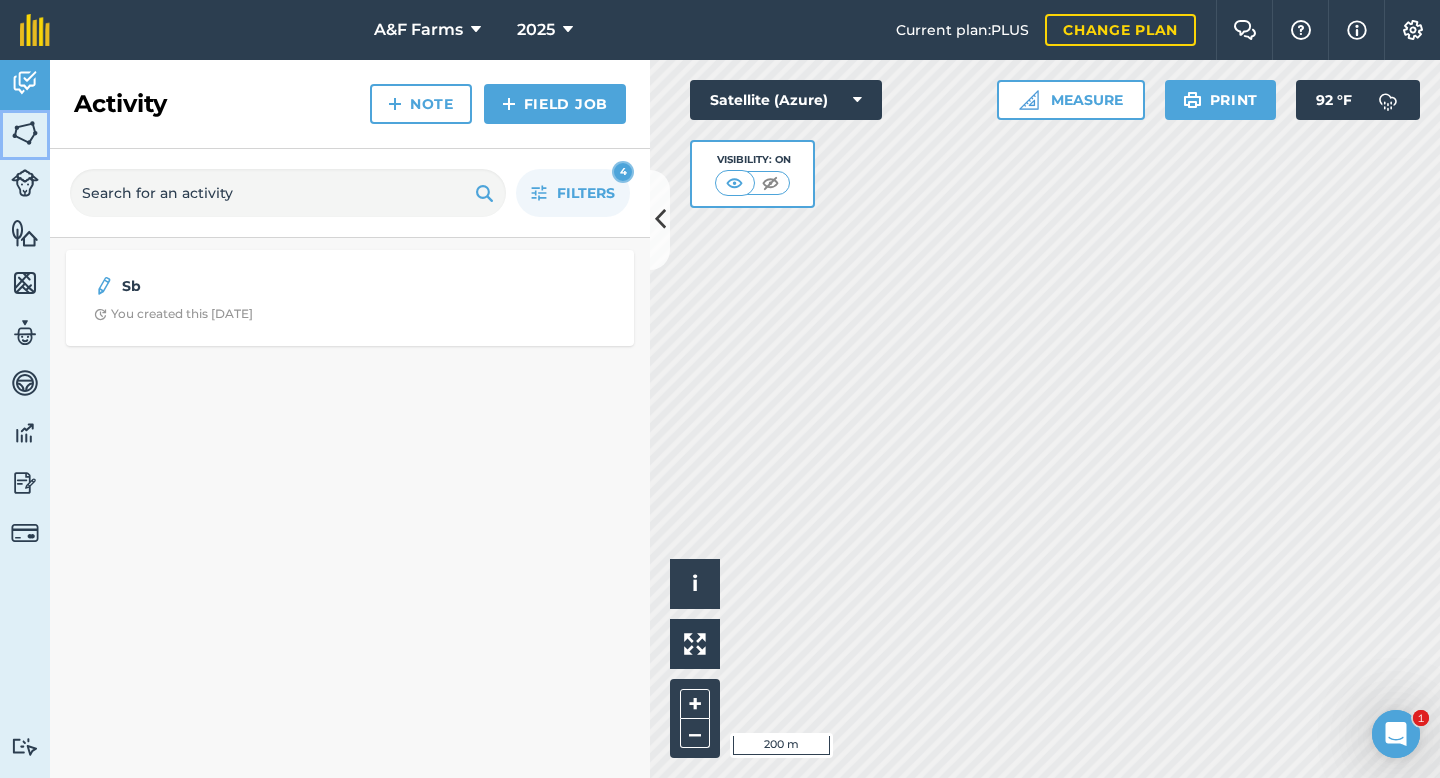click at bounding box center [25, 133] 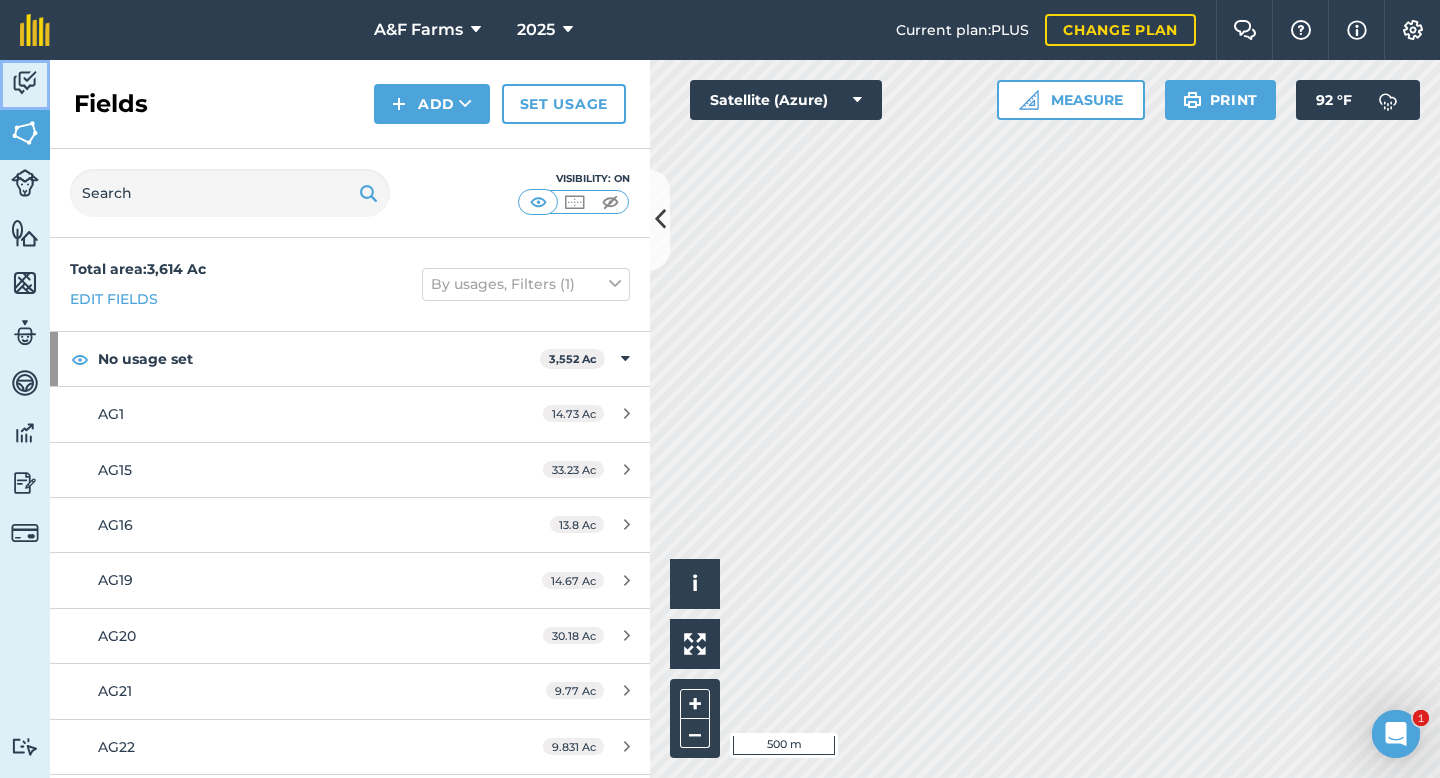 click at bounding box center [25, 83] 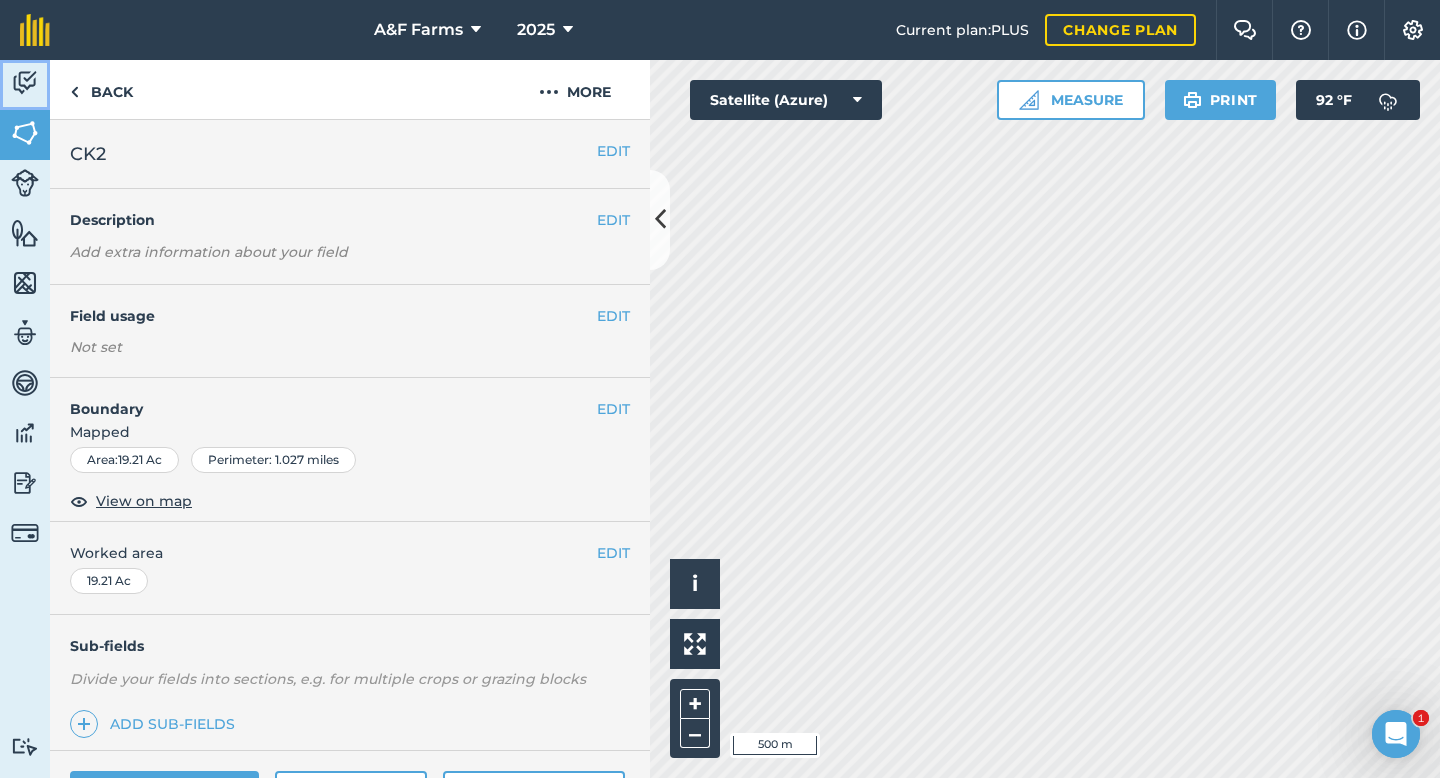 click at bounding box center (25, 83) 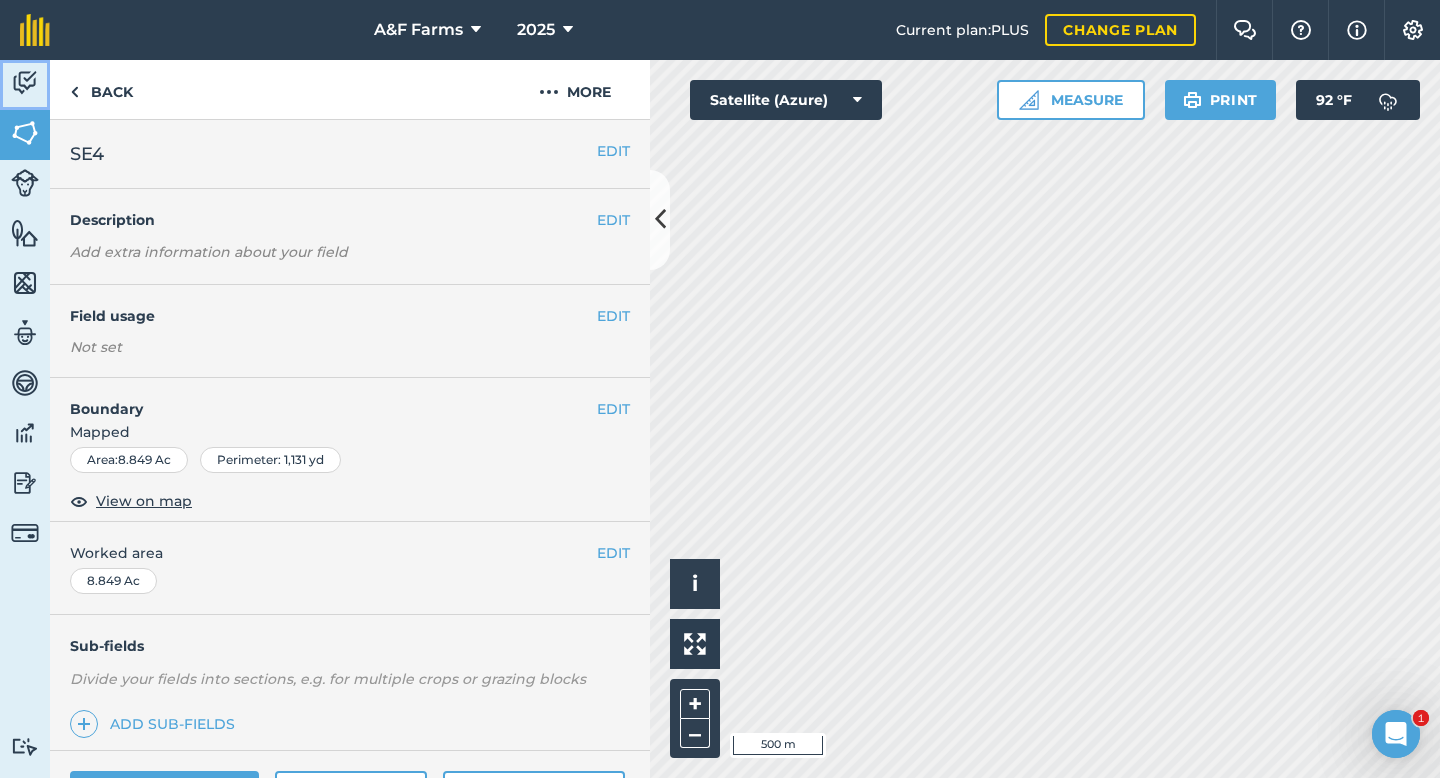 click on "Activity" at bounding box center [25, 85] 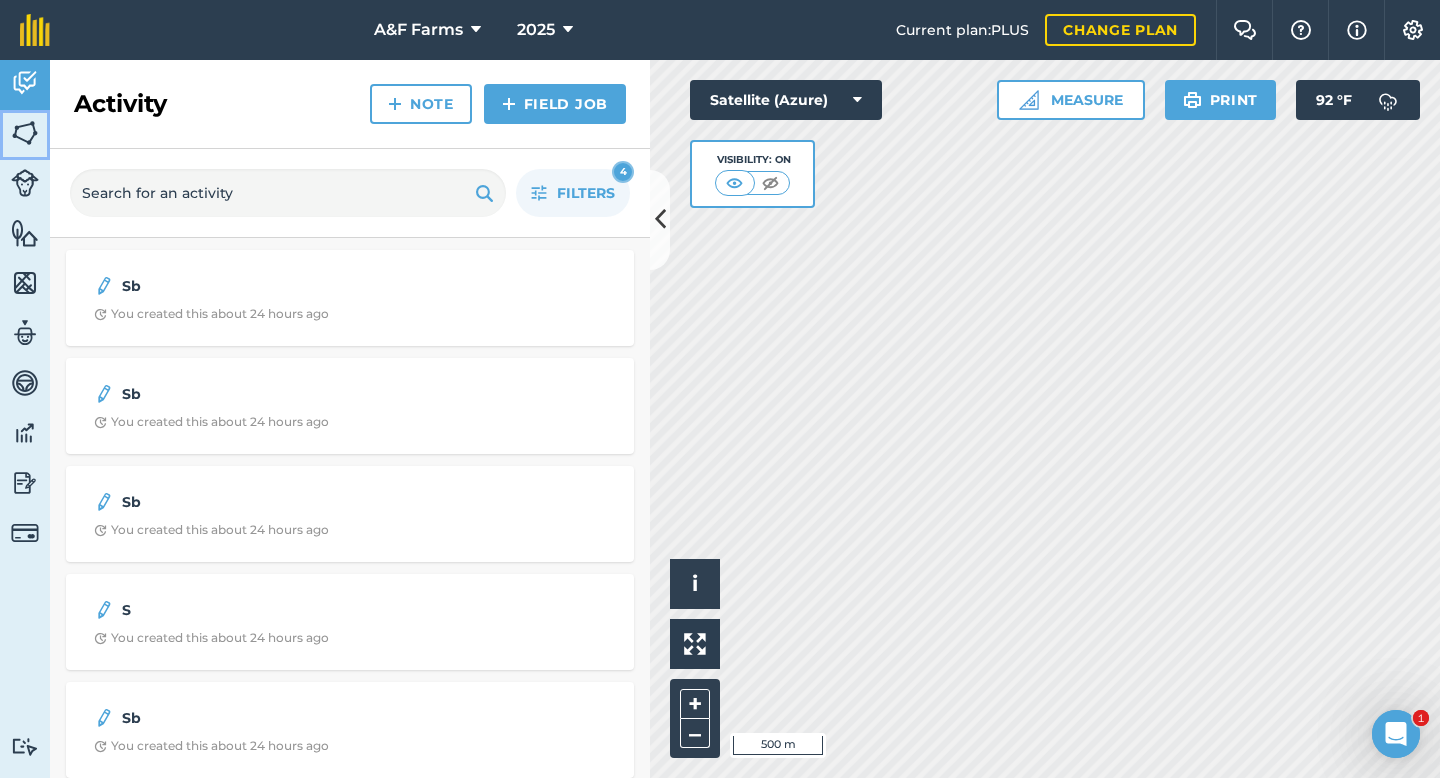 click at bounding box center [25, 133] 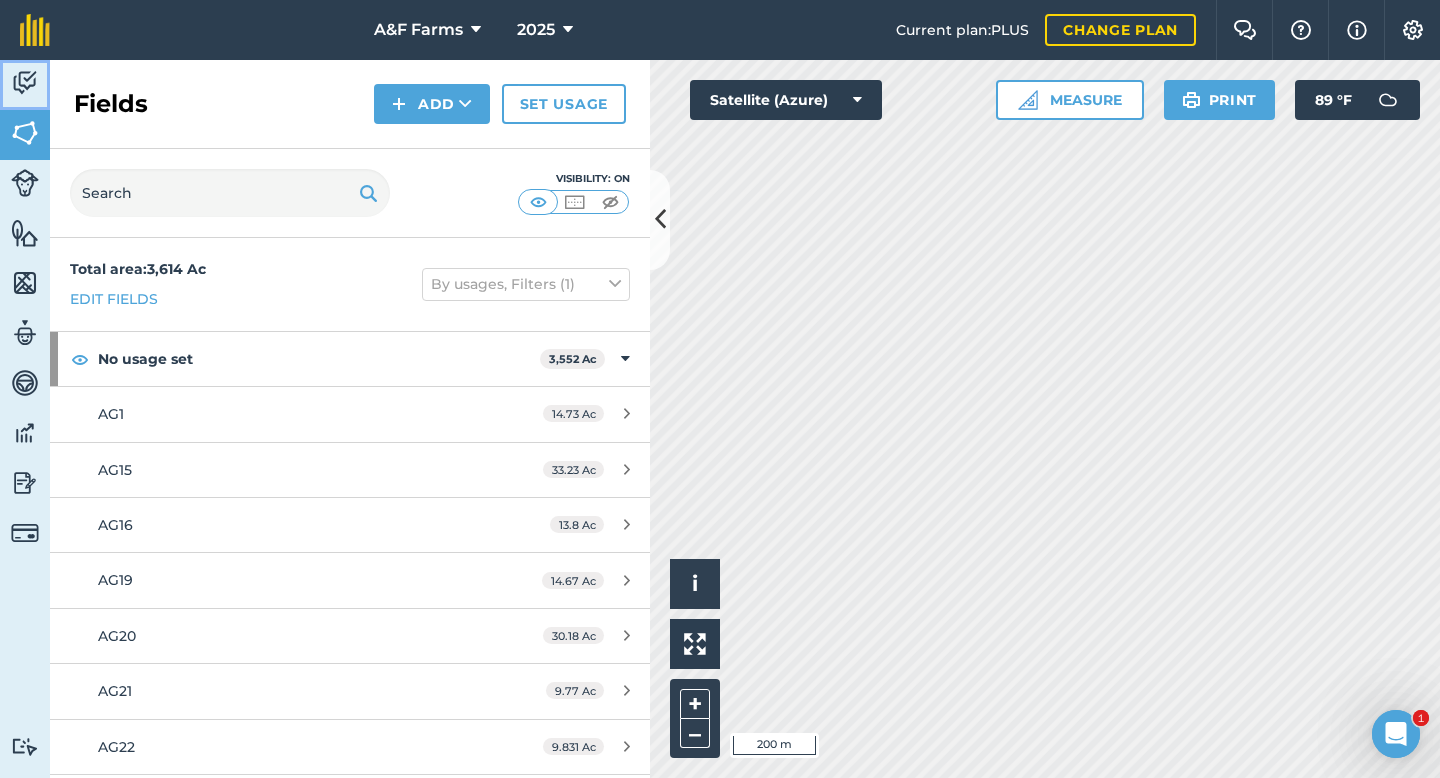 click at bounding box center [25, 83] 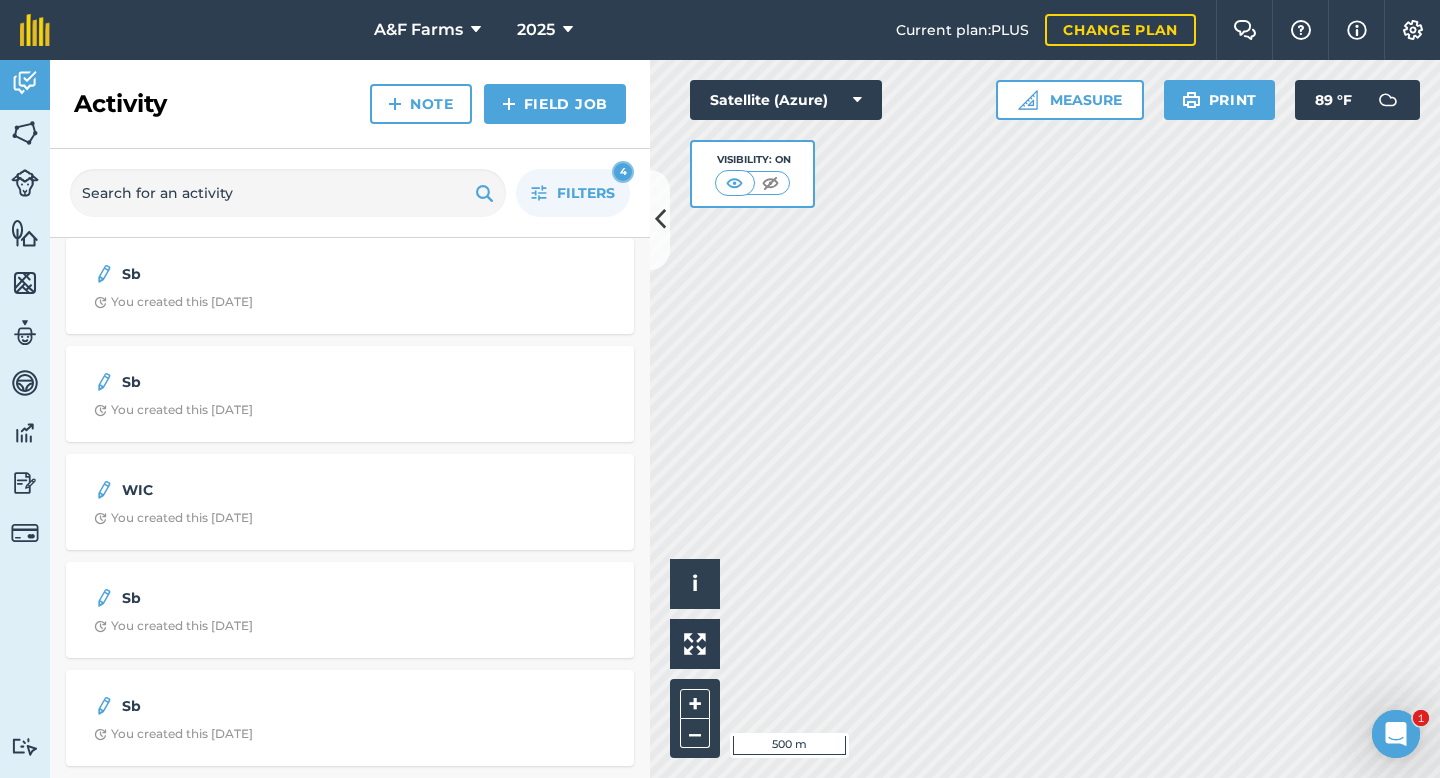 scroll, scrollTop: 659, scrollLeft: 0, axis: vertical 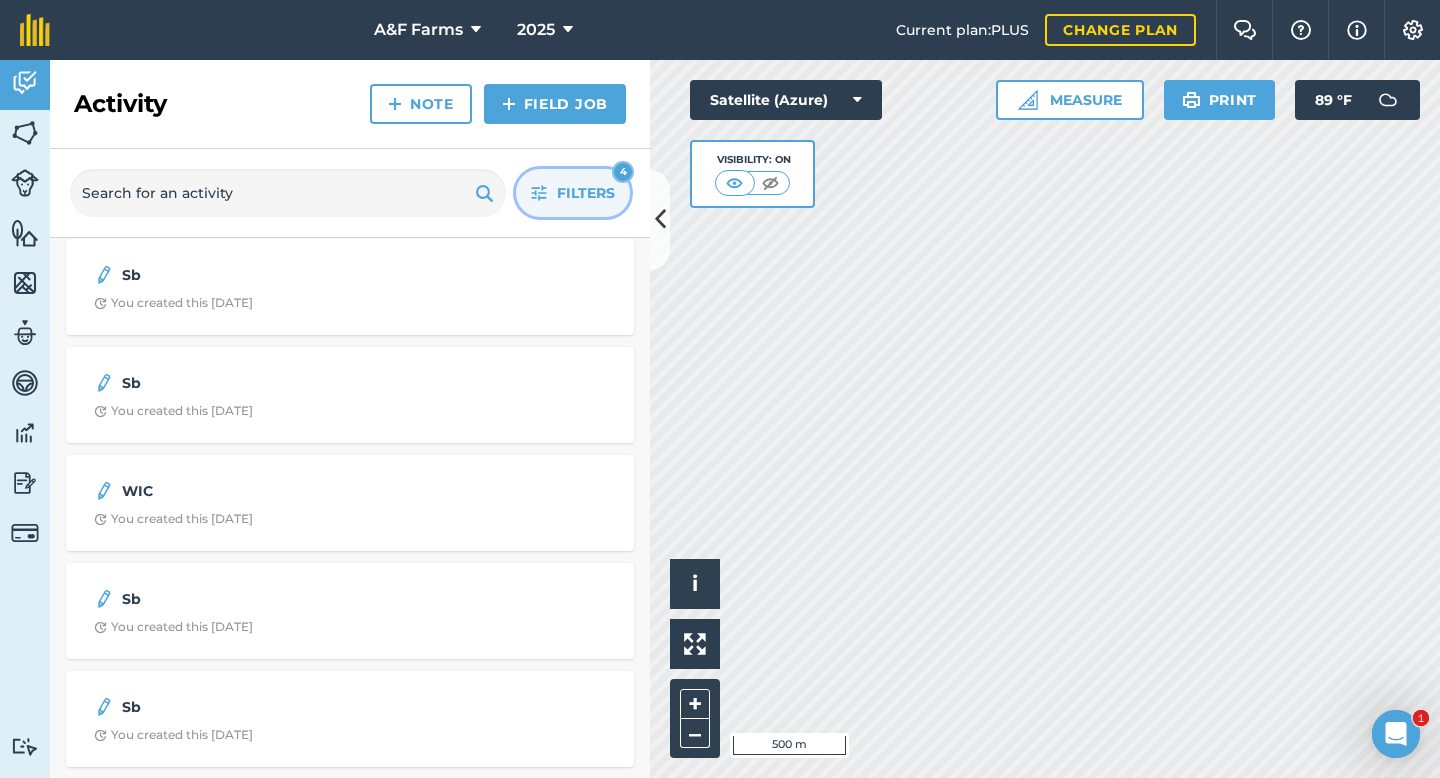 click on "Filters" at bounding box center (586, 193) 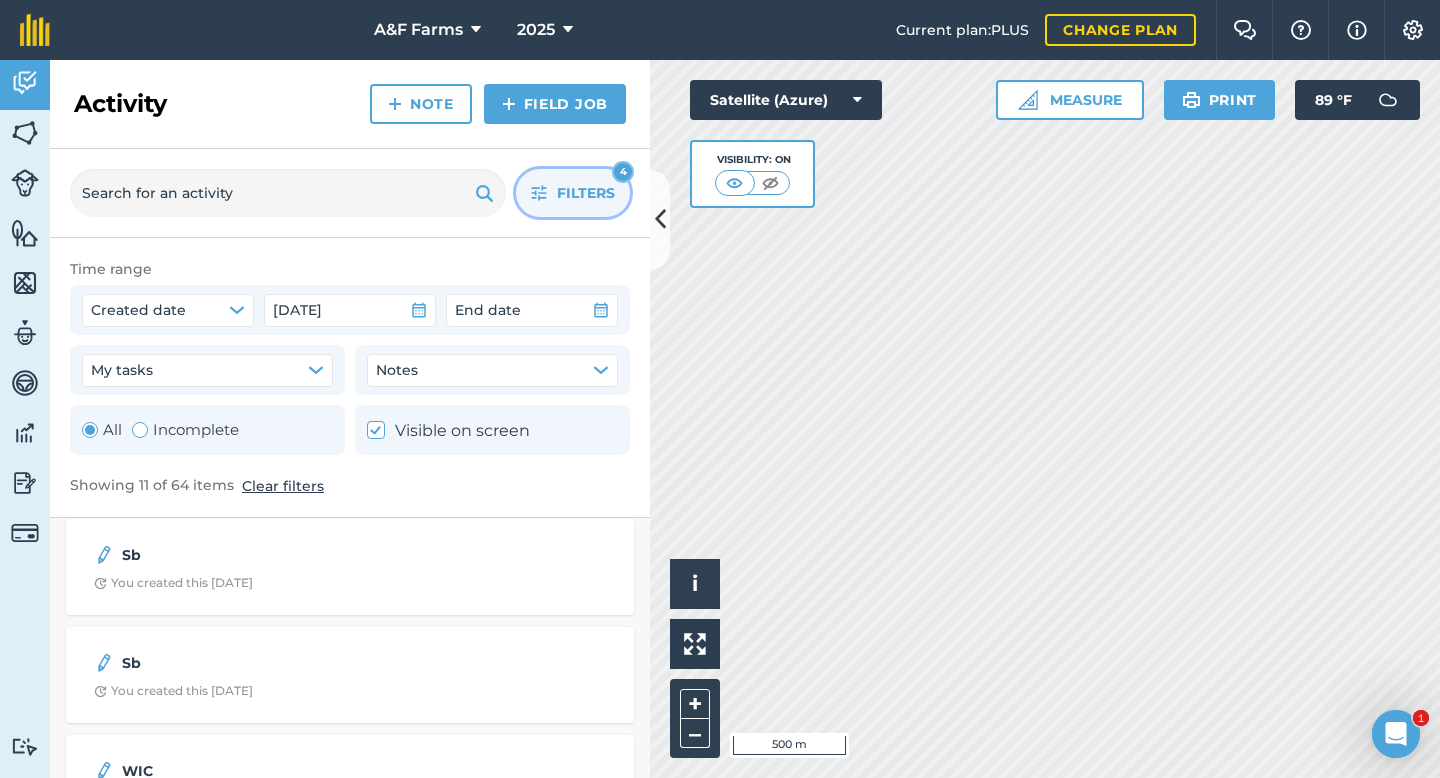 click on "Filters" at bounding box center (586, 193) 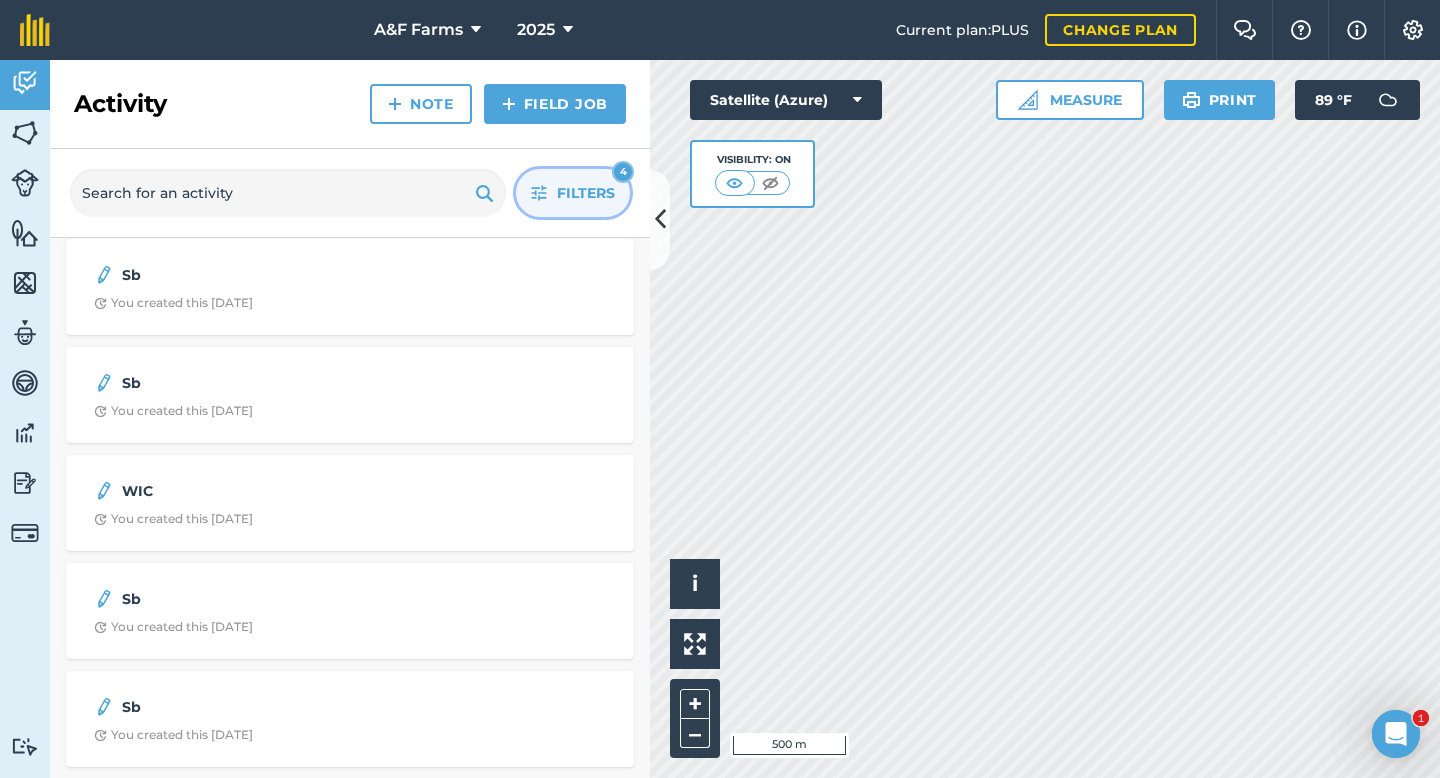 click on "Filters" at bounding box center (586, 193) 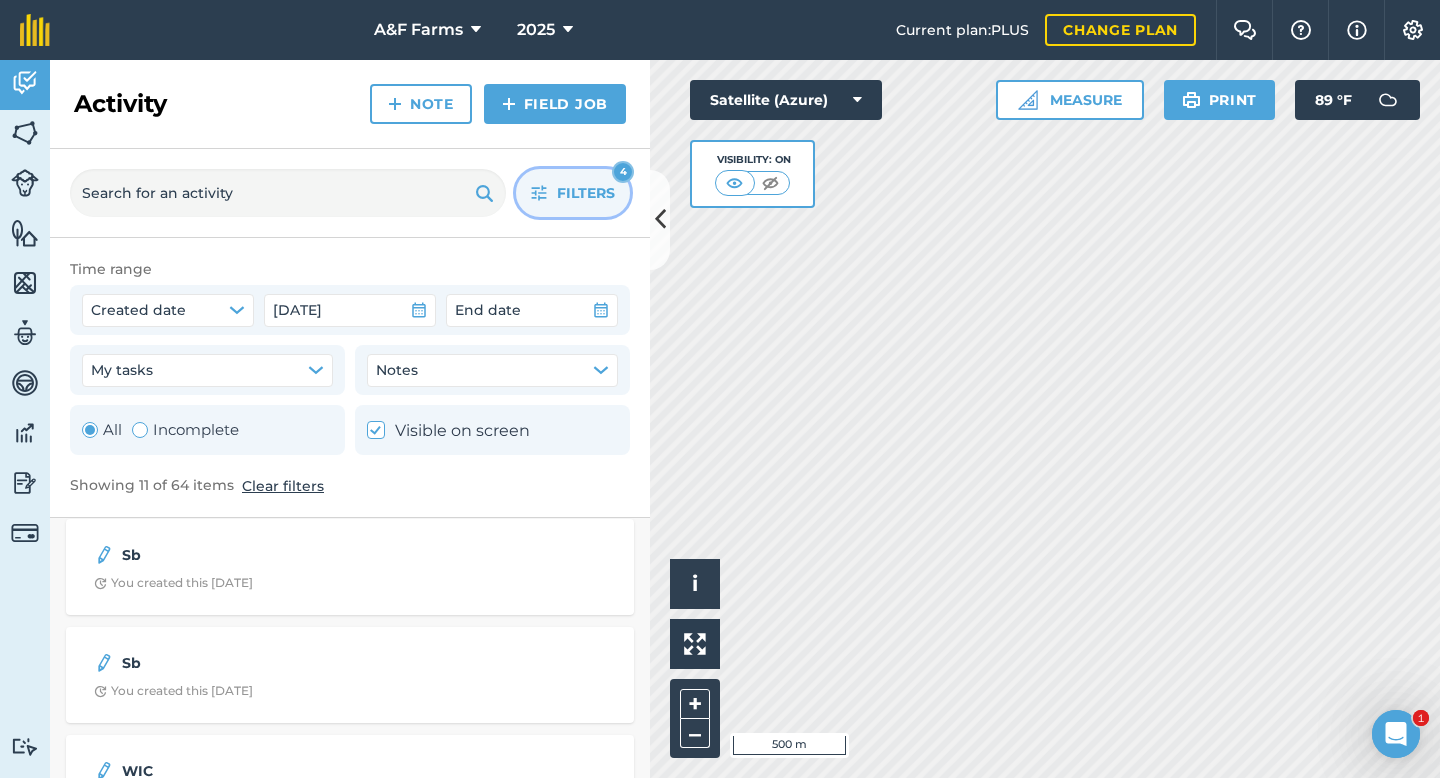 click on "Filters" at bounding box center [586, 193] 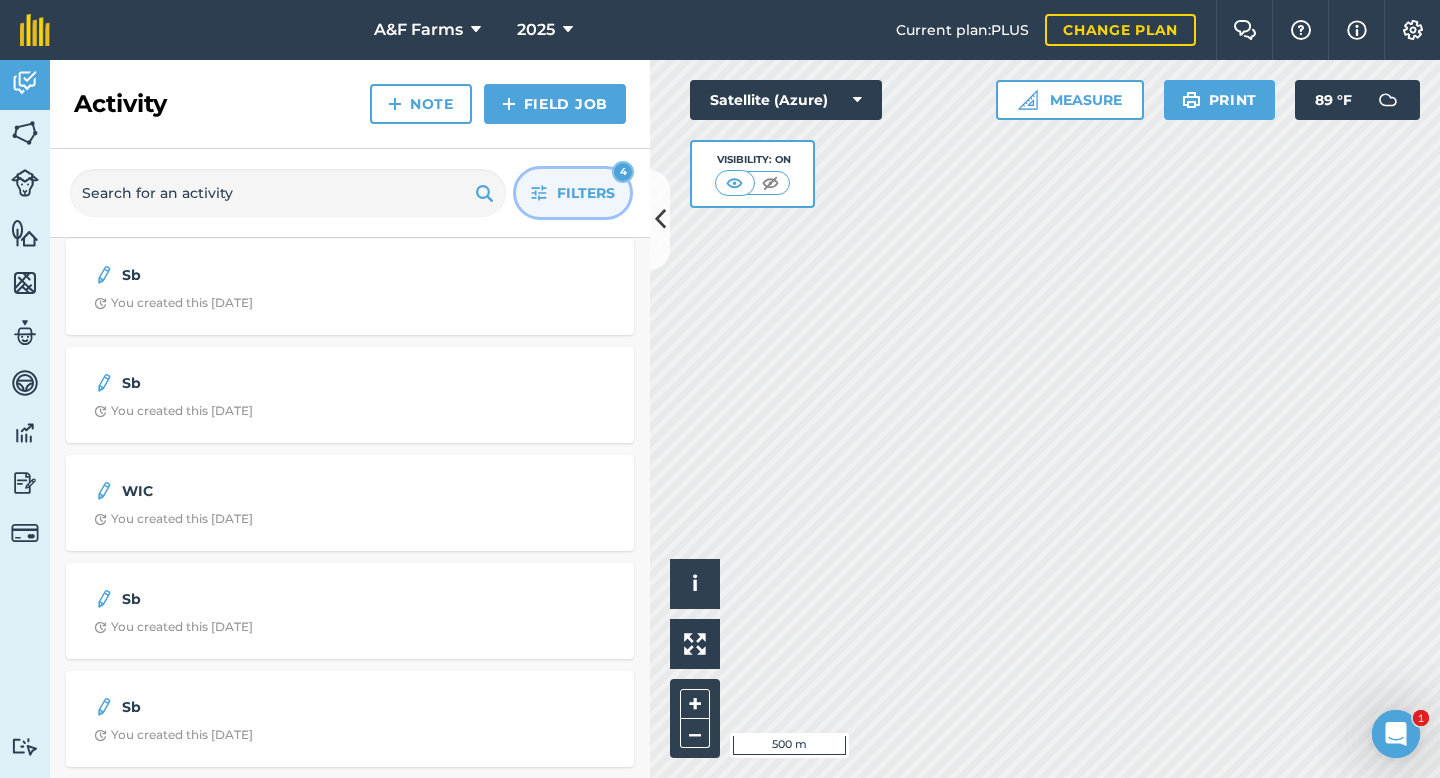 scroll, scrollTop: 660, scrollLeft: 0, axis: vertical 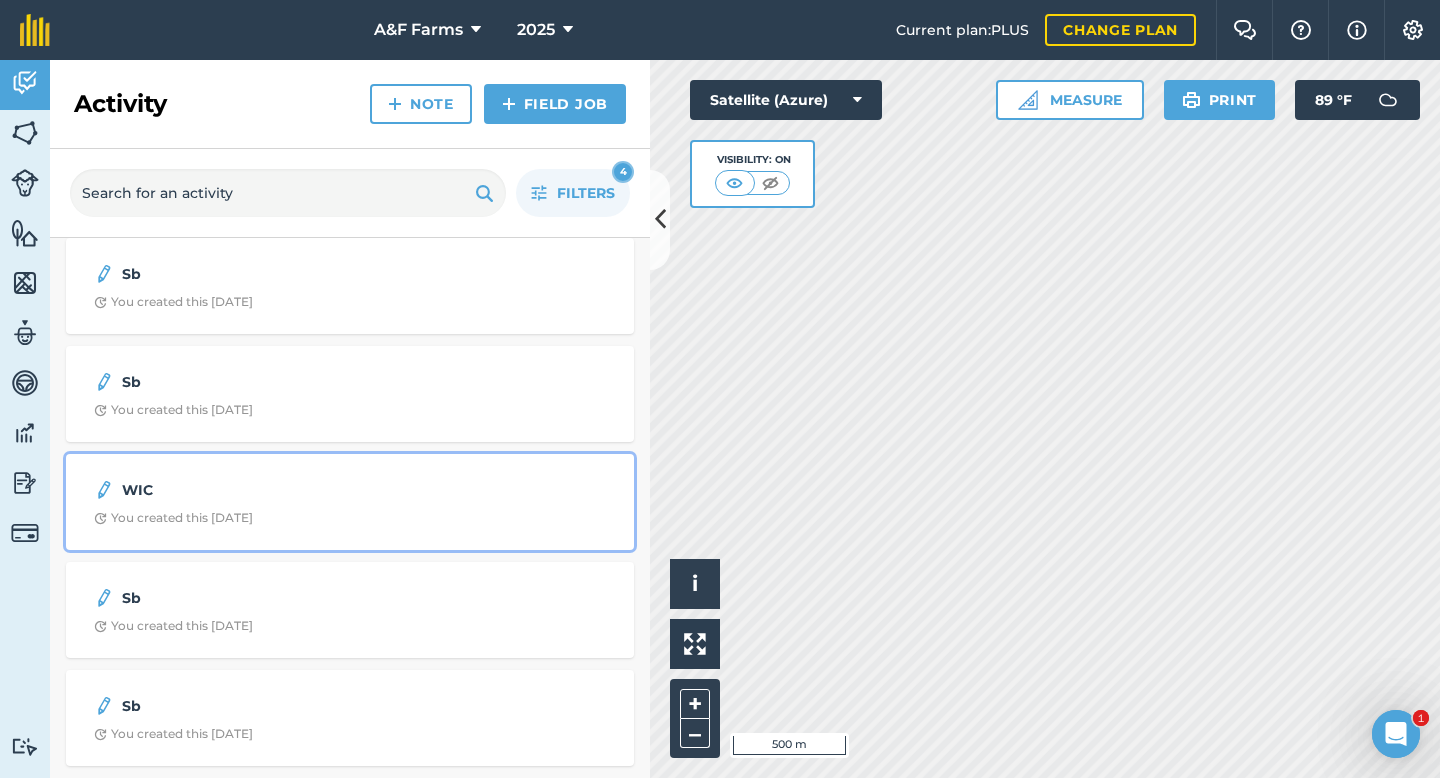 click on "WIC  You created this [DATE]" at bounding box center [350, 502] 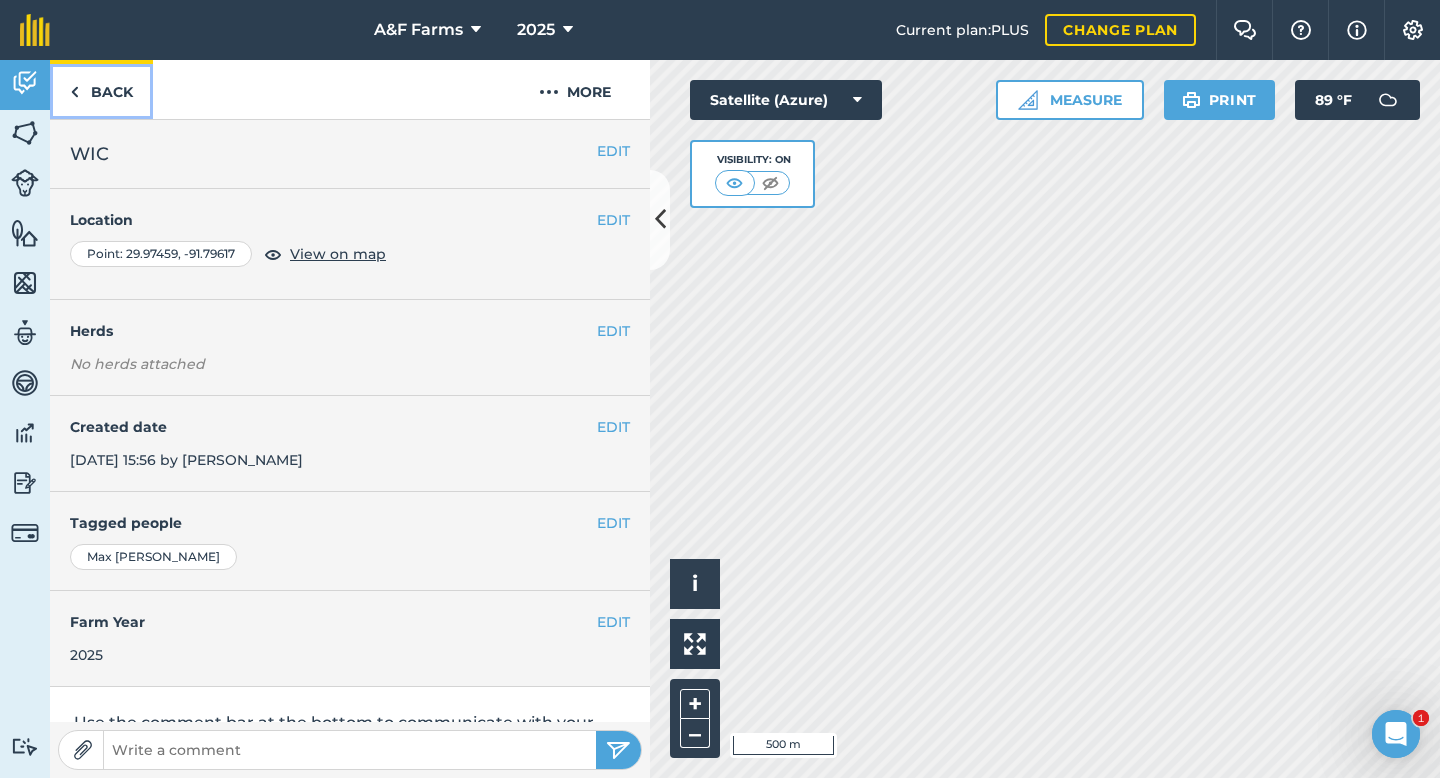 click at bounding box center [74, 92] 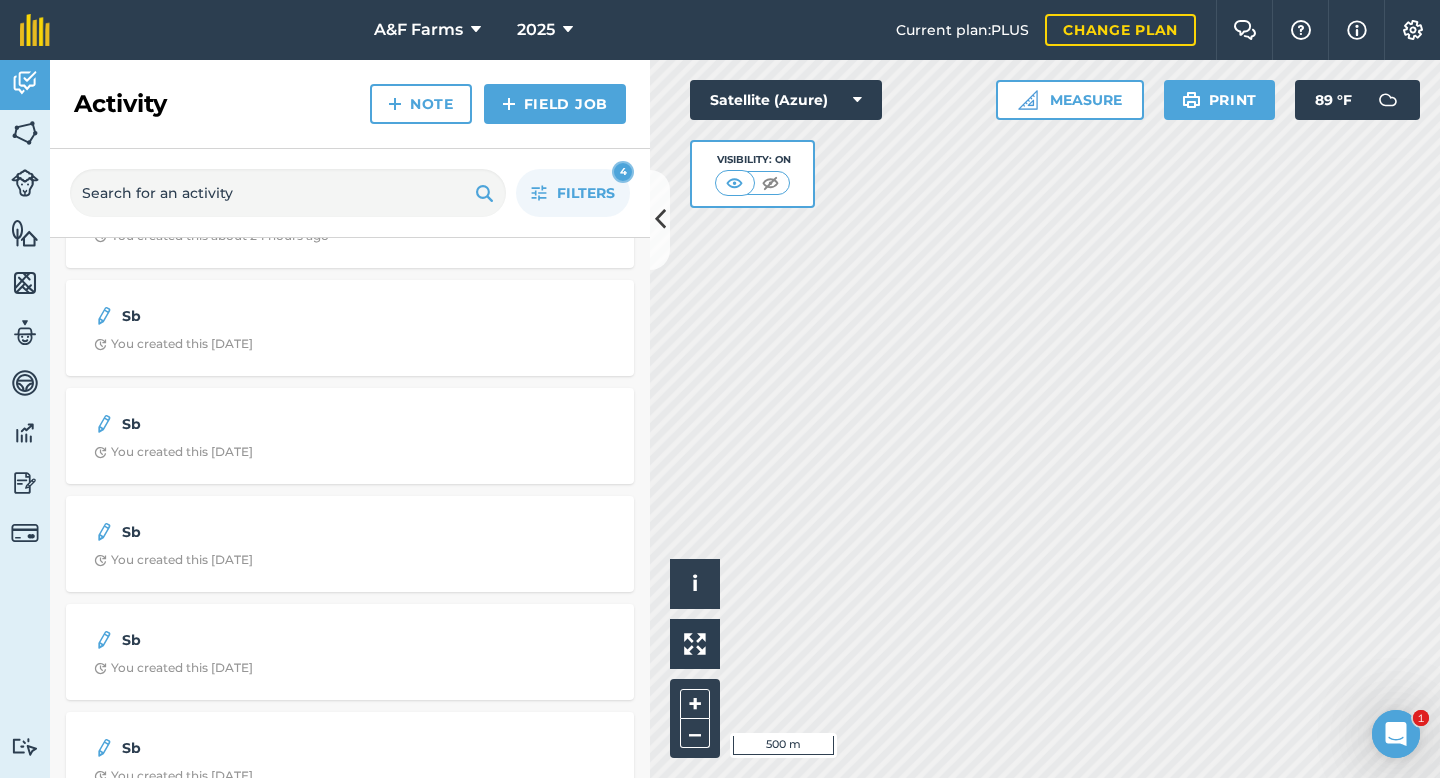scroll, scrollTop: 0, scrollLeft: 0, axis: both 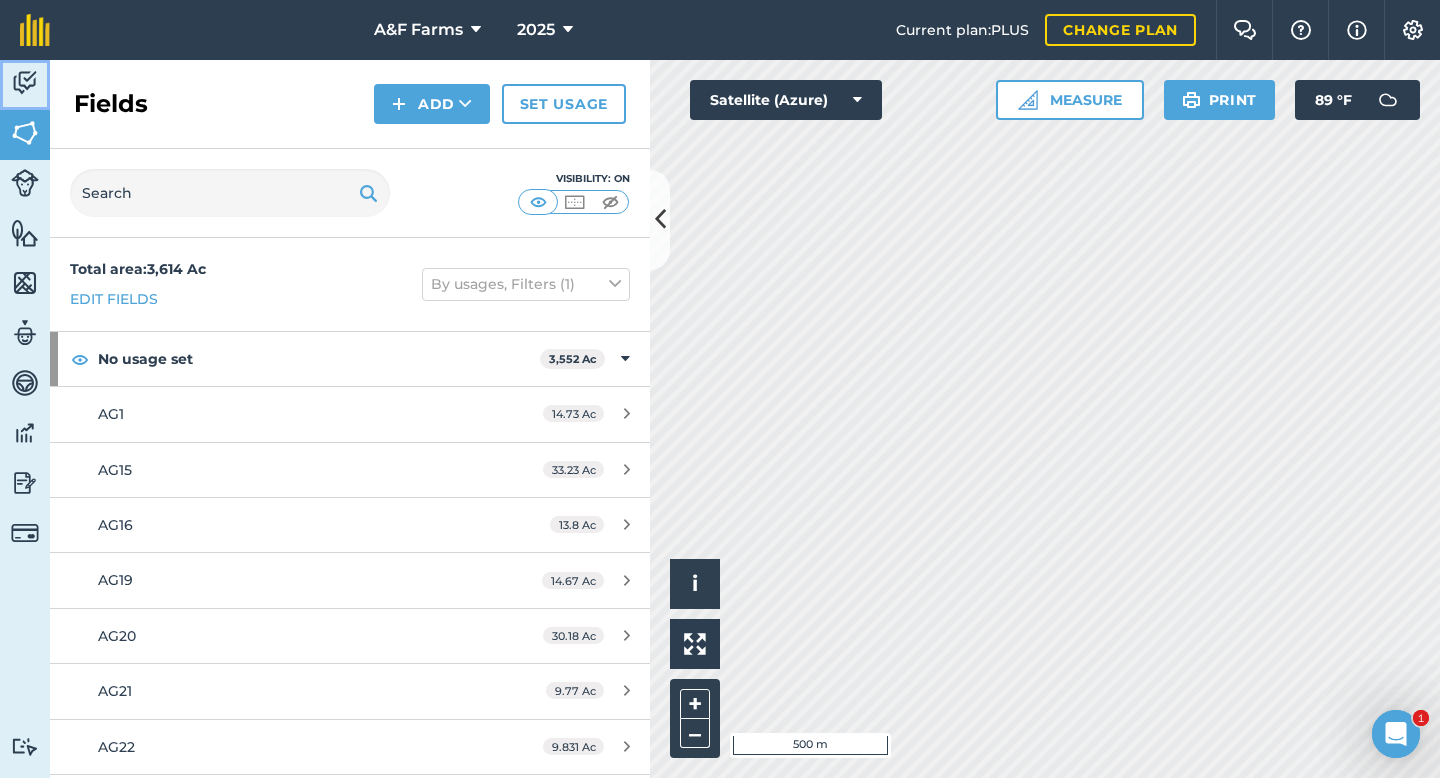 click at bounding box center [25, 83] 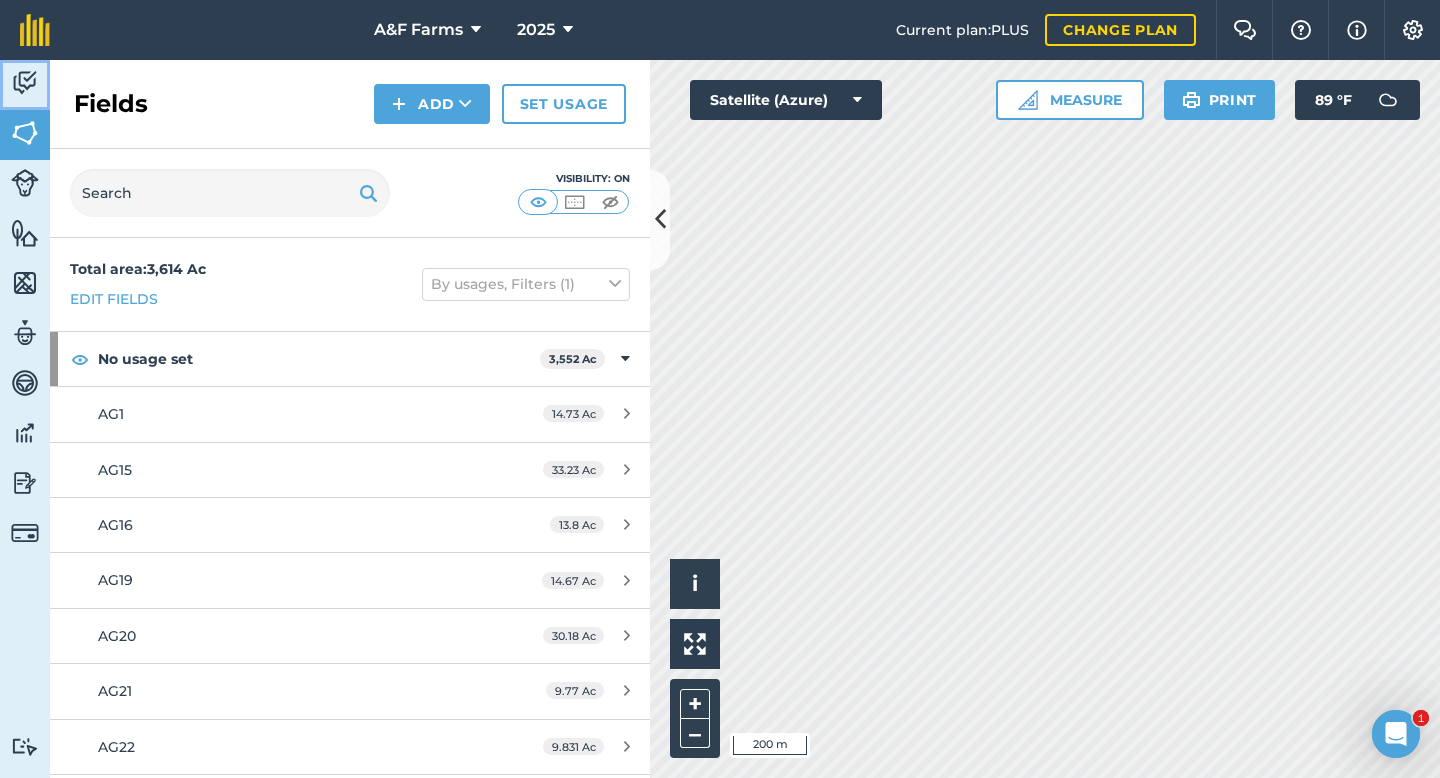 click at bounding box center (25, 83) 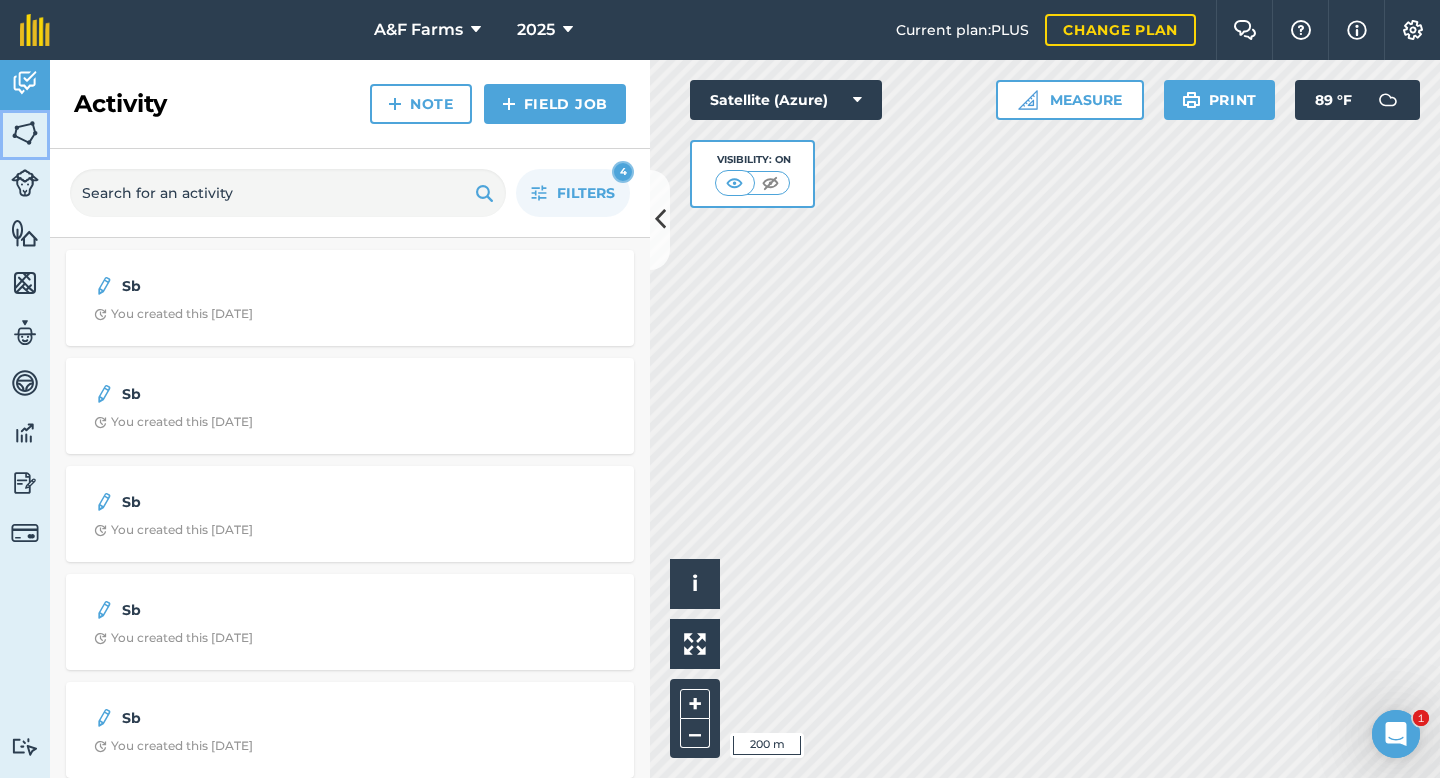 click at bounding box center (25, 133) 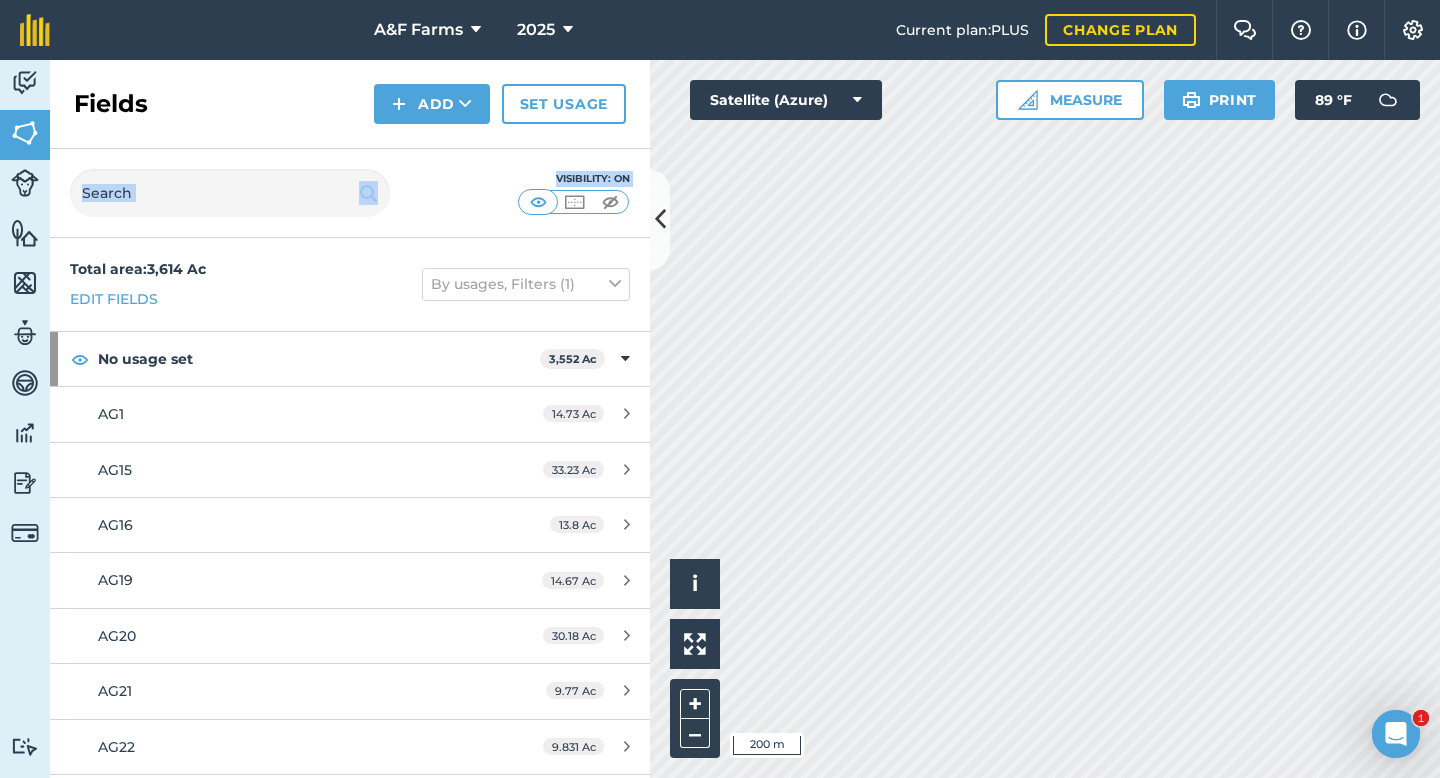 drag, startPoint x: 268, startPoint y: 125, endPoint x: 162, endPoint y: 240, distance: 156.40013 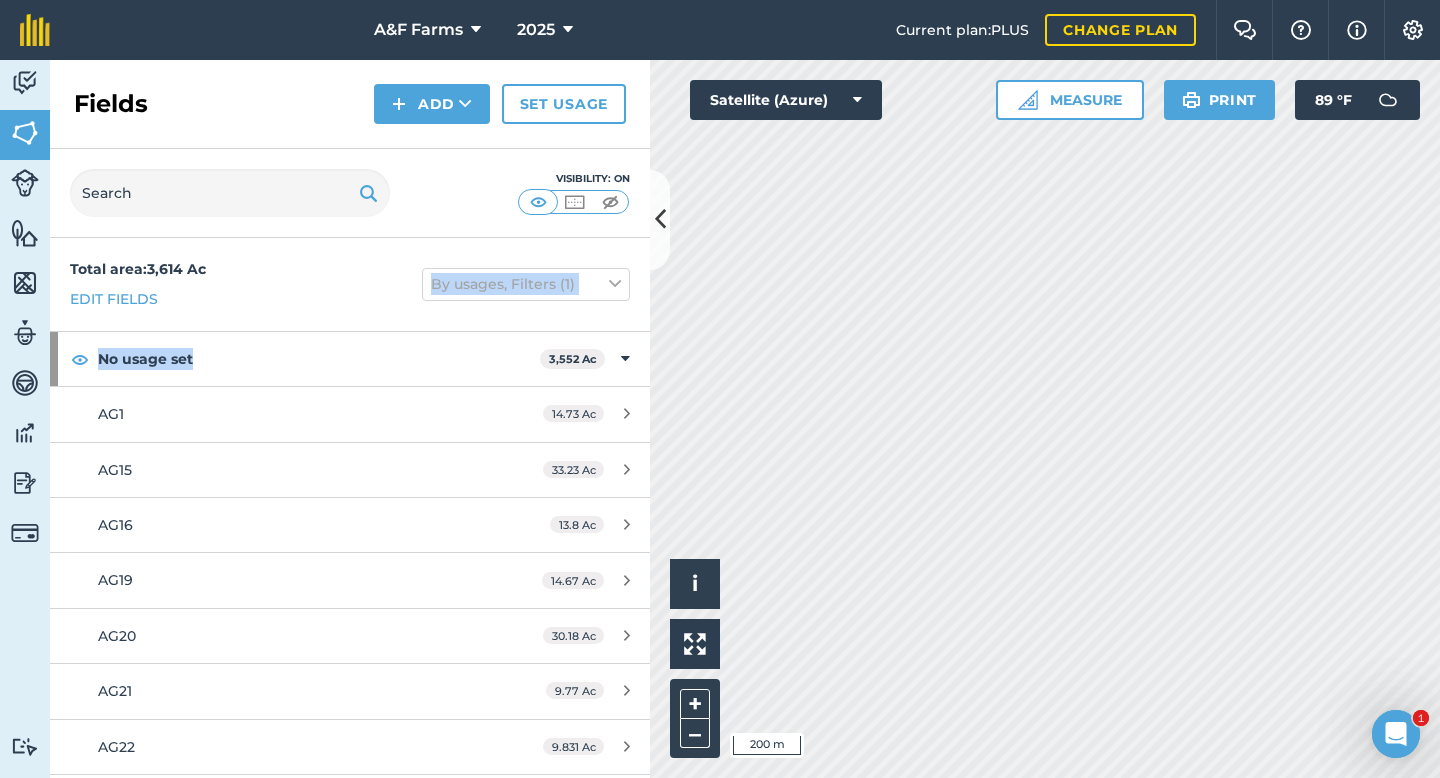 drag, startPoint x: 490, startPoint y: 261, endPoint x: 409, endPoint y: 343, distance: 115.260574 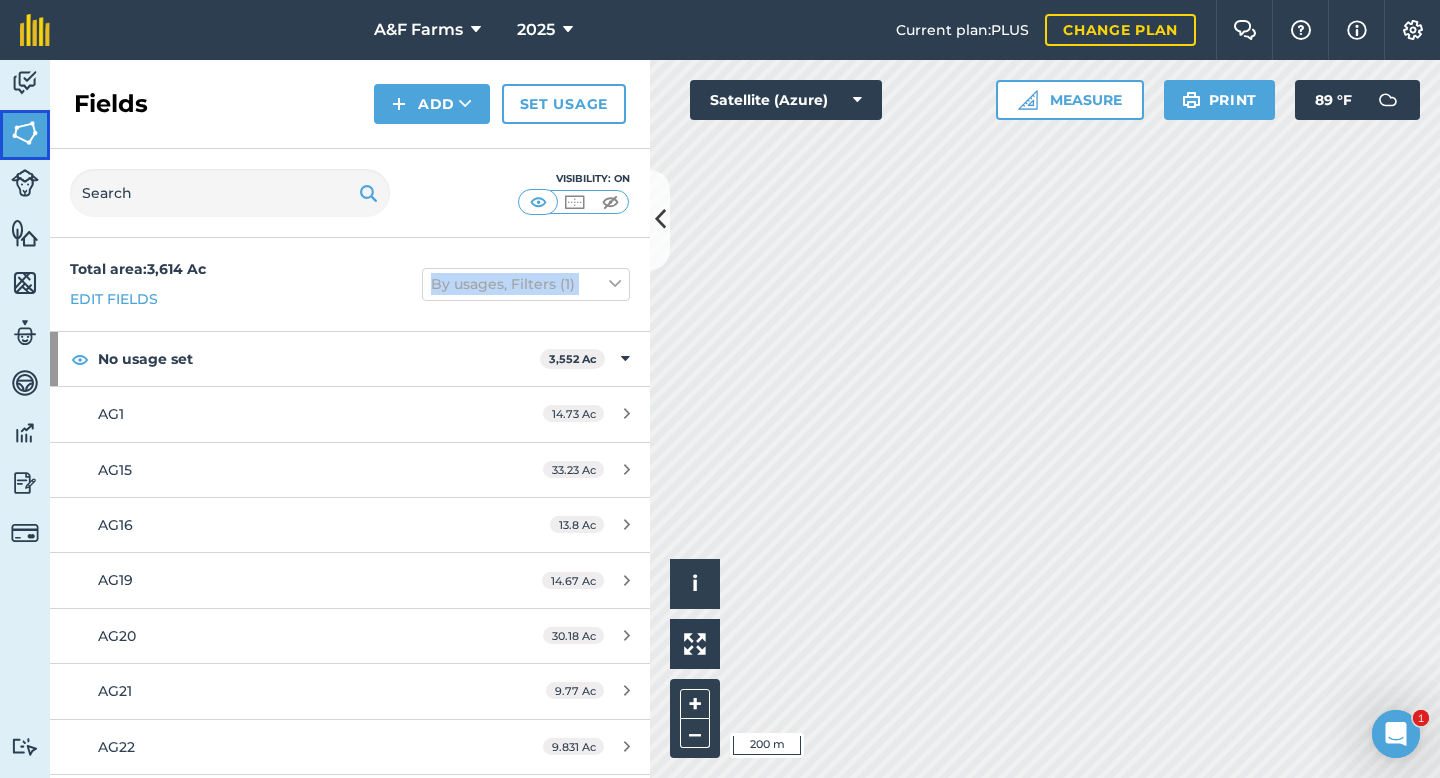 click at bounding box center [25, 133] 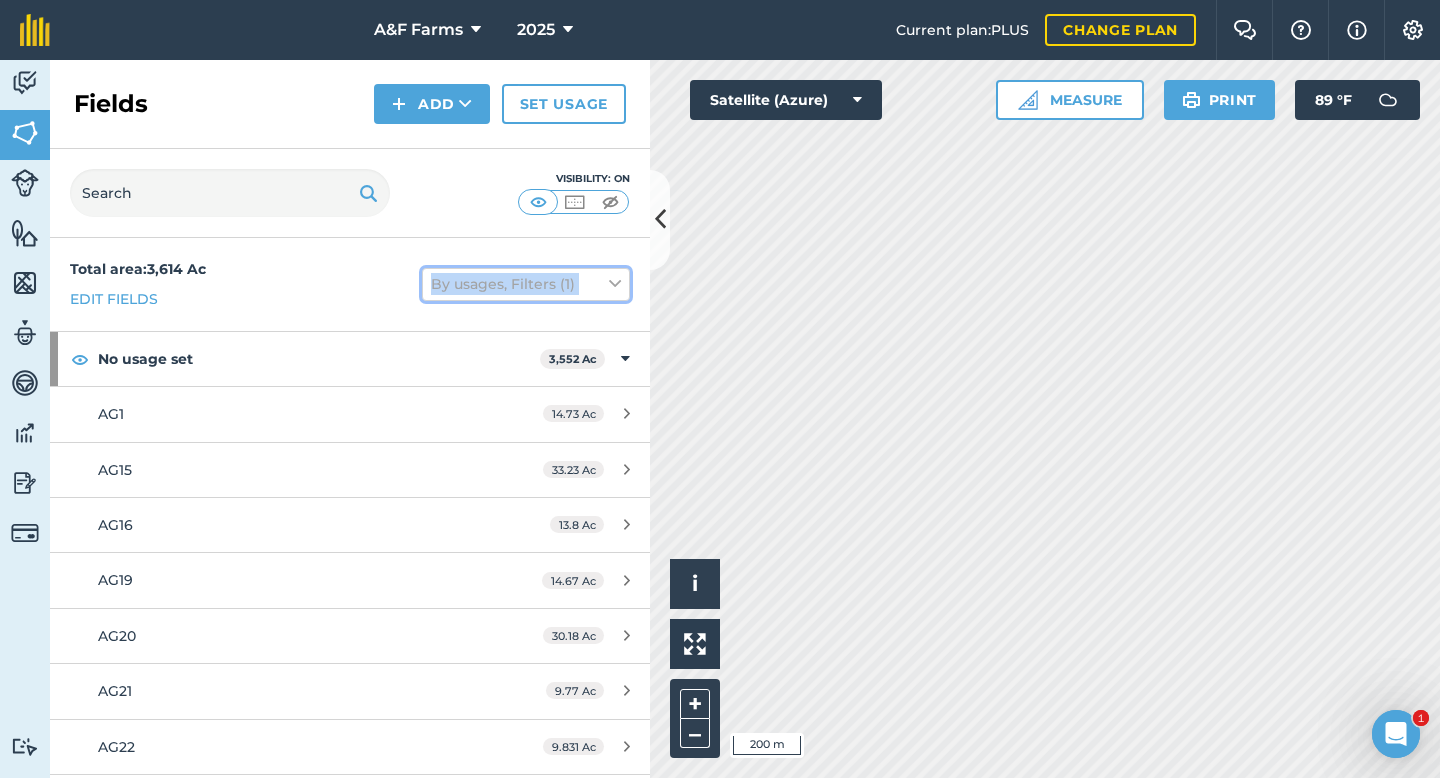 click on "By usages, Filters (1)" at bounding box center [526, 284] 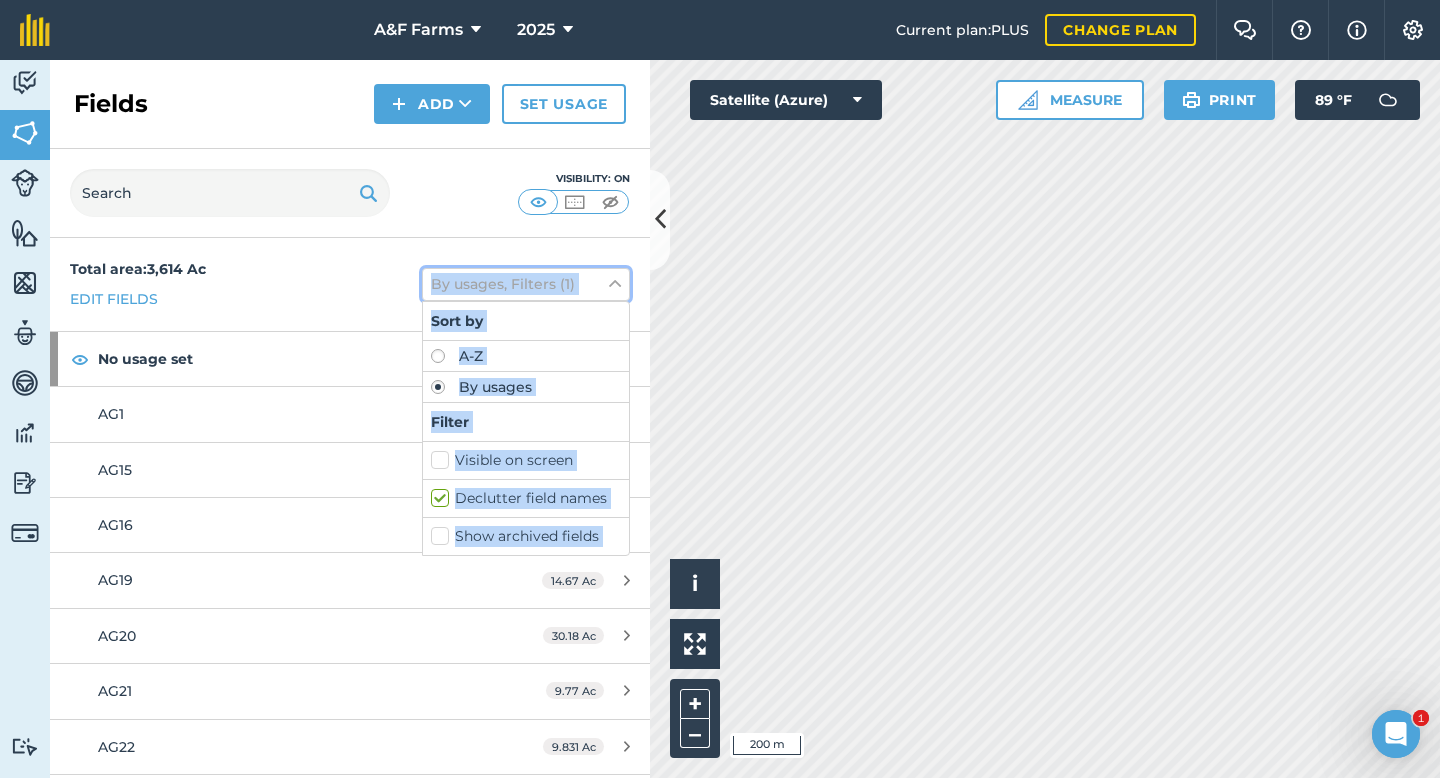 click on "By usages, Filters (1)" at bounding box center [526, 284] 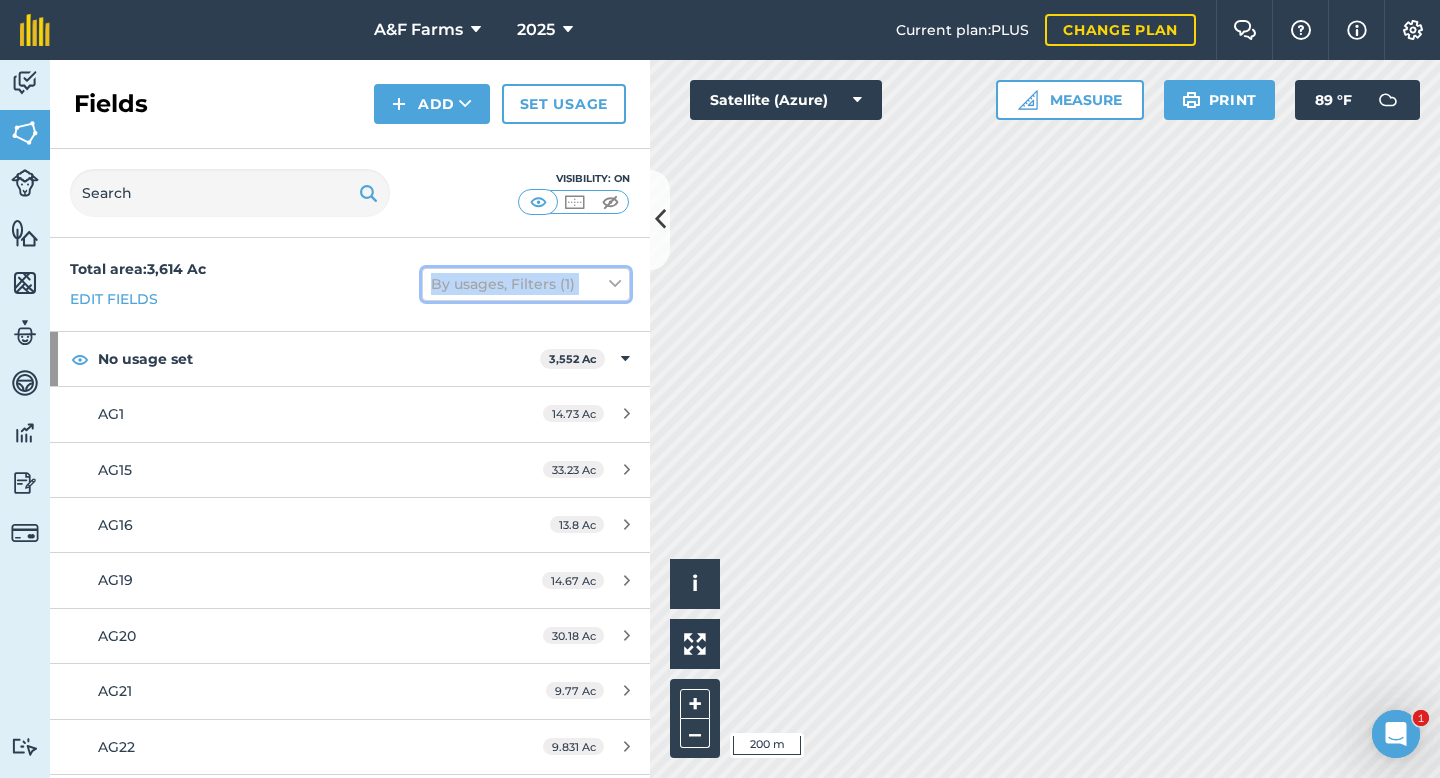 click on "By usages, Filters (1)" at bounding box center [526, 284] 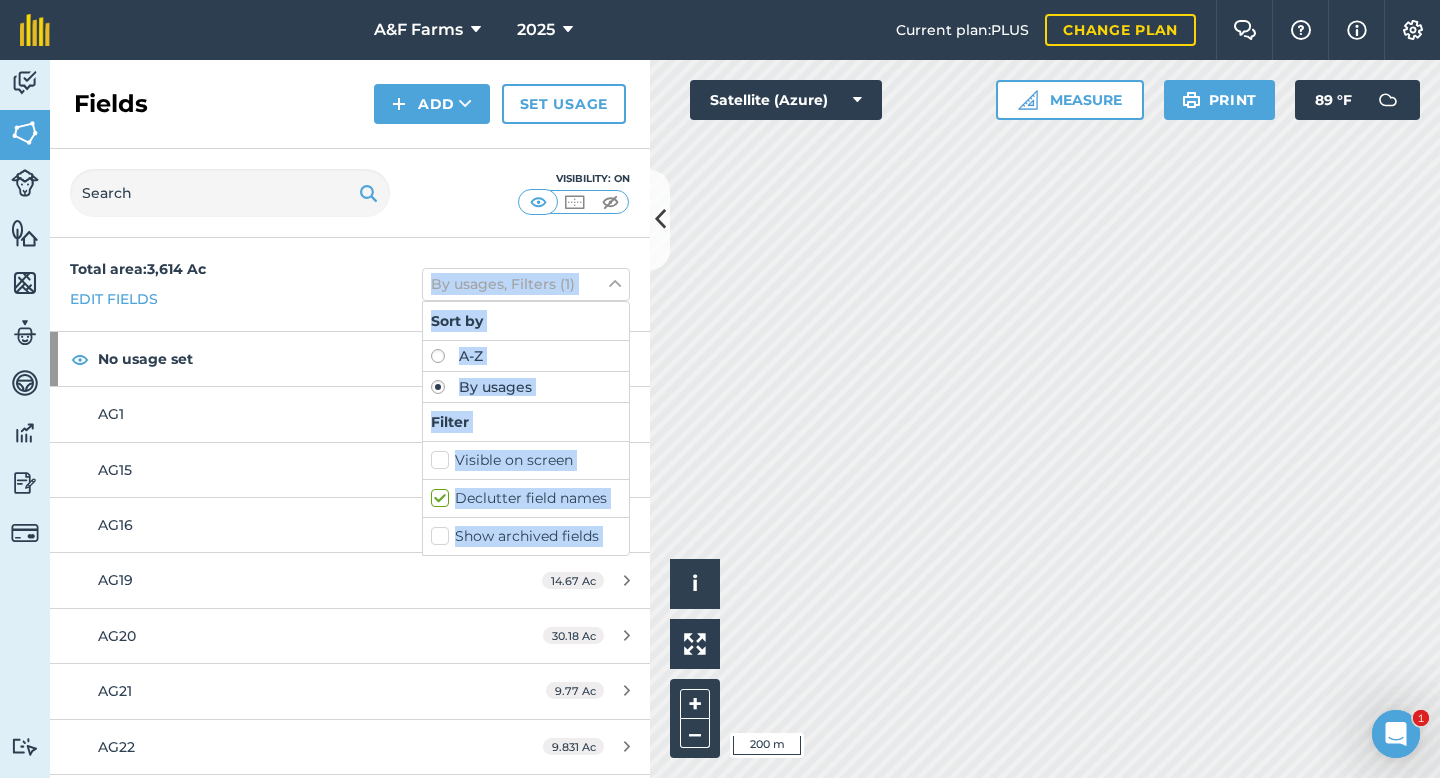 click on "Total area :  3,614   Ac Edit fields By usages, Filters (1) Sort by A-Z By usages Filter Visible on screen Declutter field names Show archived fields" at bounding box center [350, 284] 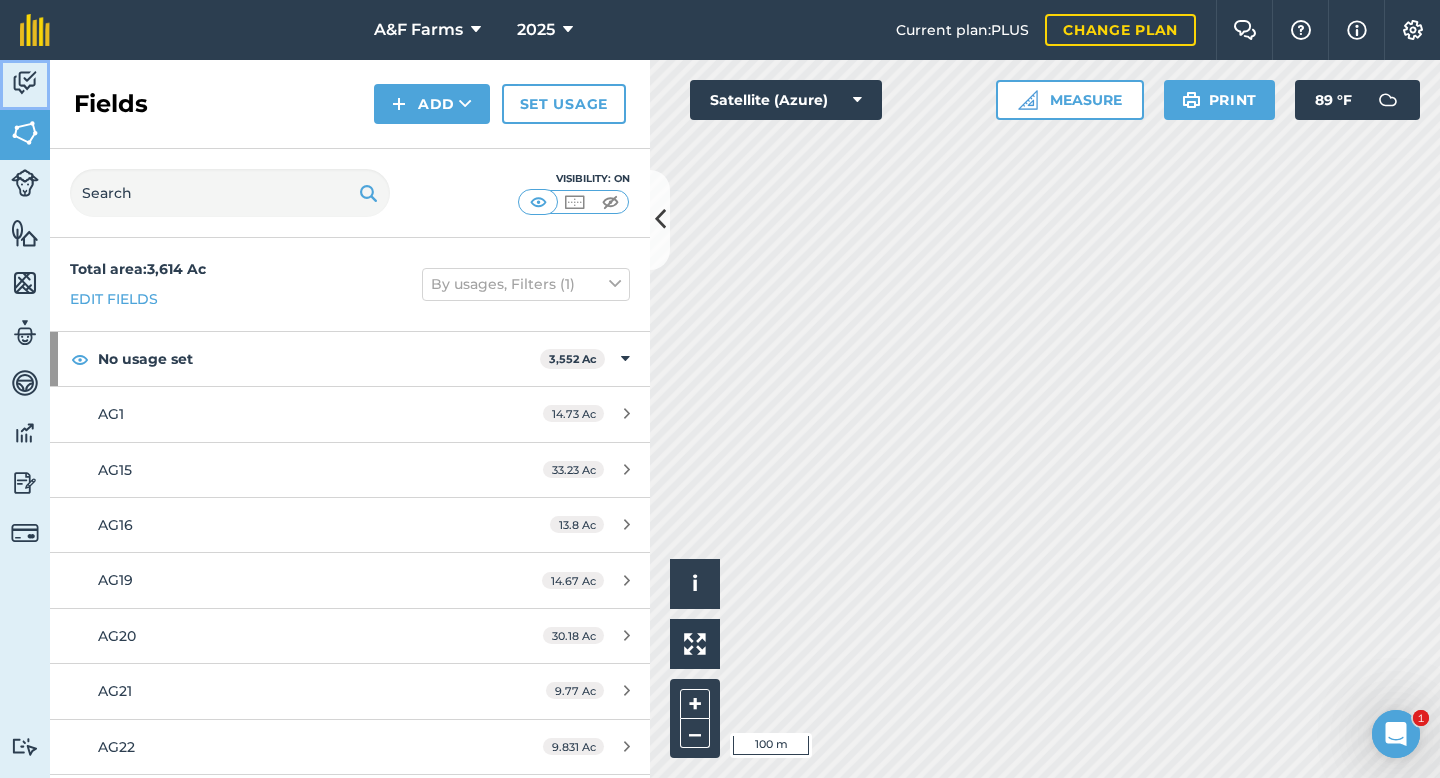 click on "Activity" at bounding box center (25, 85) 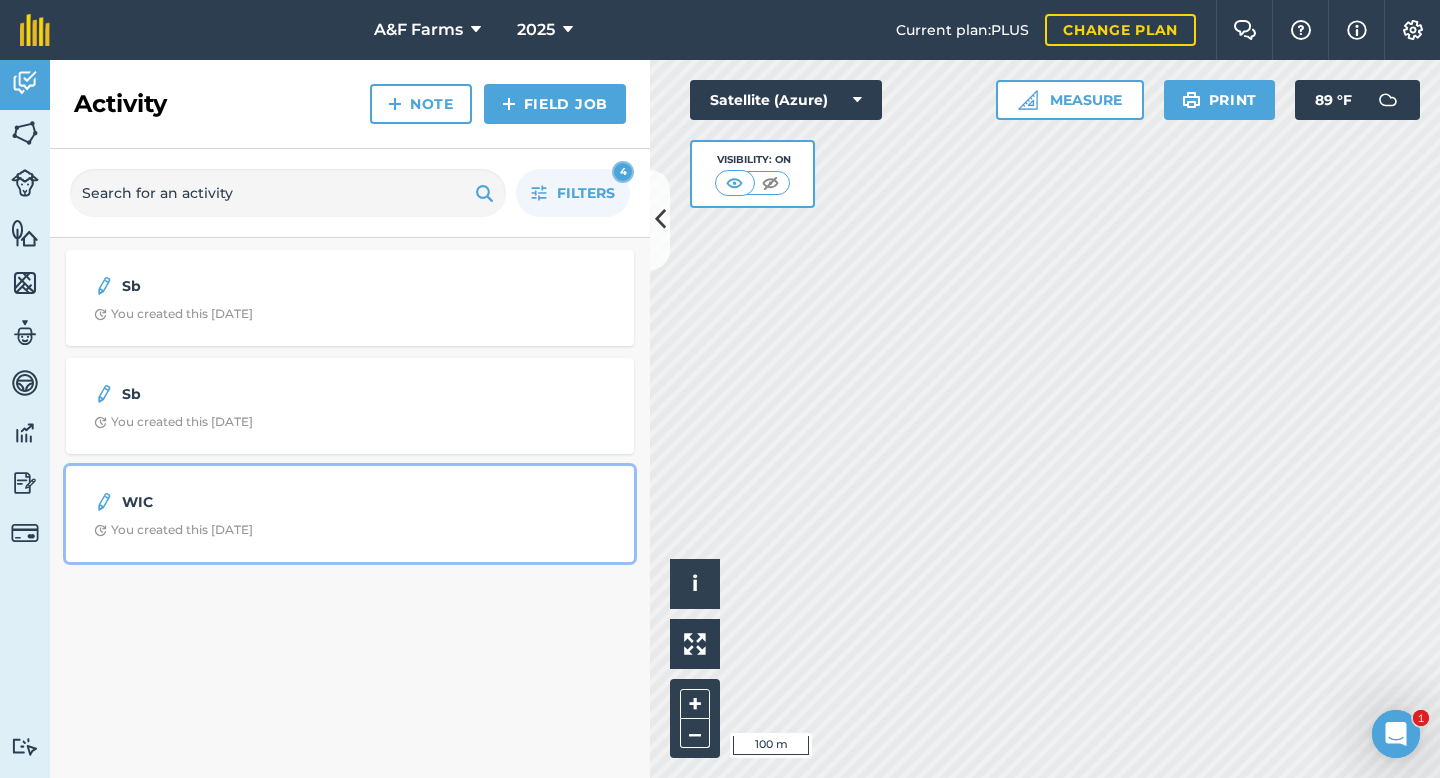 click on "WIC" at bounding box center [350, 502] 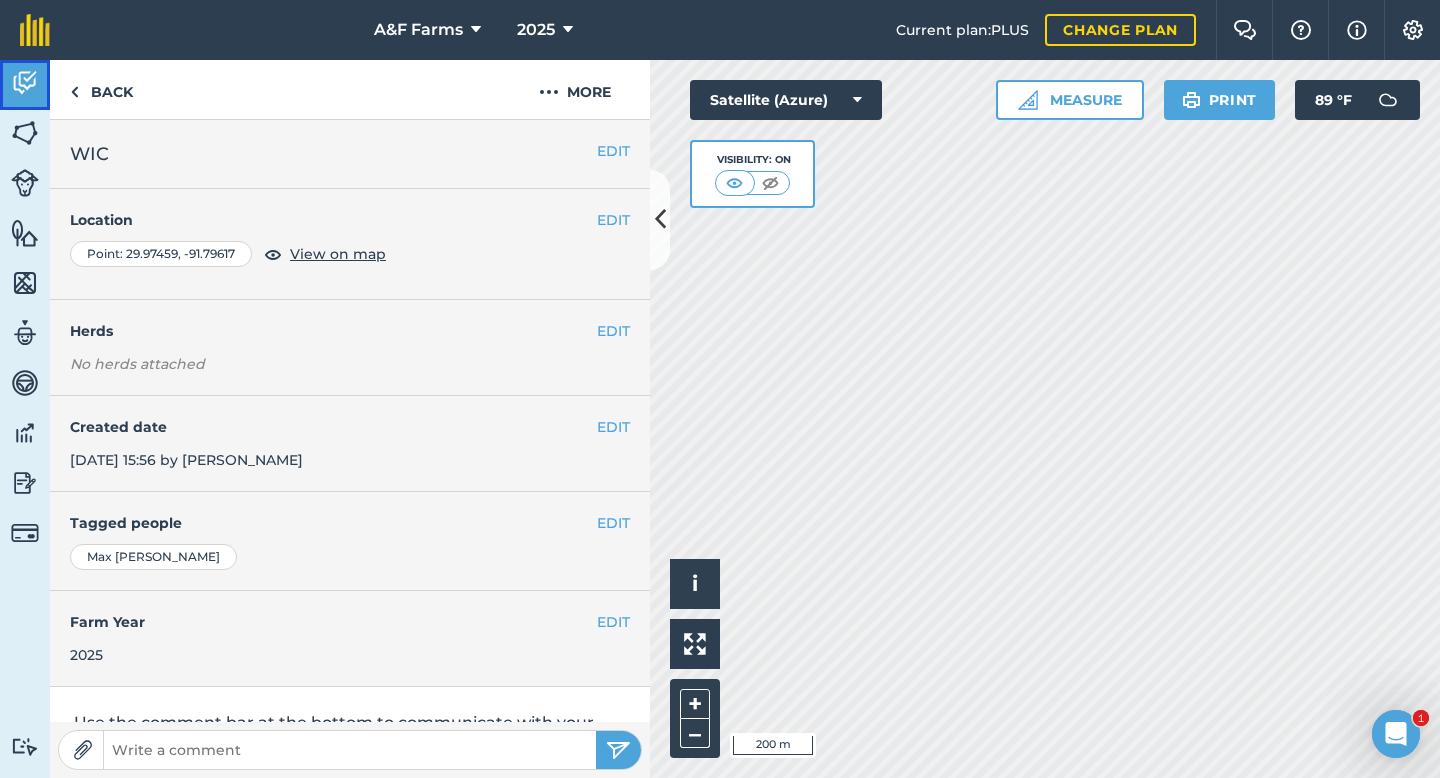click at bounding box center (25, 83) 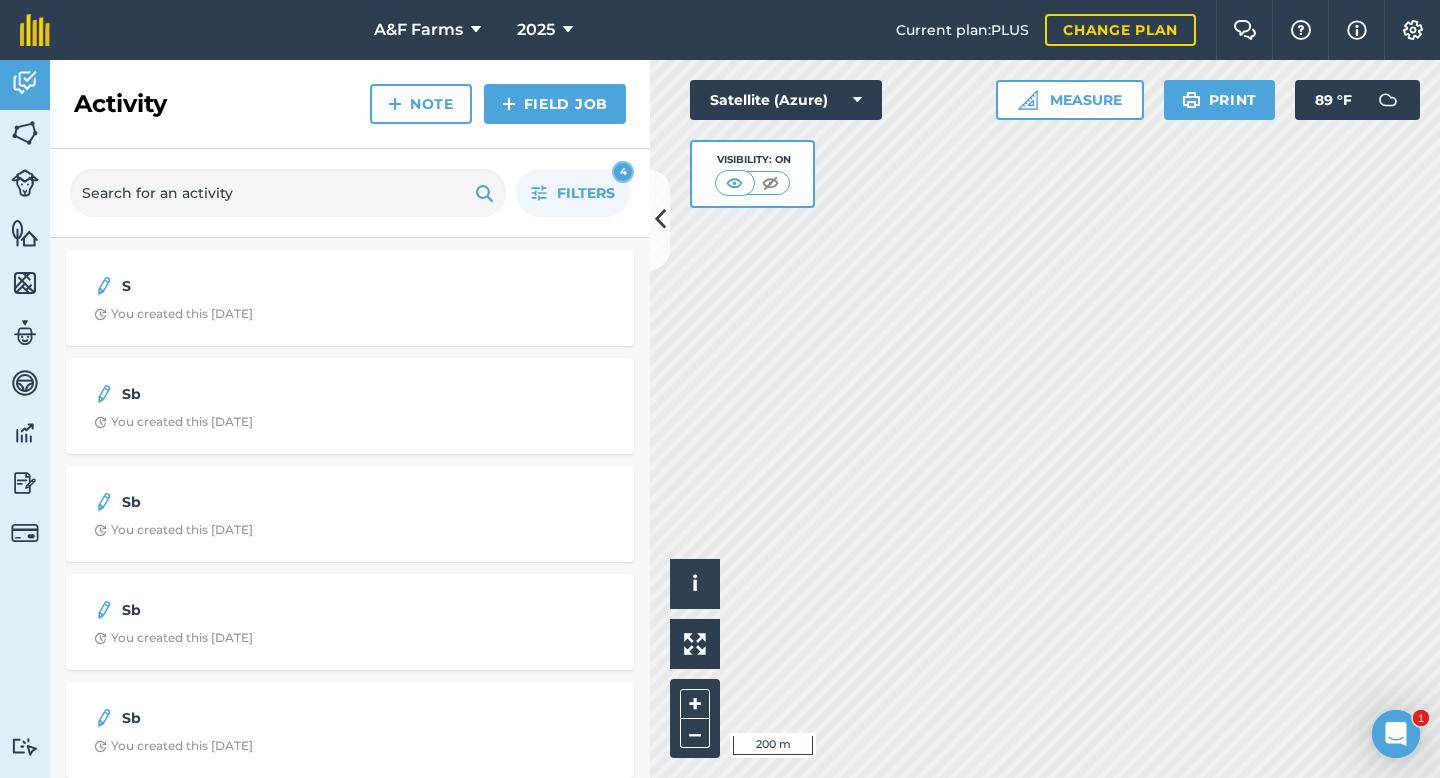 click on "Hello i © 2025 TomTom, Microsoft 200 m + – Satellite (Azure) Visibility: On Measure Print 89   ° F" at bounding box center (1045, 419) 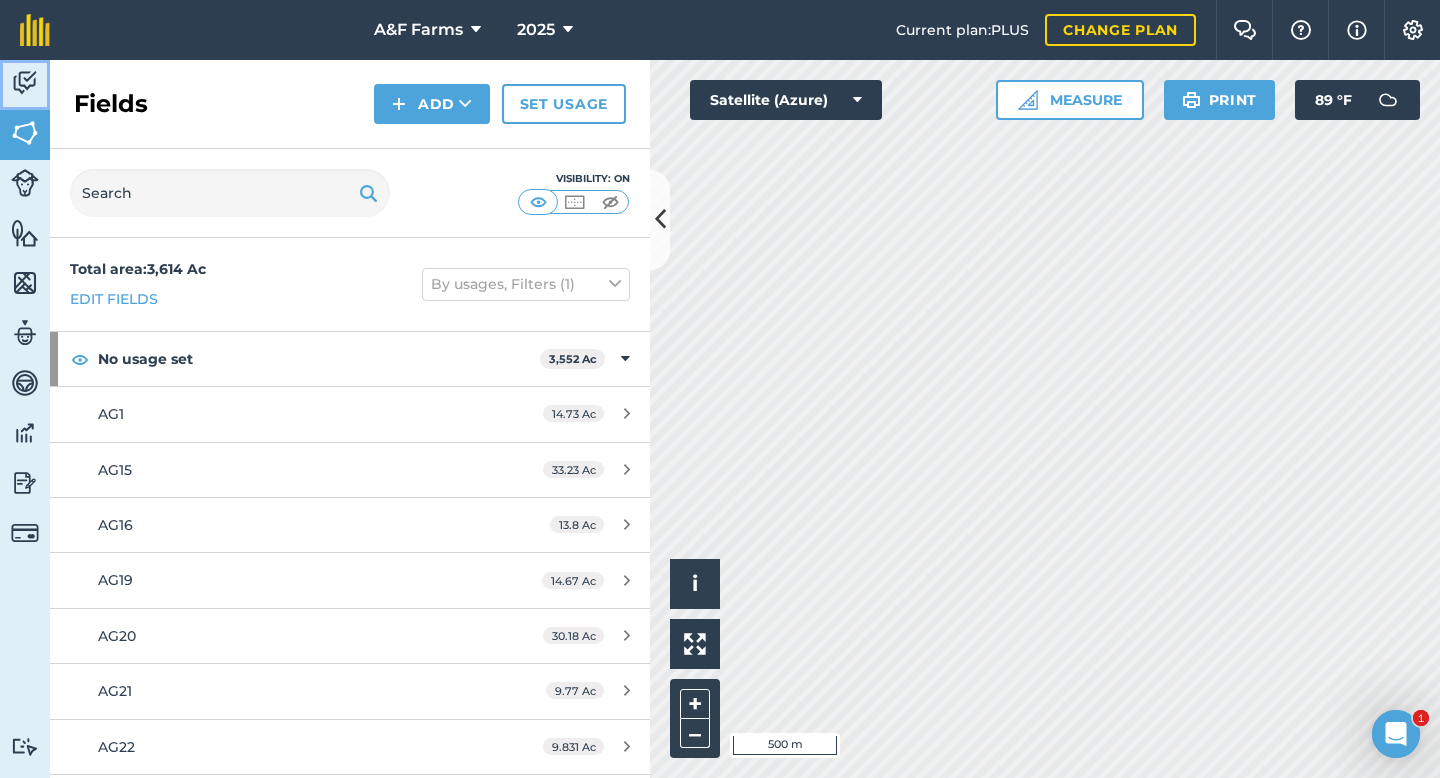 click on "Activity" at bounding box center (25, 85) 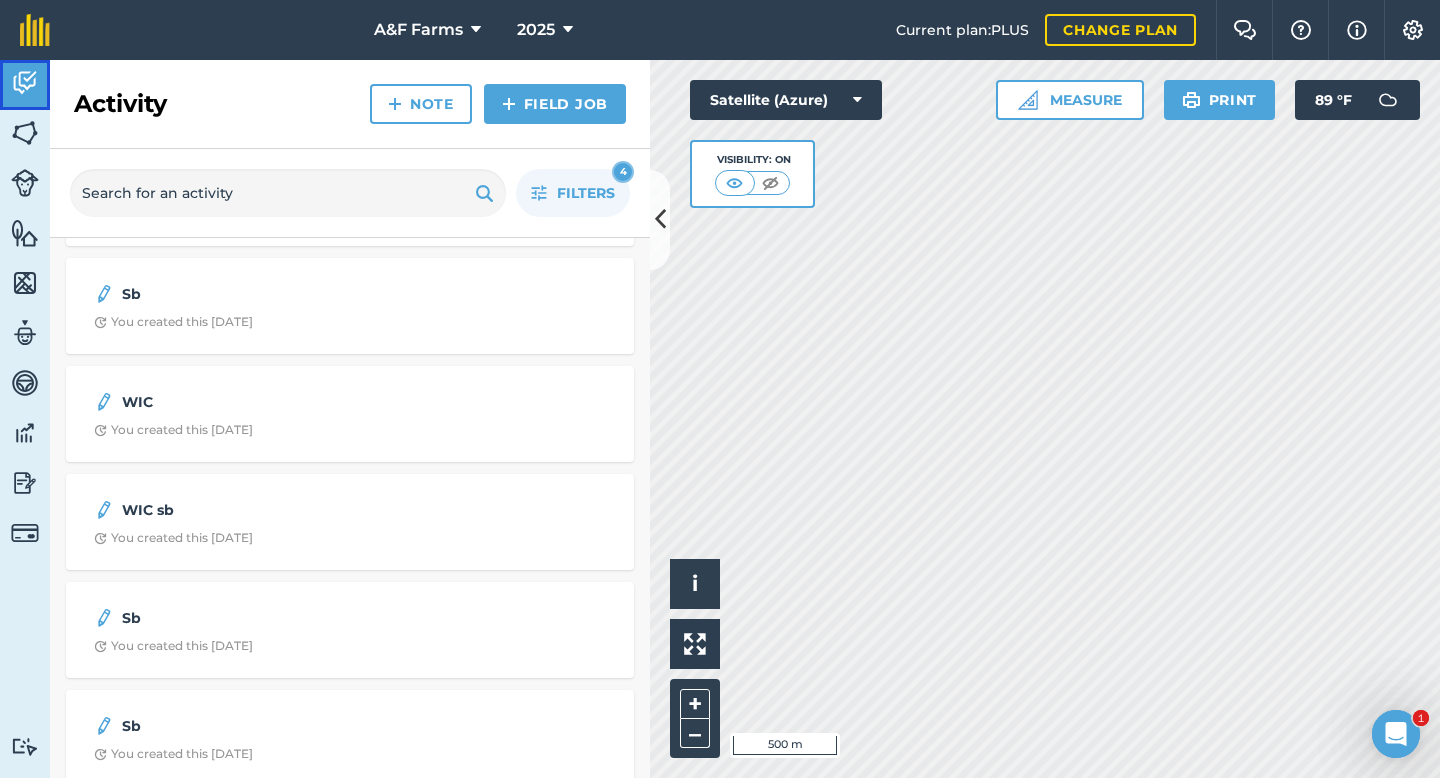 scroll, scrollTop: 876, scrollLeft: 0, axis: vertical 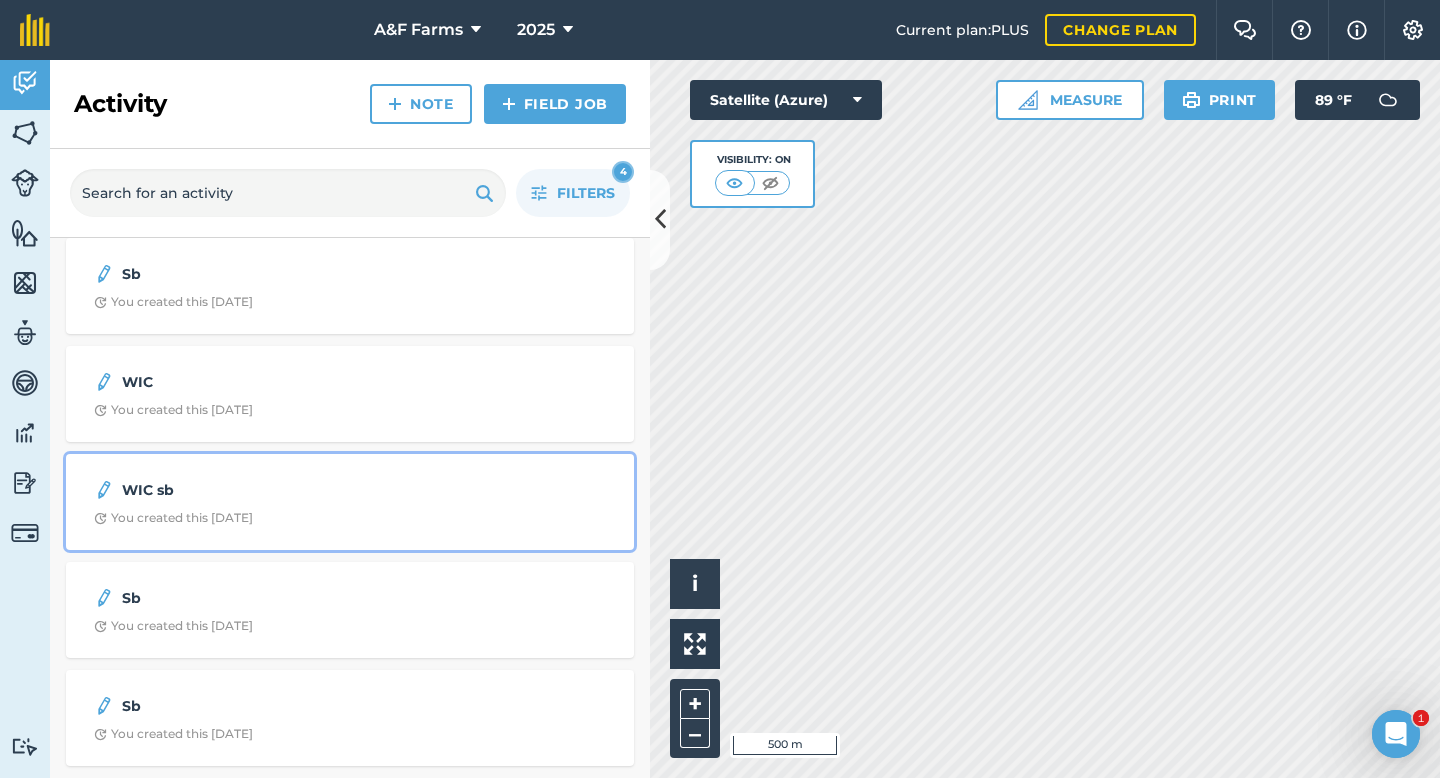 click on "WIC sb" at bounding box center [280, 490] 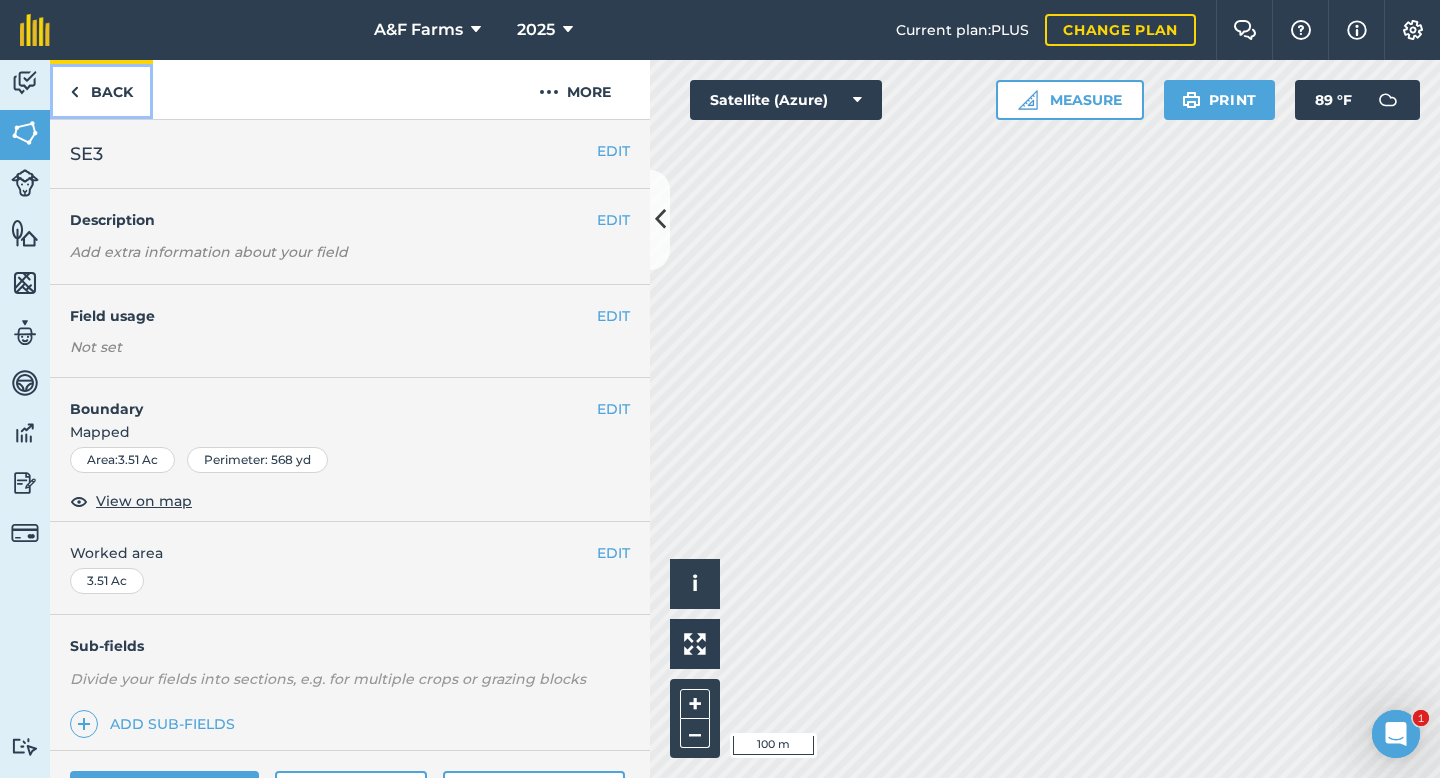 click on "Back" at bounding box center (101, 89) 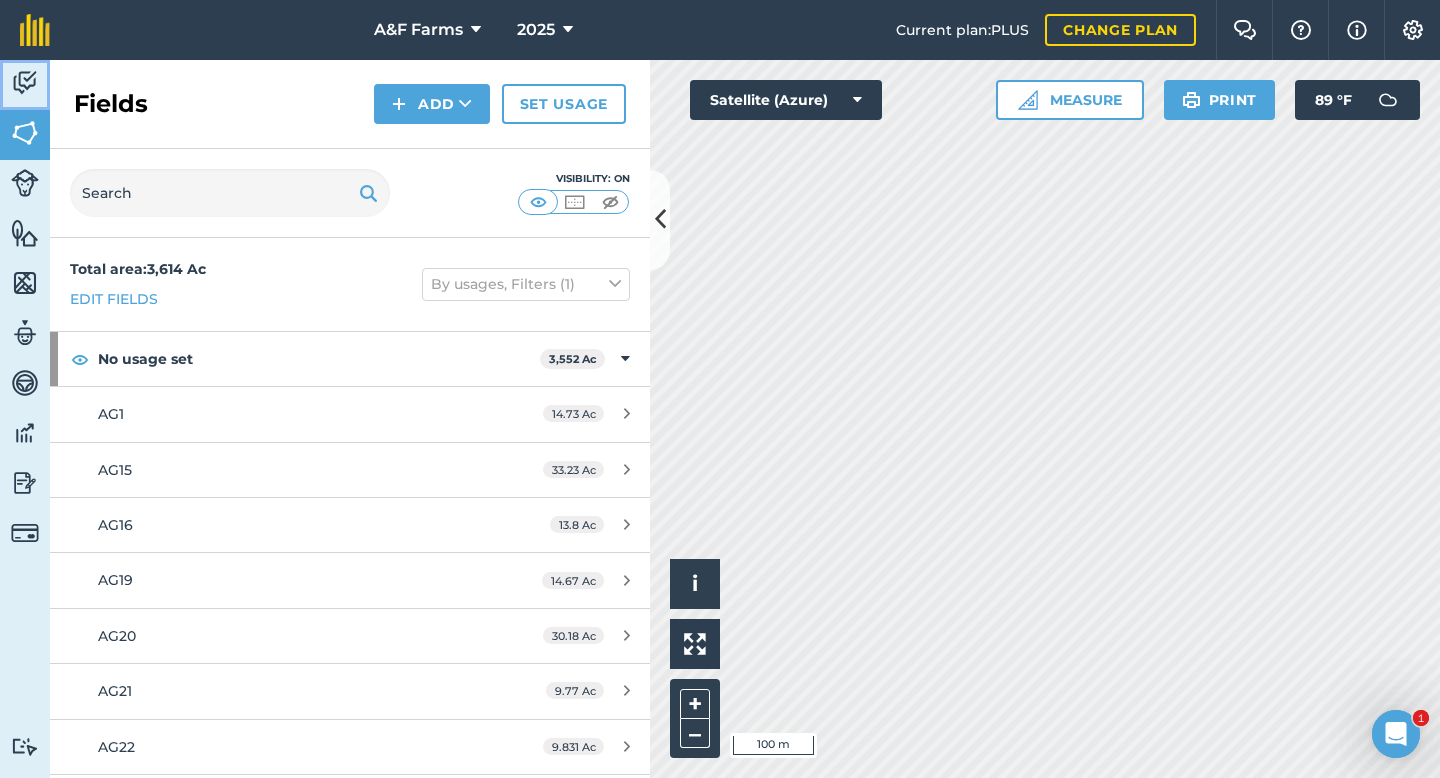 click at bounding box center (25, 83) 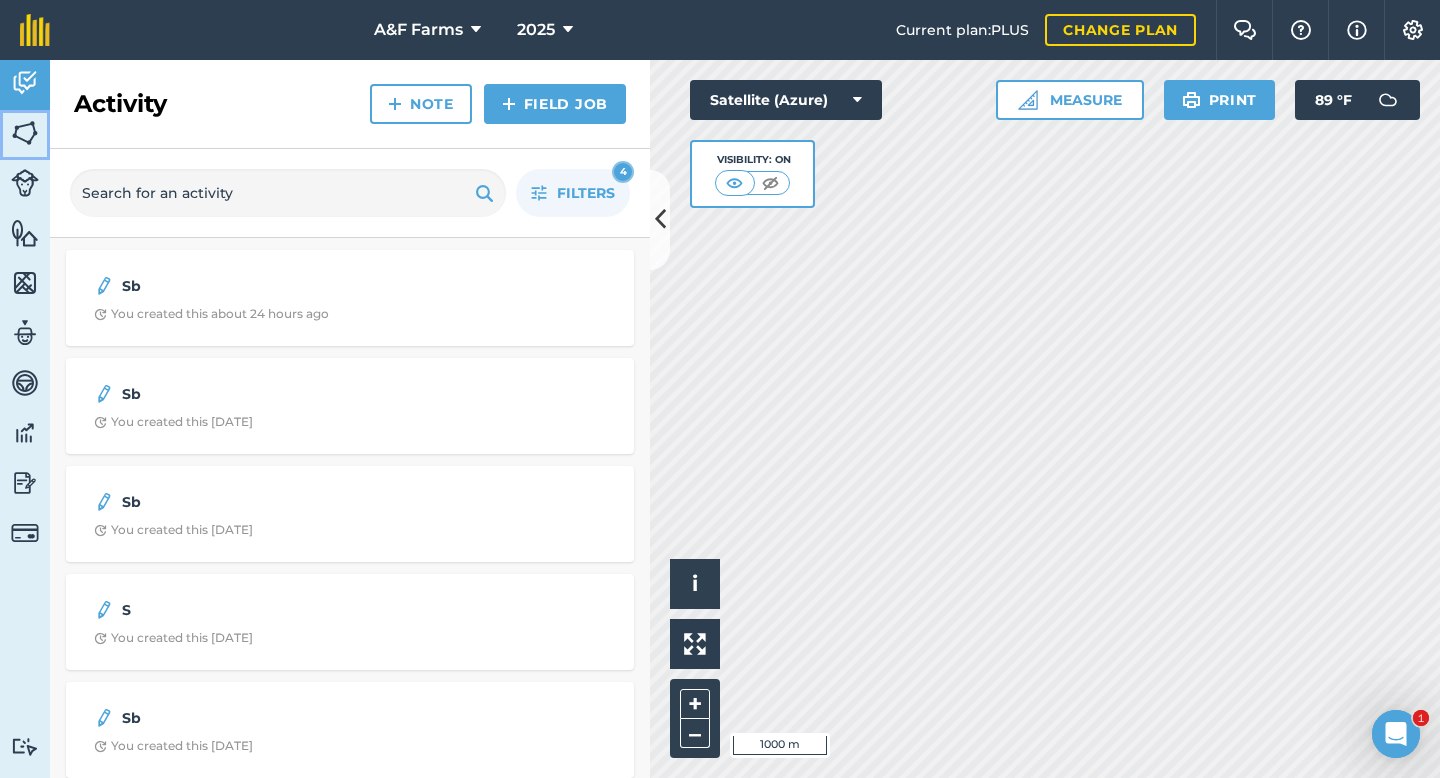 click at bounding box center (25, 133) 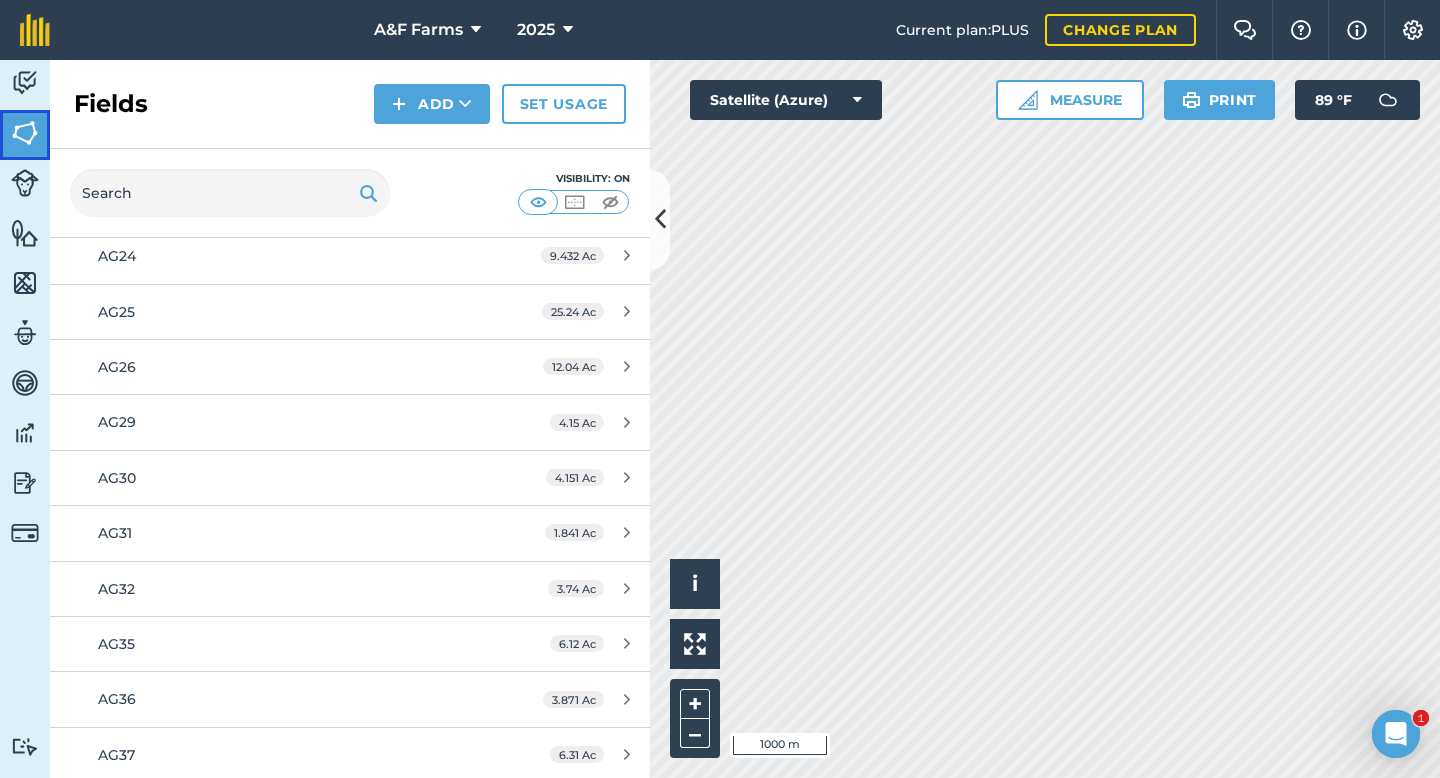 scroll, scrollTop: 198, scrollLeft: 0, axis: vertical 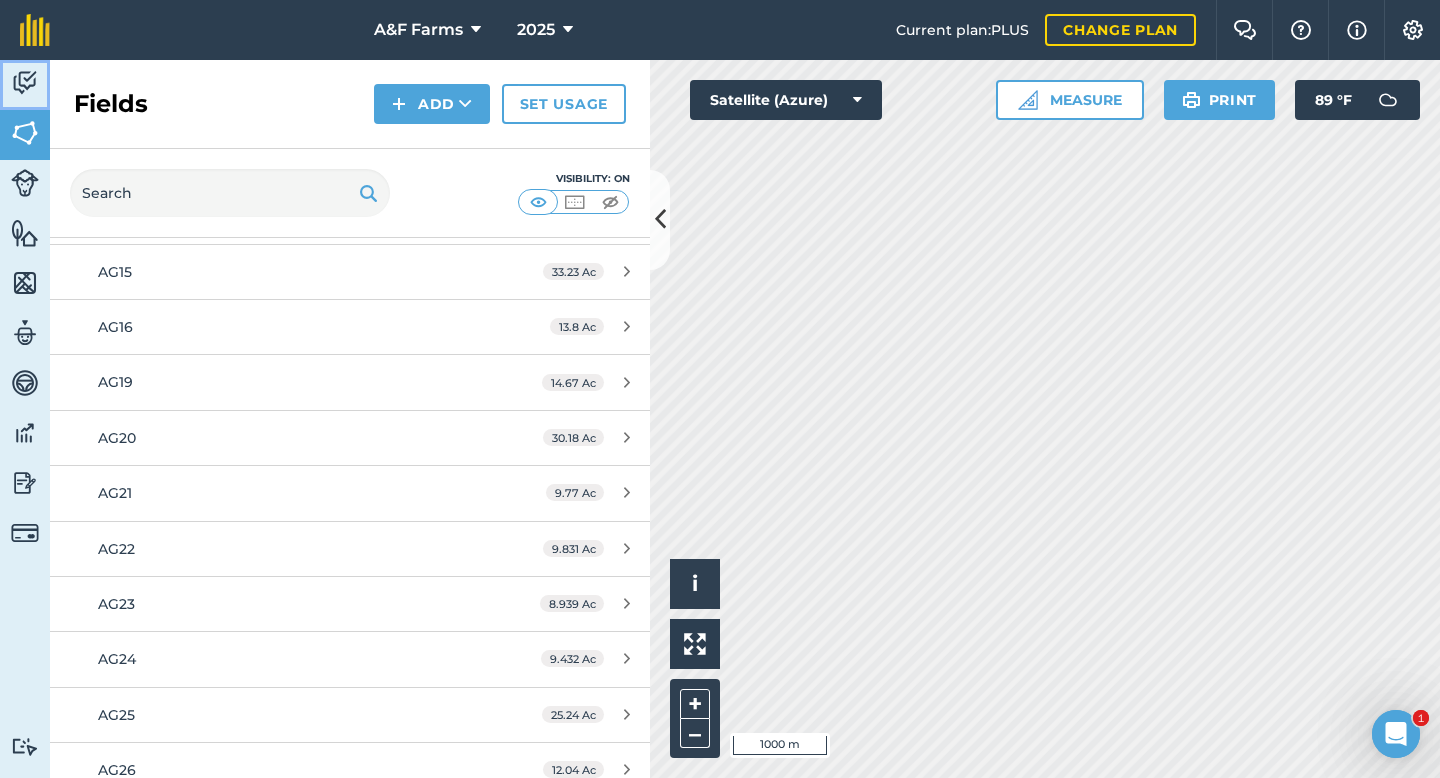click at bounding box center (25, 83) 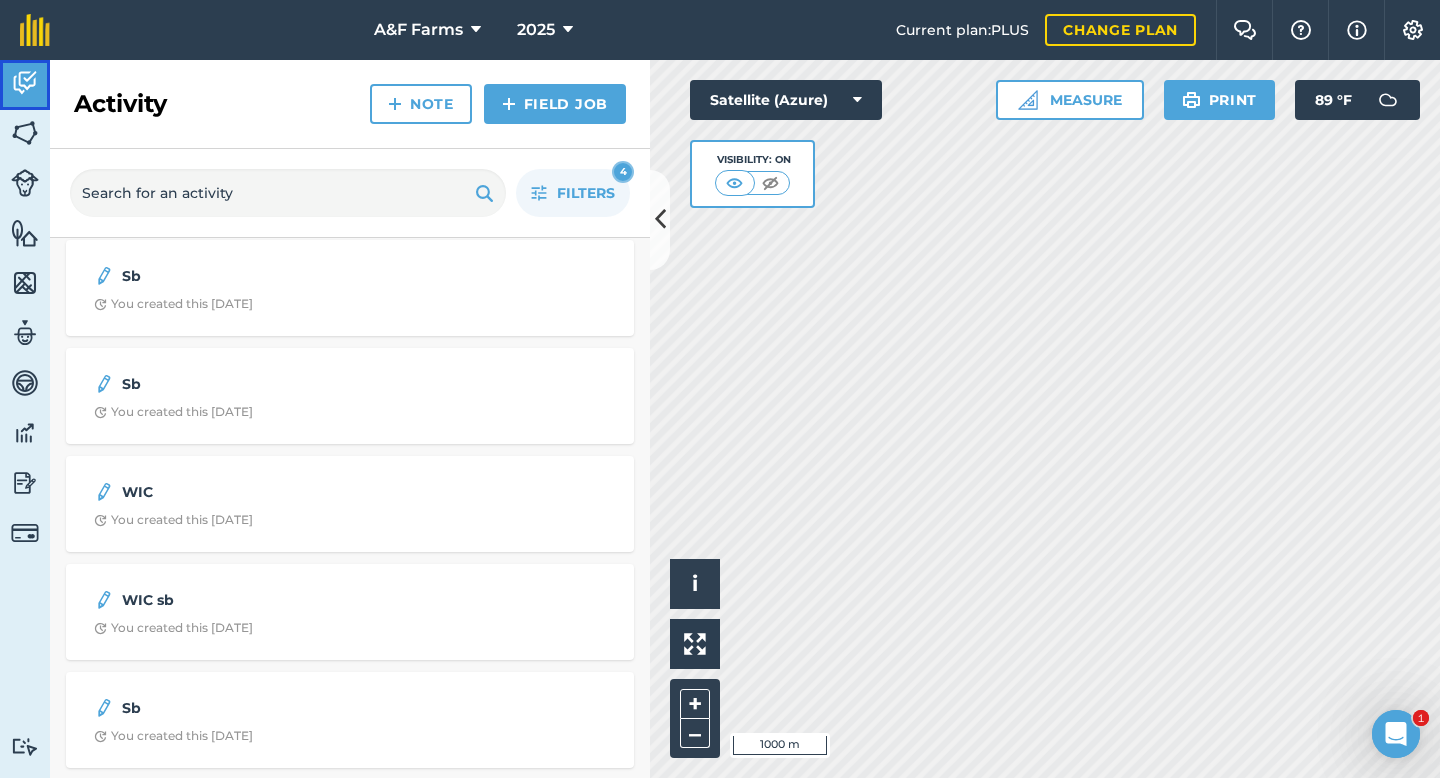 scroll, scrollTop: 876, scrollLeft: 0, axis: vertical 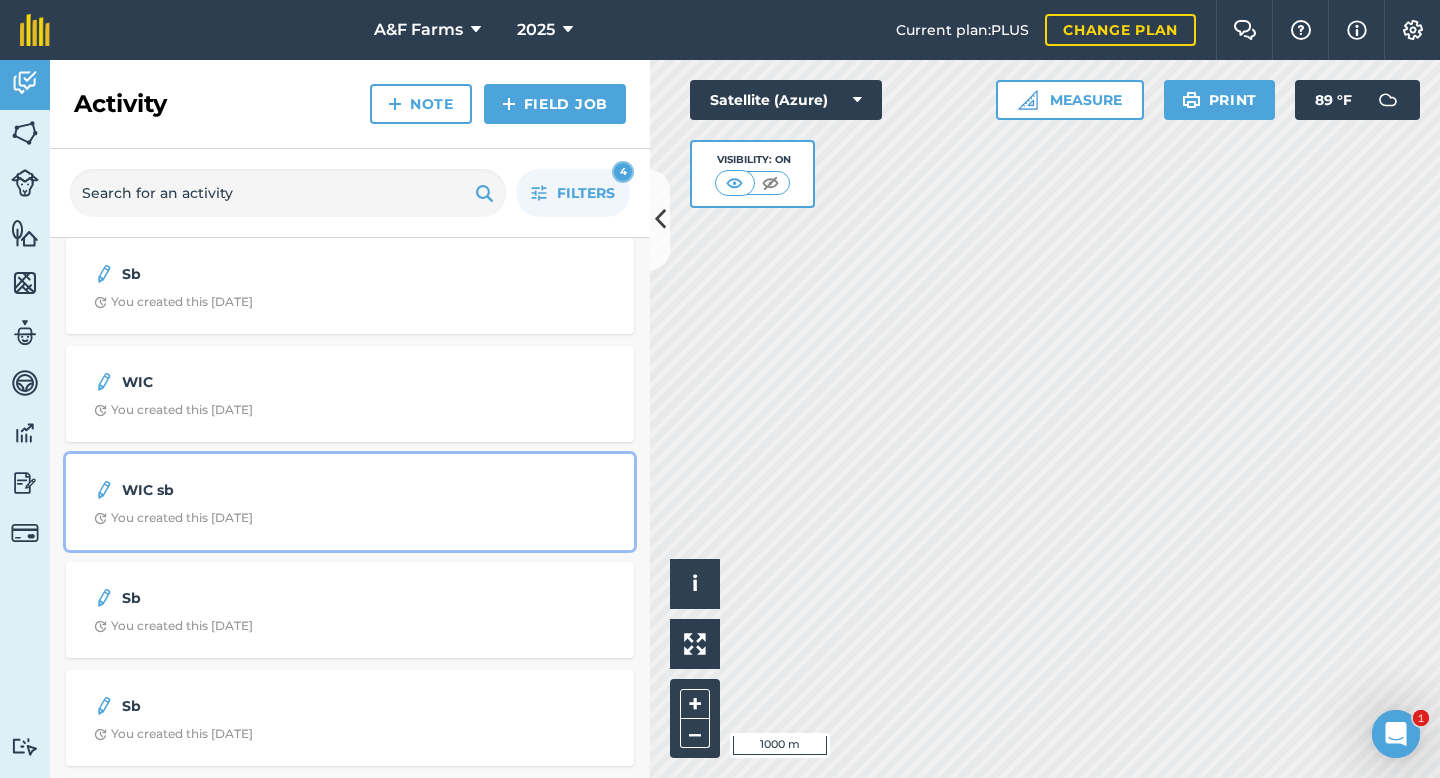 click on "WIC sb" at bounding box center (350, 490) 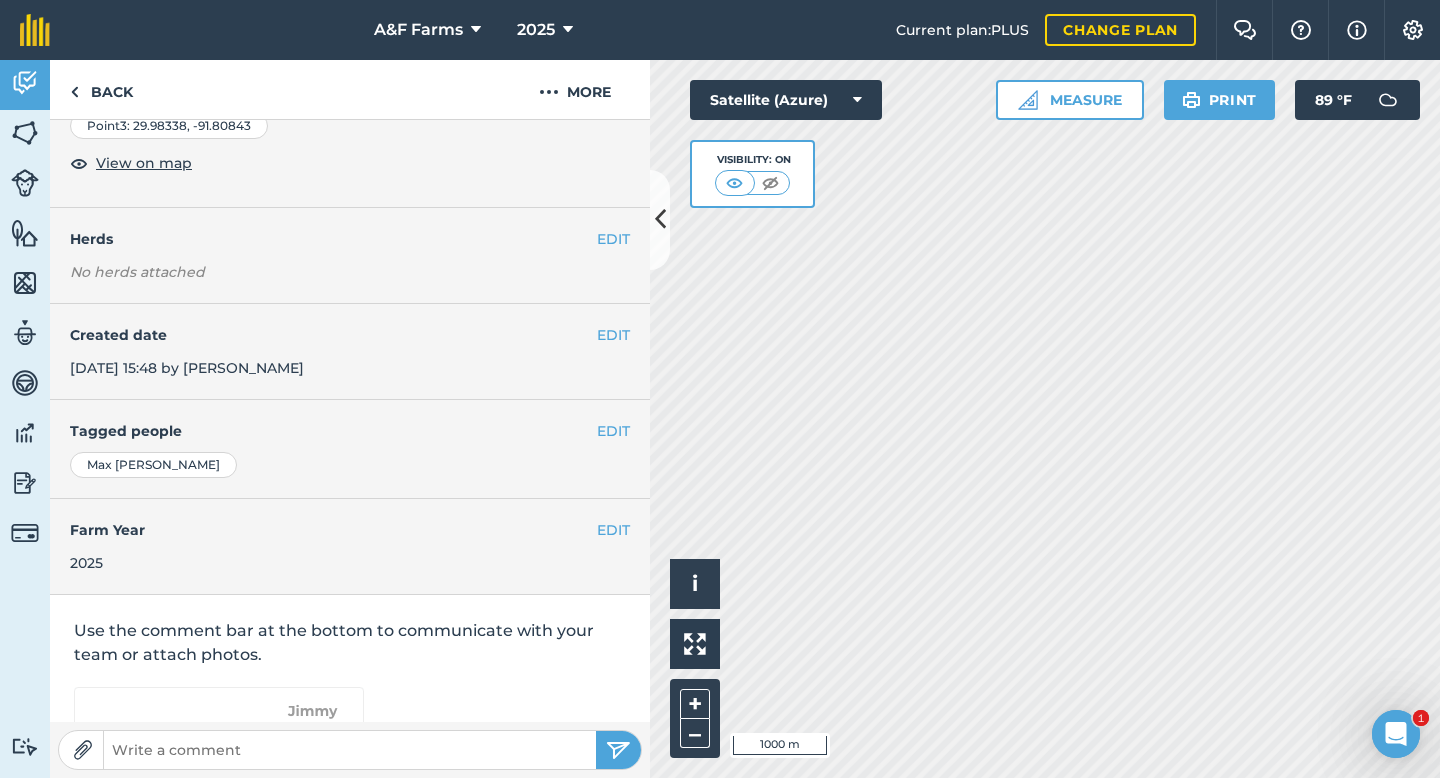 scroll, scrollTop: 0, scrollLeft: 0, axis: both 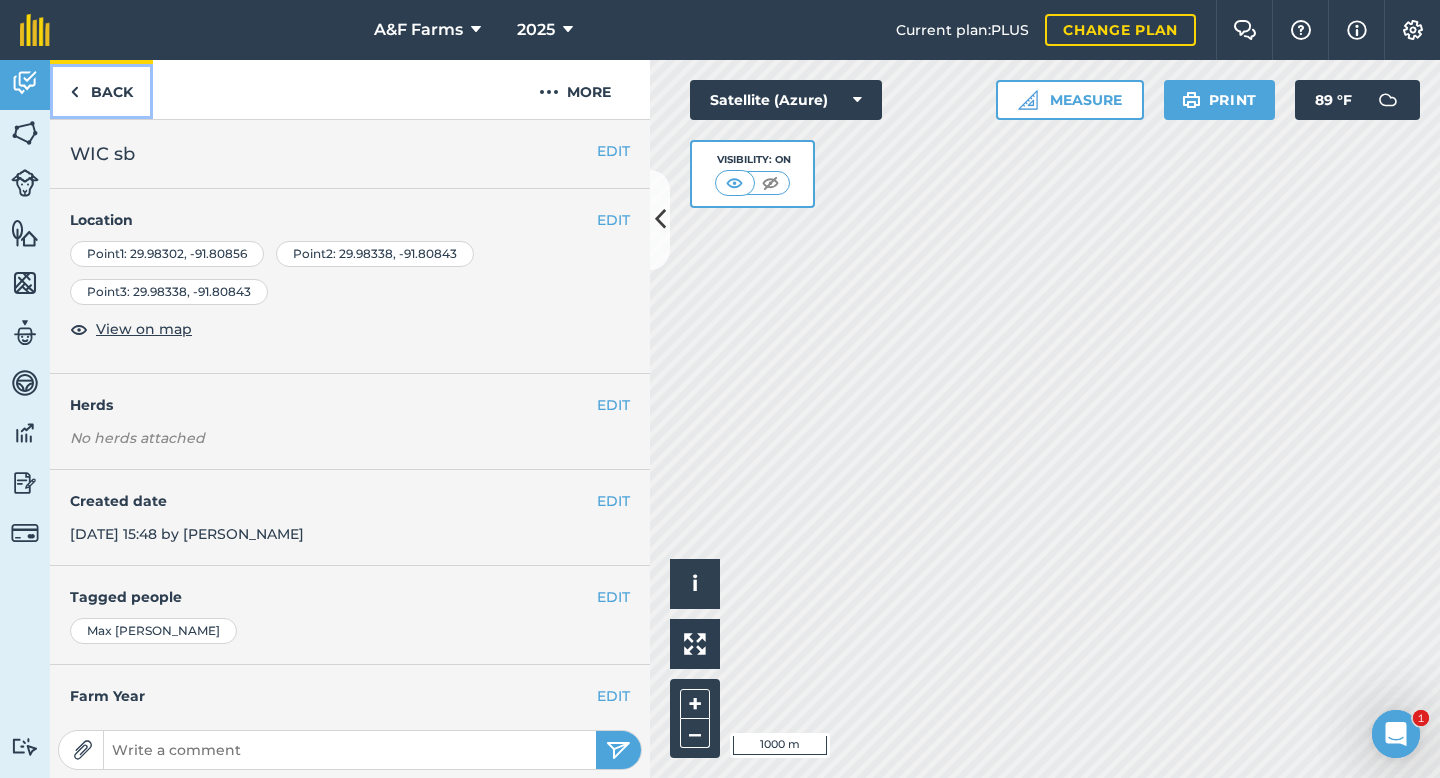 click on "Back" at bounding box center (101, 89) 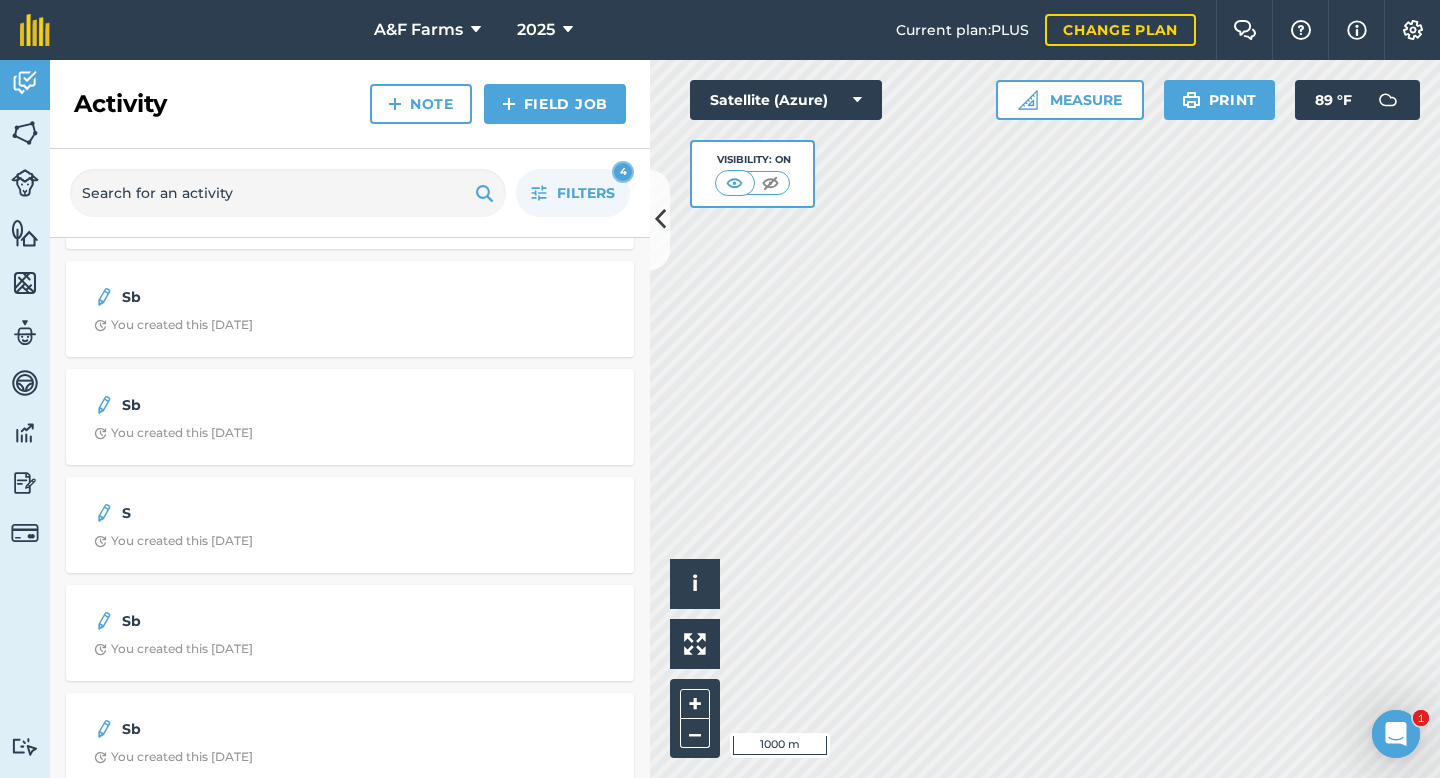 scroll, scrollTop: 0, scrollLeft: 0, axis: both 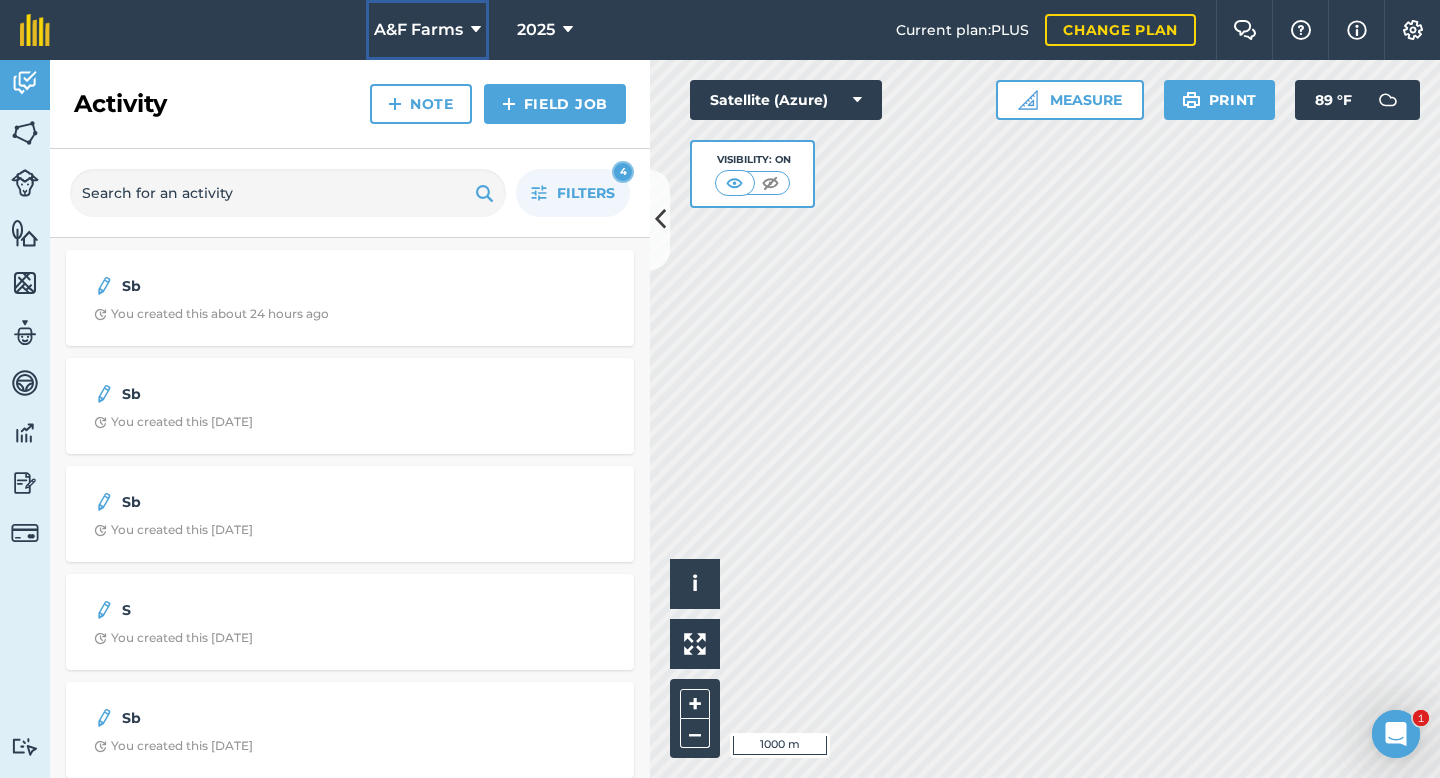 click on "A&F Farms" at bounding box center (418, 30) 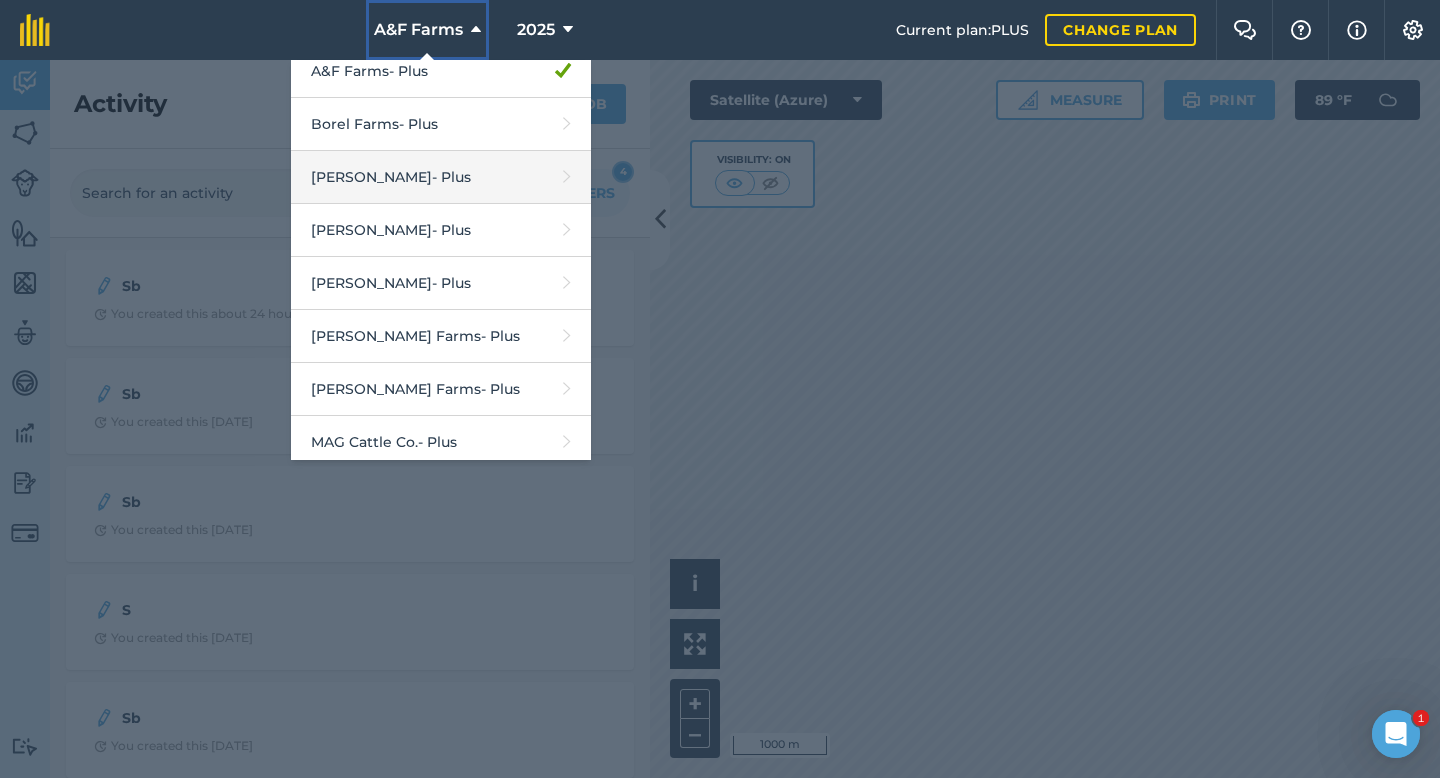 scroll, scrollTop: 156, scrollLeft: 0, axis: vertical 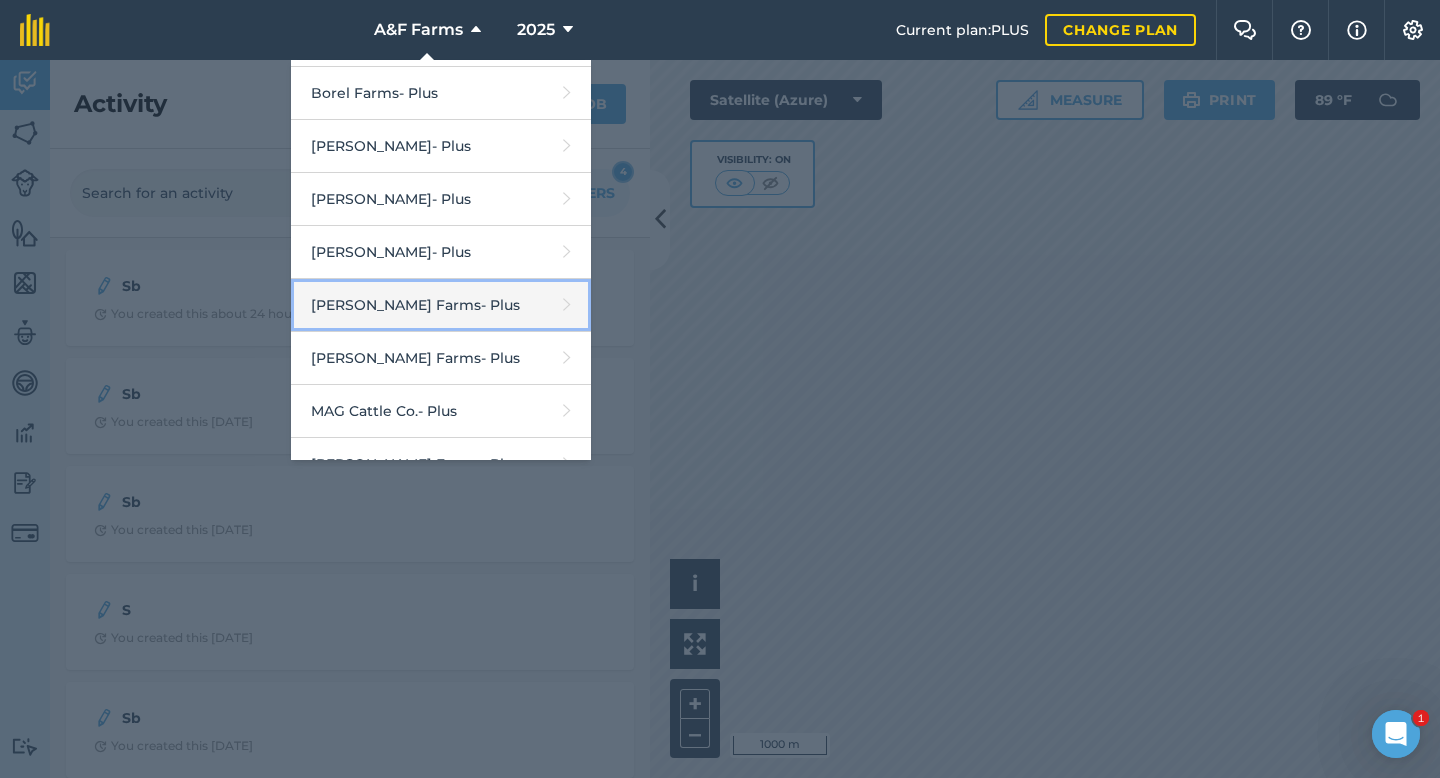 click on "[PERSON_NAME] Farms  - Plus" at bounding box center [441, 305] 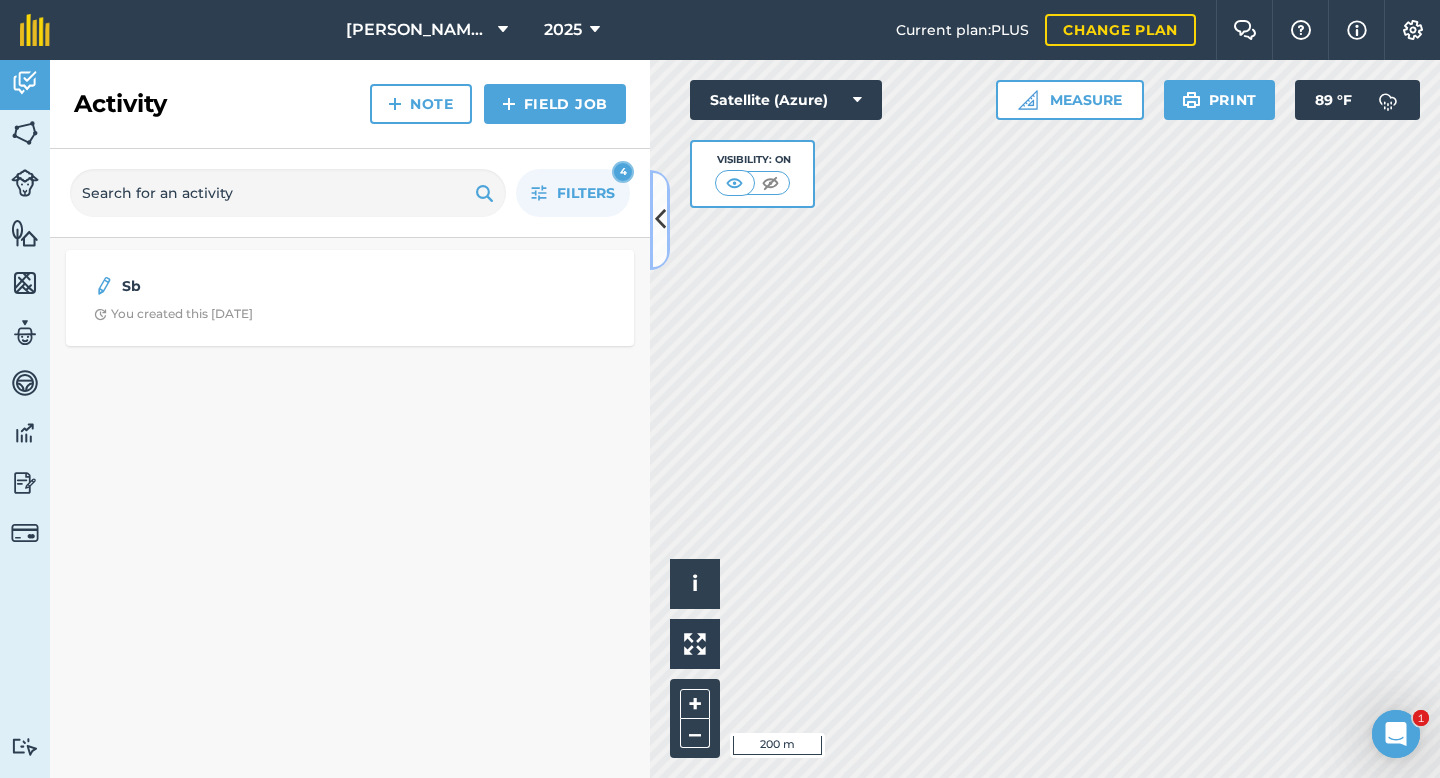 click at bounding box center (660, 220) 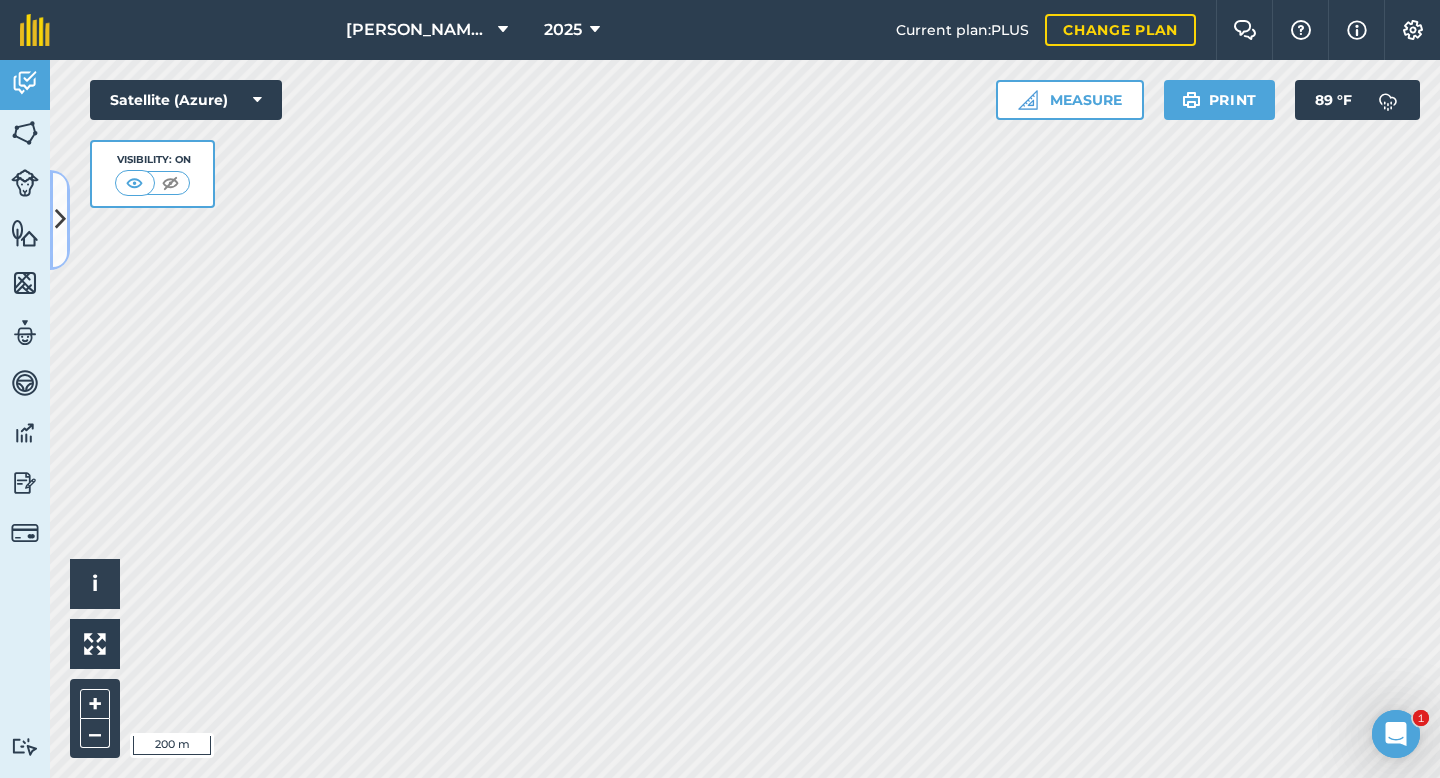 click at bounding box center (60, 220) 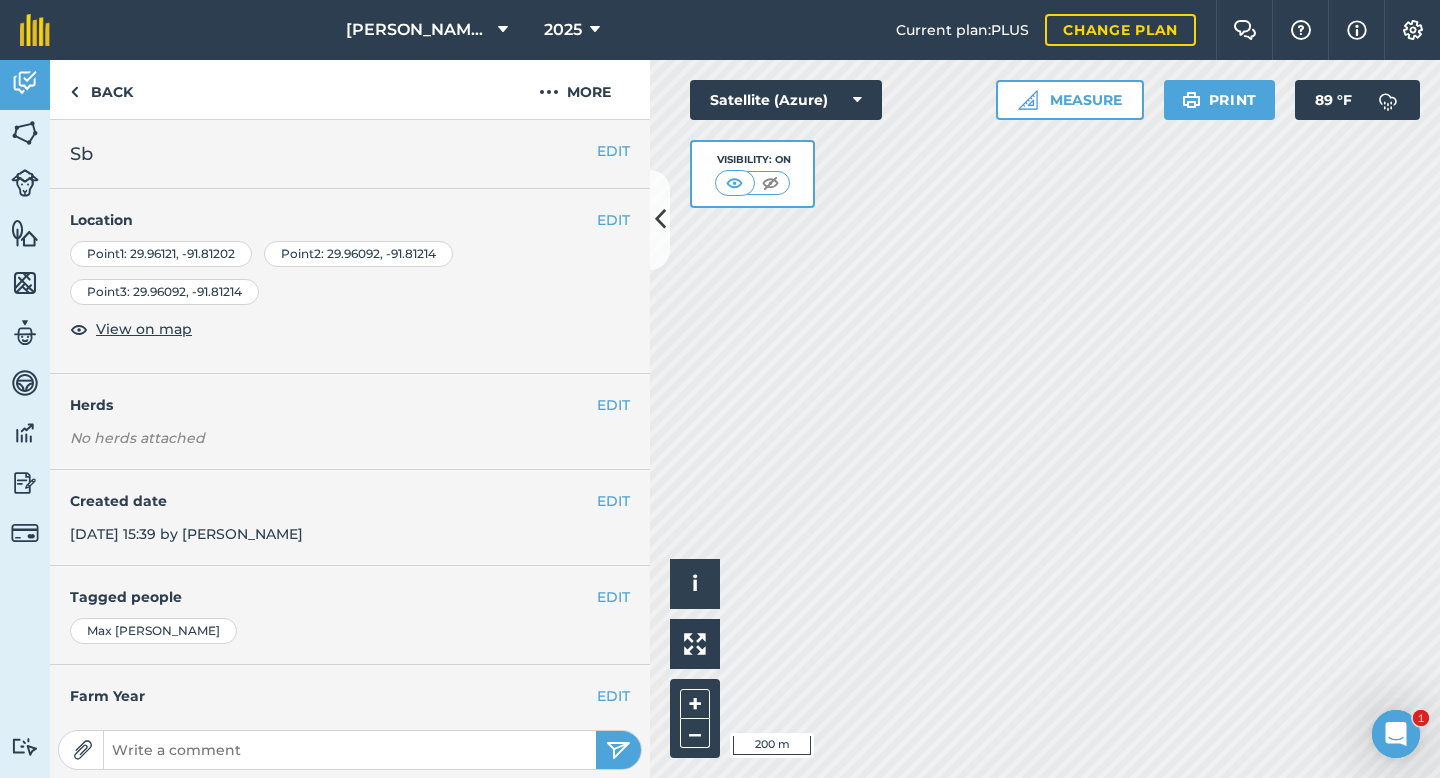 click on "Activity Fields Livestock Features Maps Team Vehicles Data Reporting Billing Tutorials Tutorials   Back   More EDIT Sb EDIT Location Point  1 :   [GEOGRAPHIC_DATA]  Point  2 :   29.96092 ,   -91.81214   Point  3 :   [GEOGRAPHIC_DATA]    View on map EDIT Herds No herds attached EDIT Created date [DATE] 15:39   by   [PERSON_NAME] EDIT Tagged people [PERSON_NAME] EDIT Farm Year [DATE] Use the comment bar at the bottom to communicate with your team or attach photos. Hello i © 2025 TomTom, Microsoft 200 m + – Satellite (Azure) Visibility: On Measure Print 89   ° F" at bounding box center [720, 419] 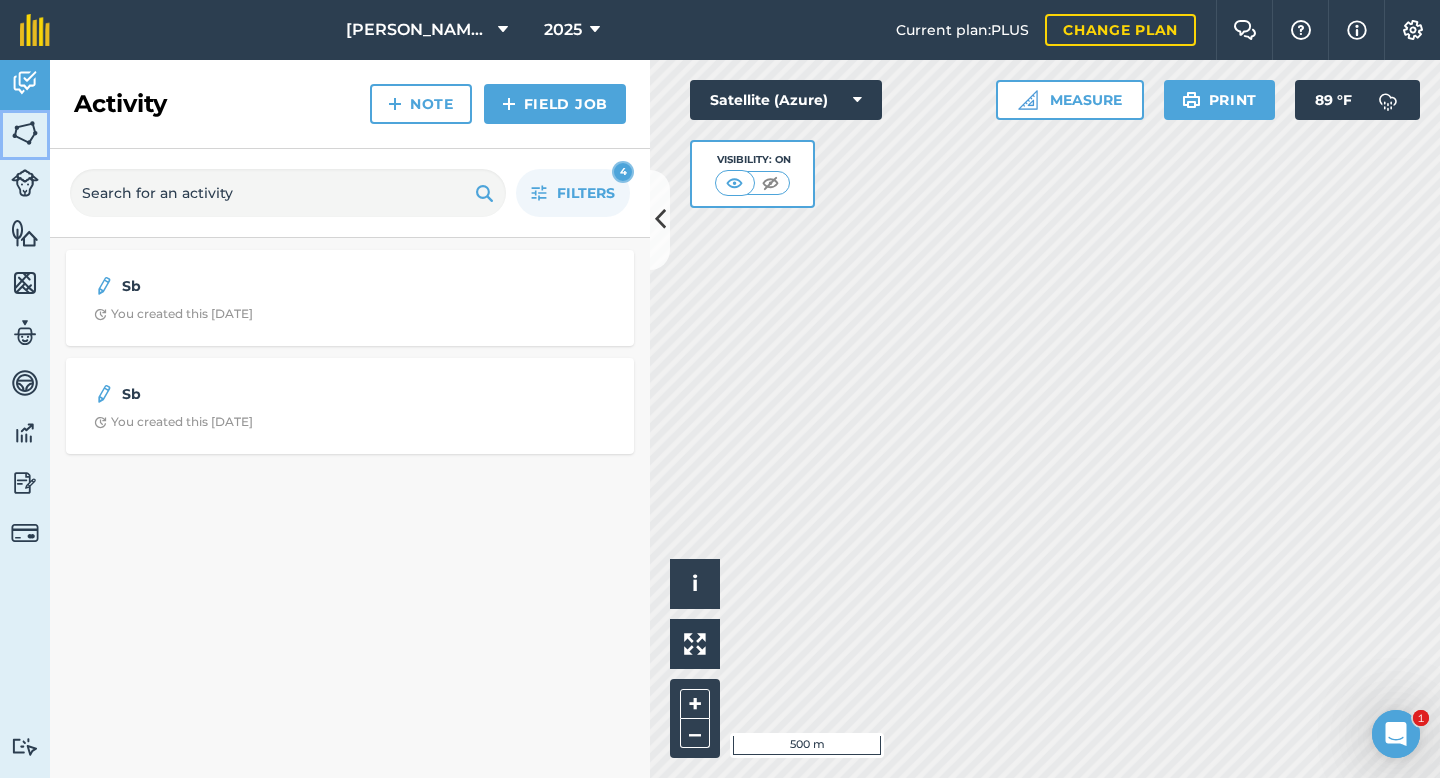 click at bounding box center (25, 133) 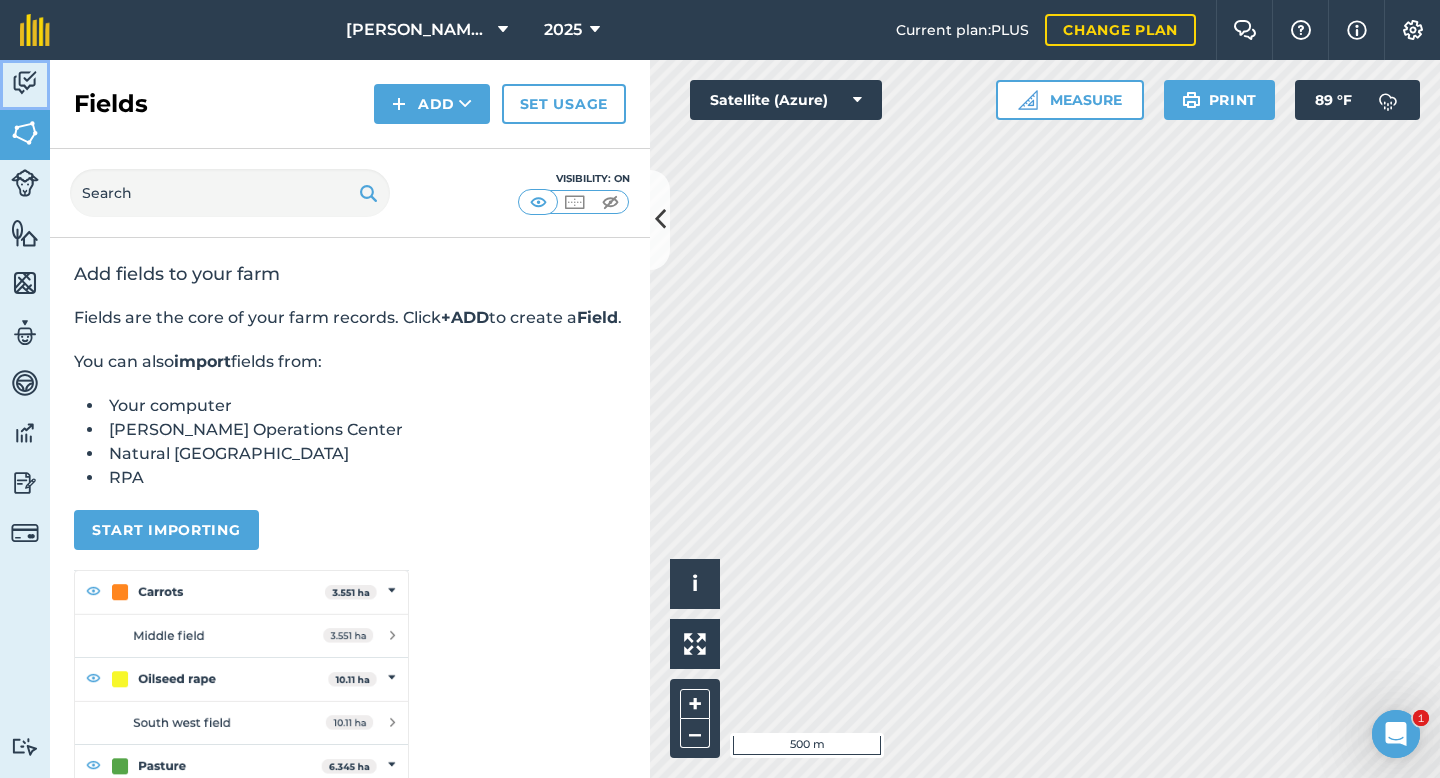 click at bounding box center (25, 83) 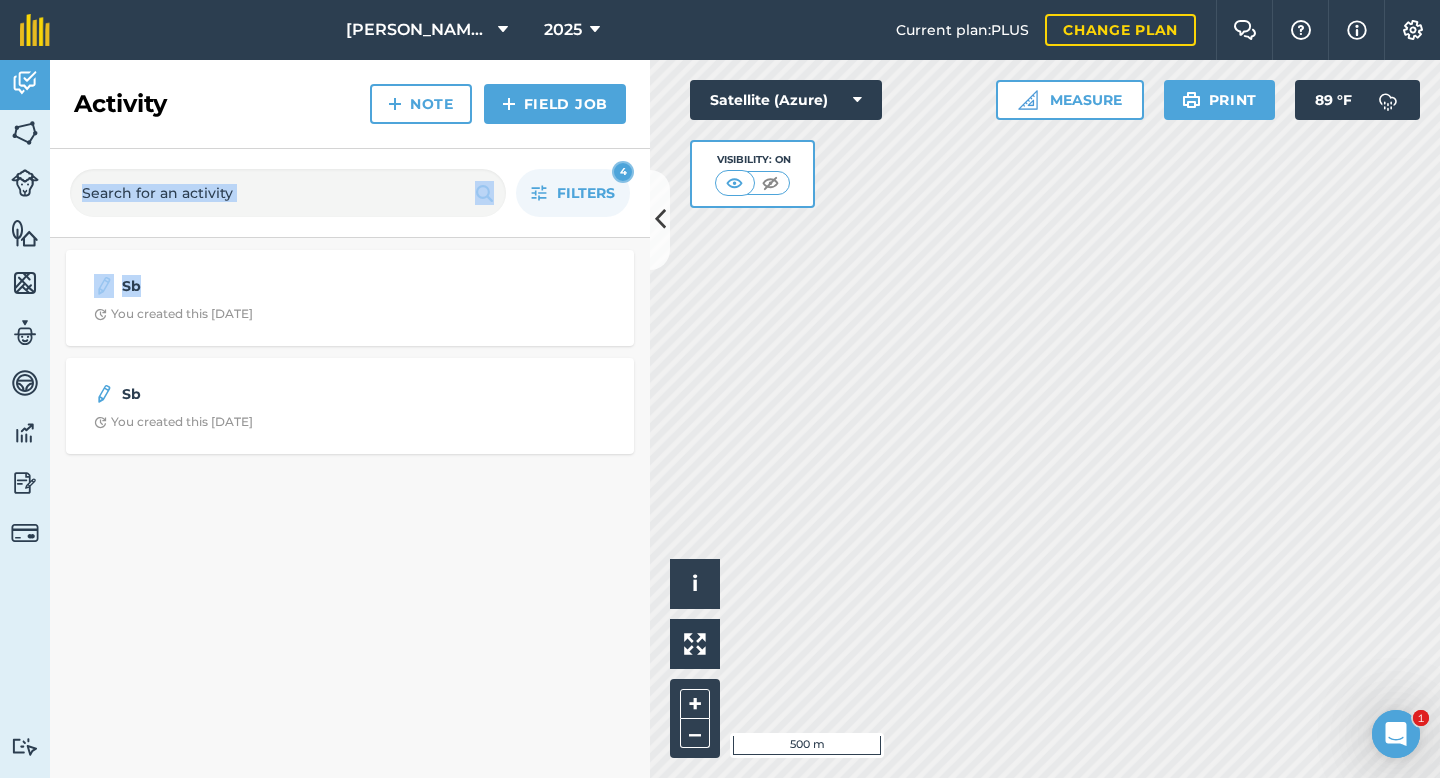 drag, startPoint x: 264, startPoint y: 100, endPoint x: 232, endPoint y: 289, distance: 191.68985 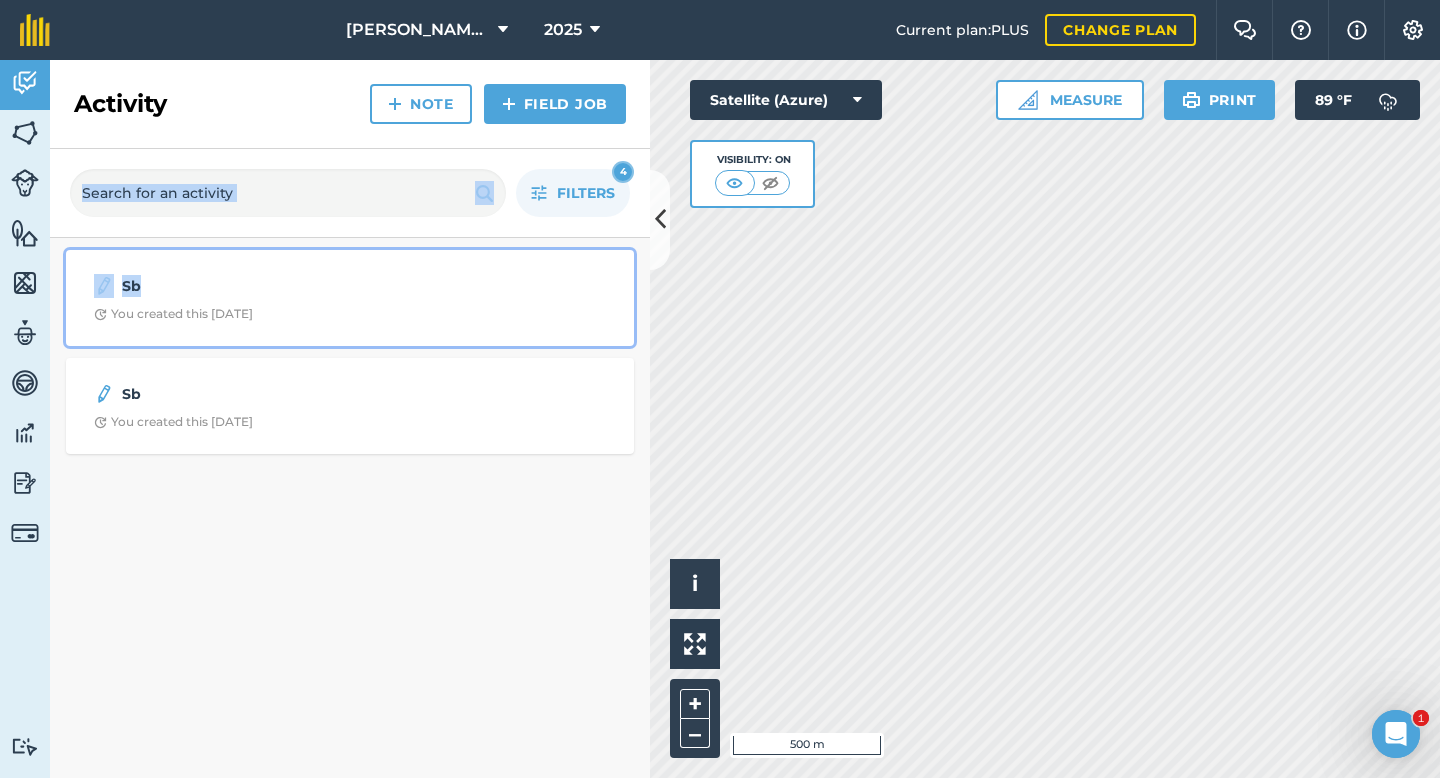click on "Sb" at bounding box center [350, 286] 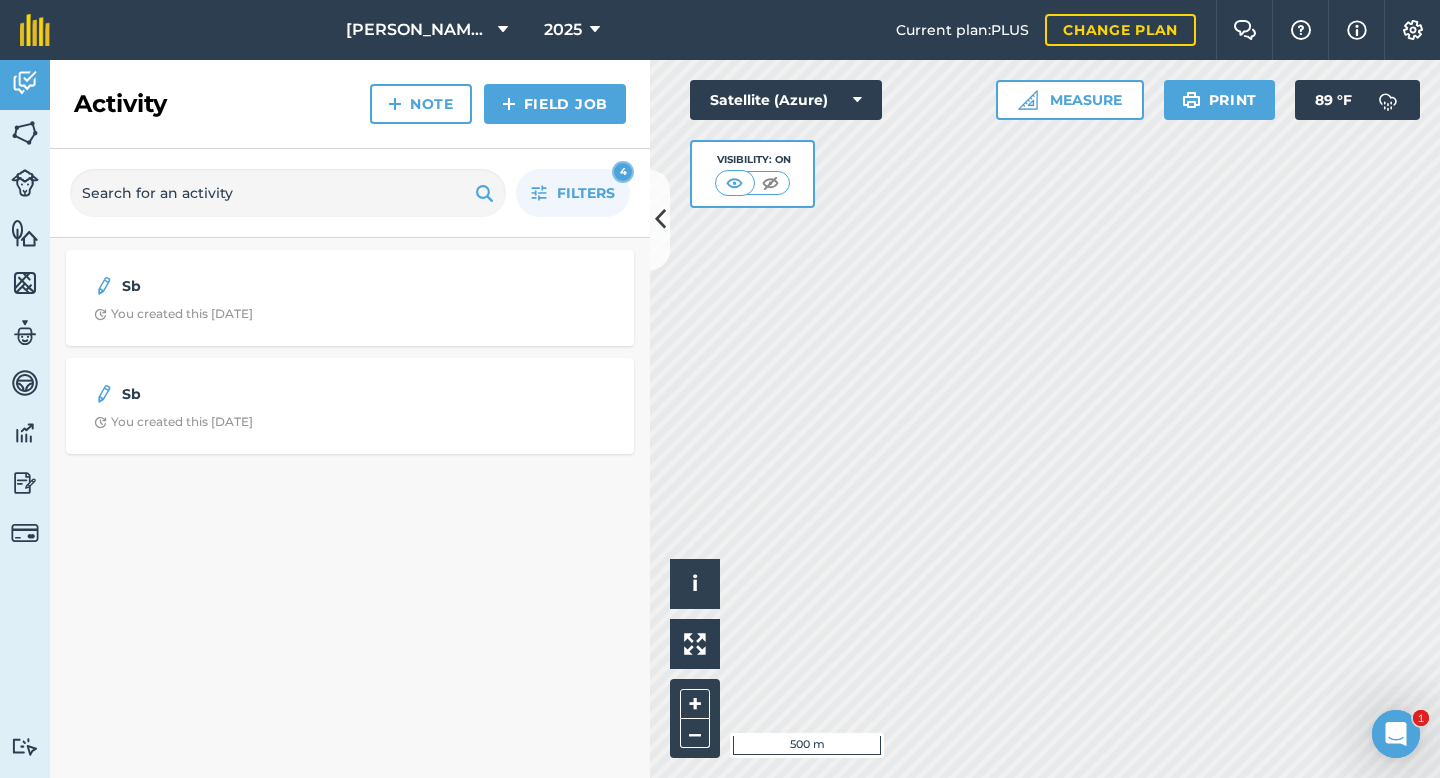 click on "Filters 4" at bounding box center (350, 193) 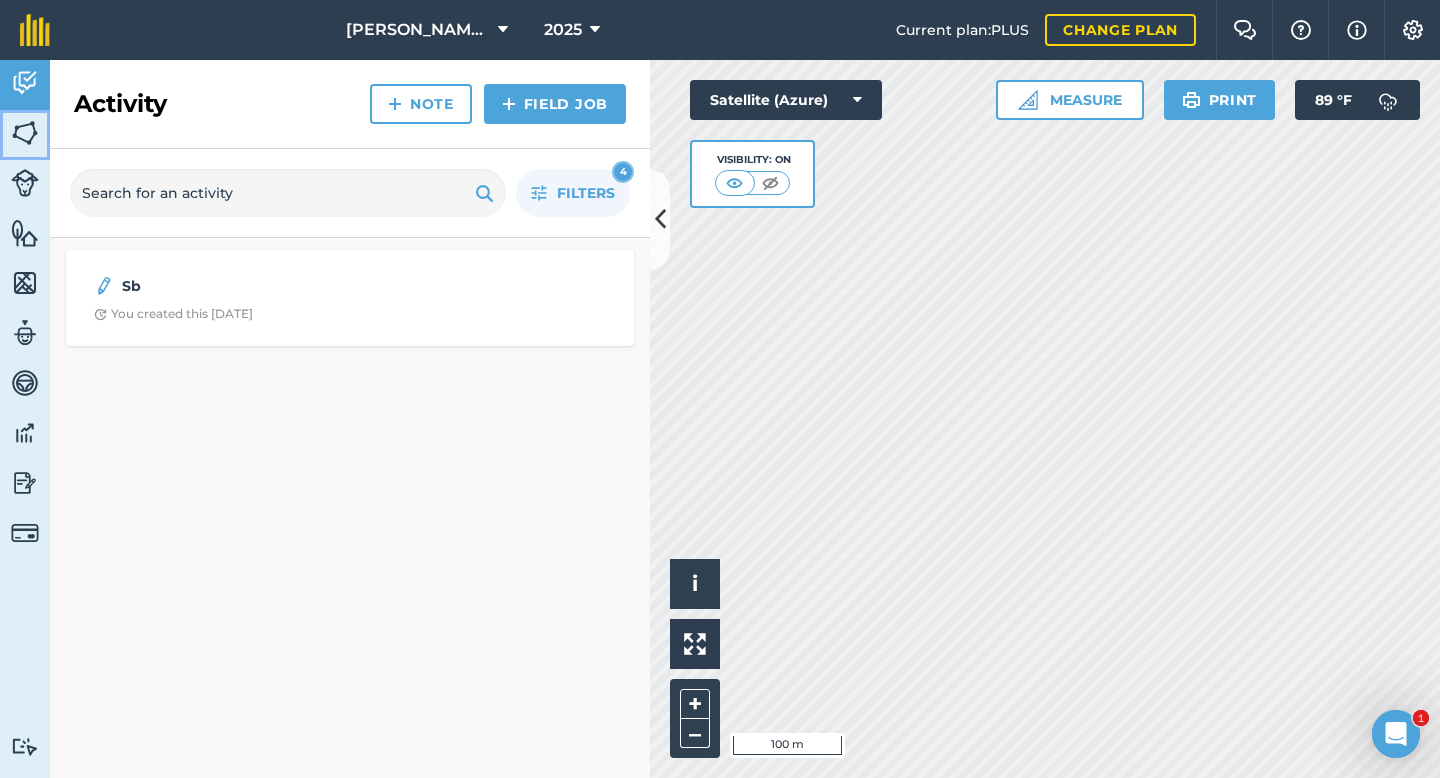 click on "Fields" at bounding box center [25, 135] 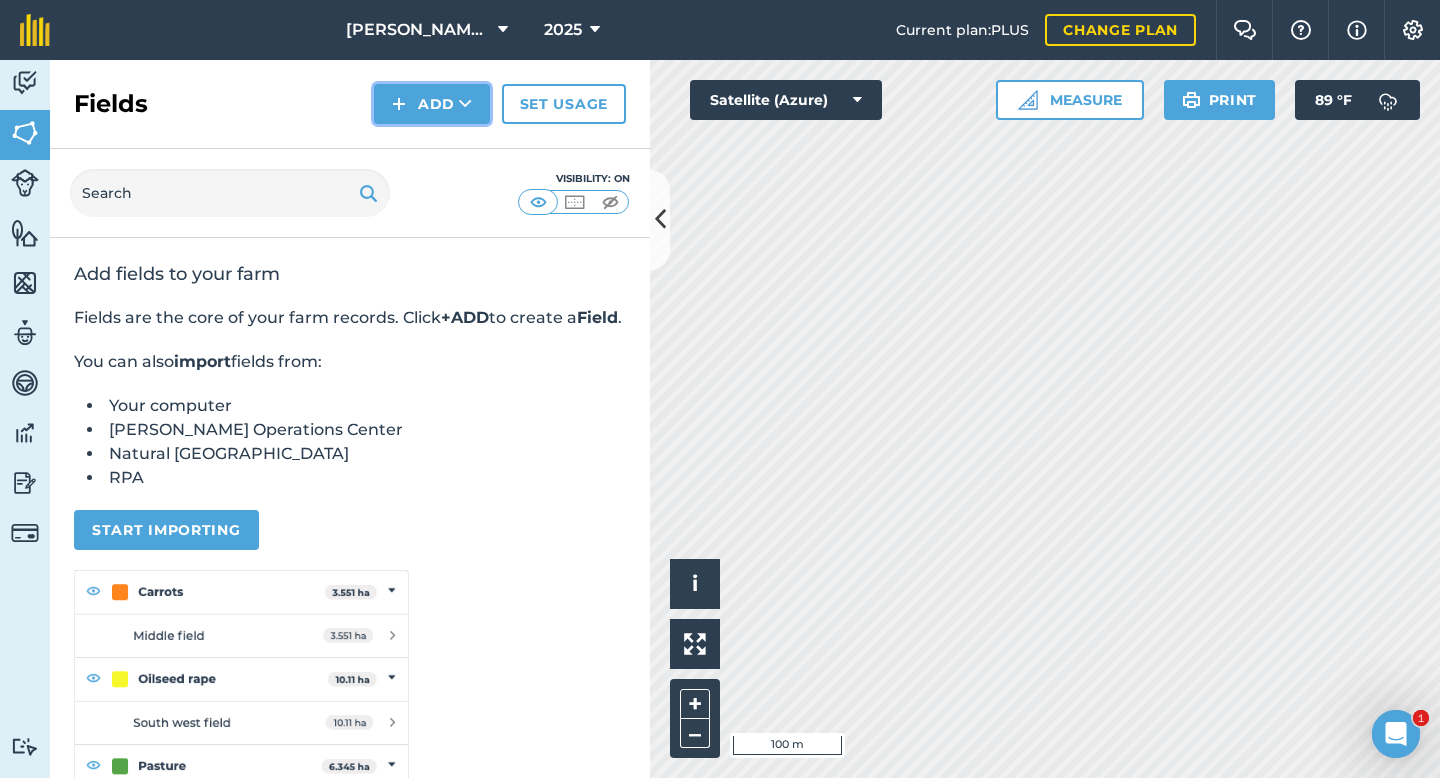 click on "Add" at bounding box center [432, 104] 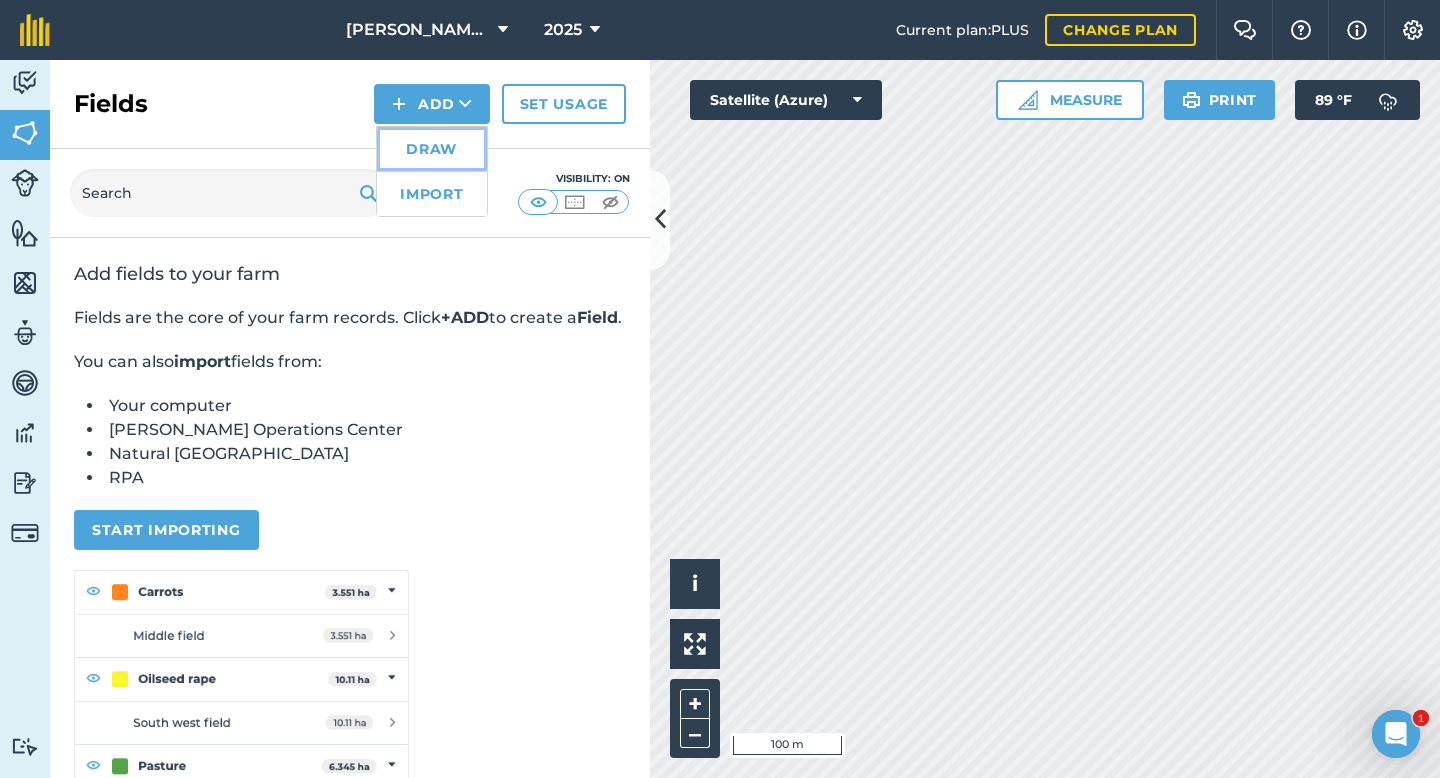 click on "Draw" at bounding box center [432, 149] 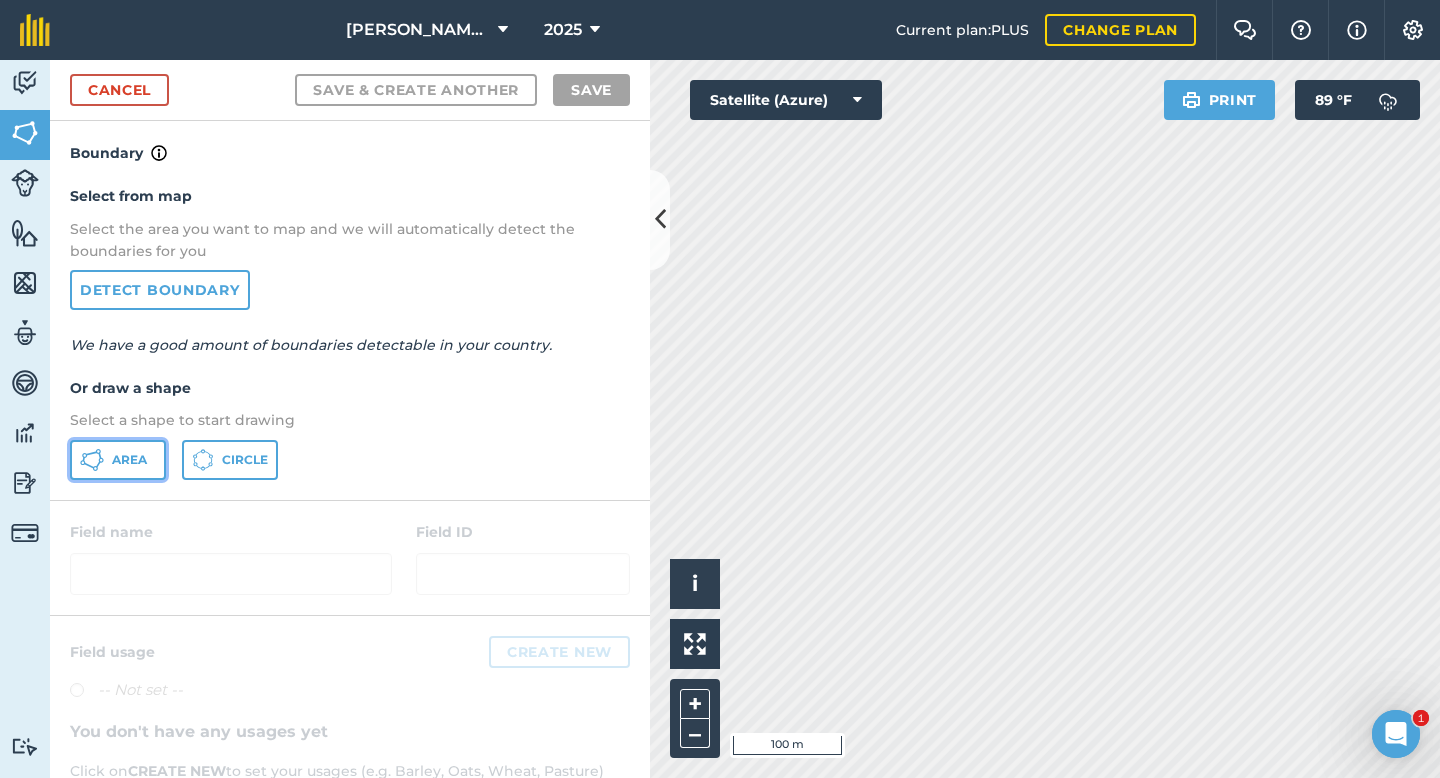 click on "Area" at bounding box center (118, 460) 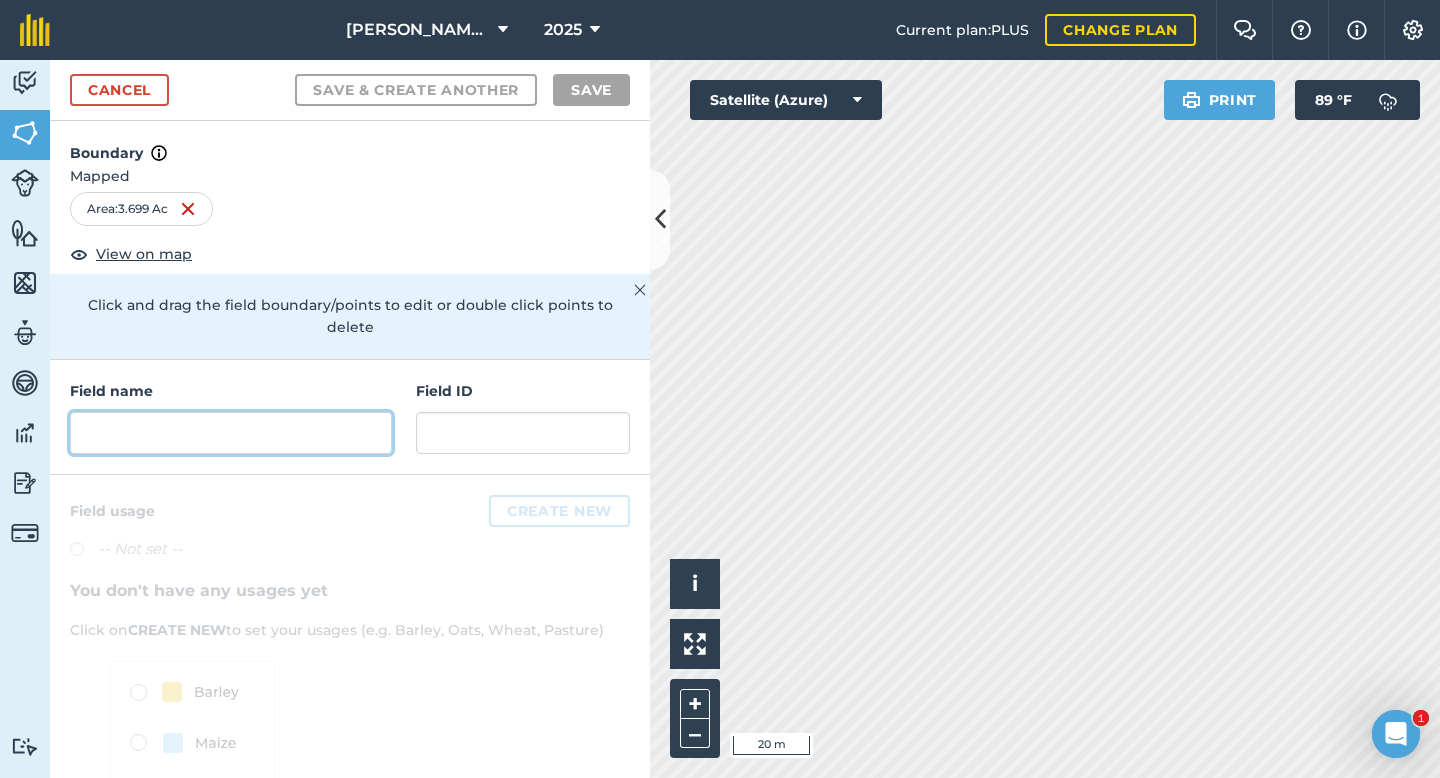 click at bounding box center [231, 433] 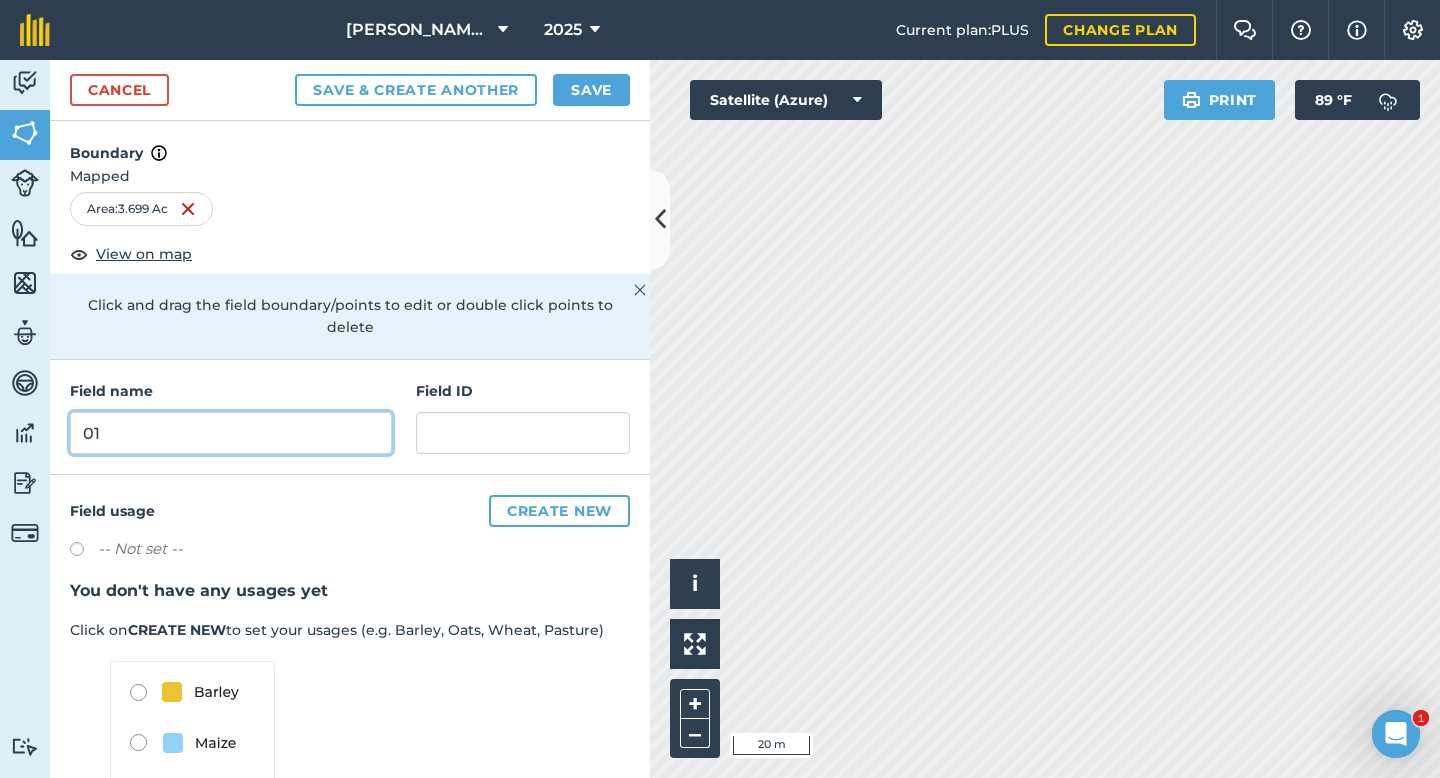 type on "01" 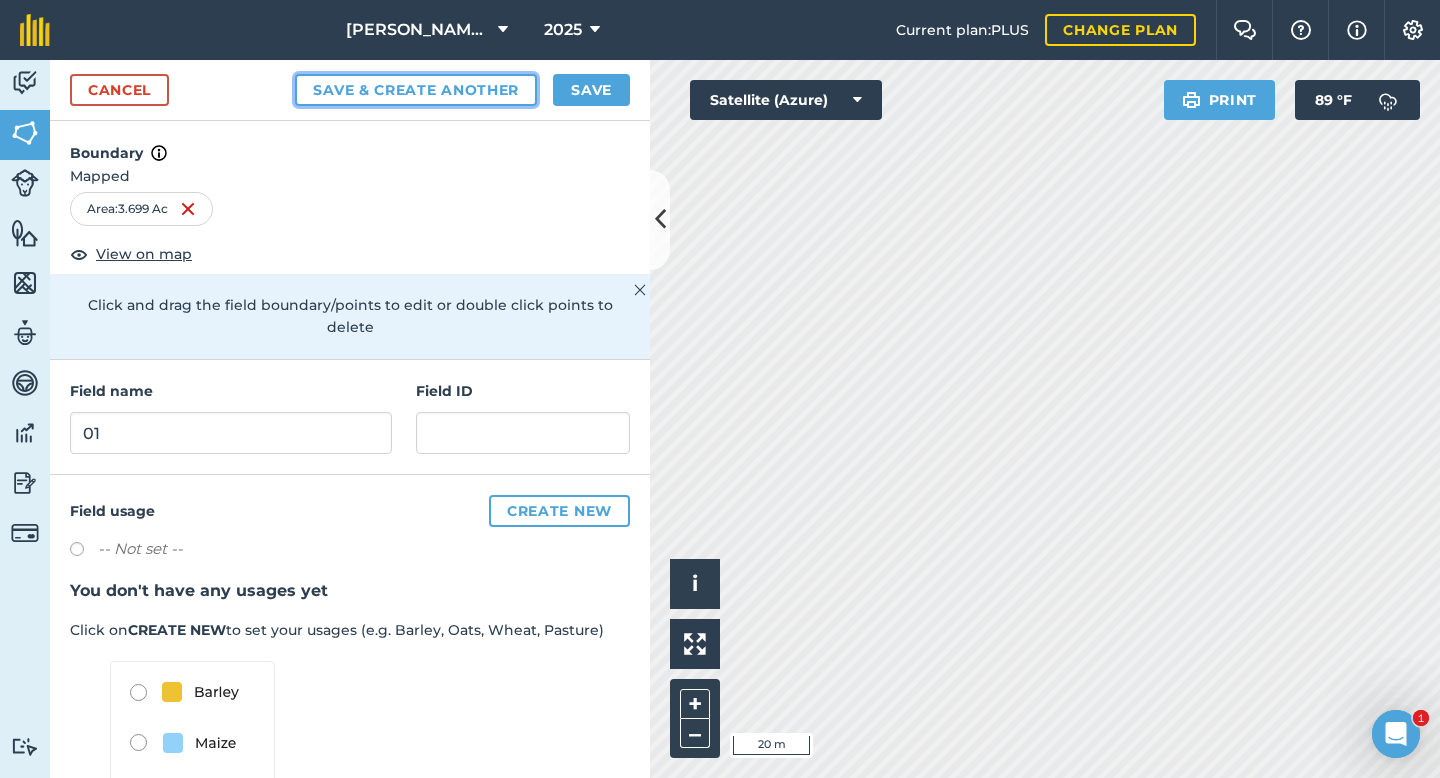 click on "Save & Create Another" at bounding box center [416, 90] 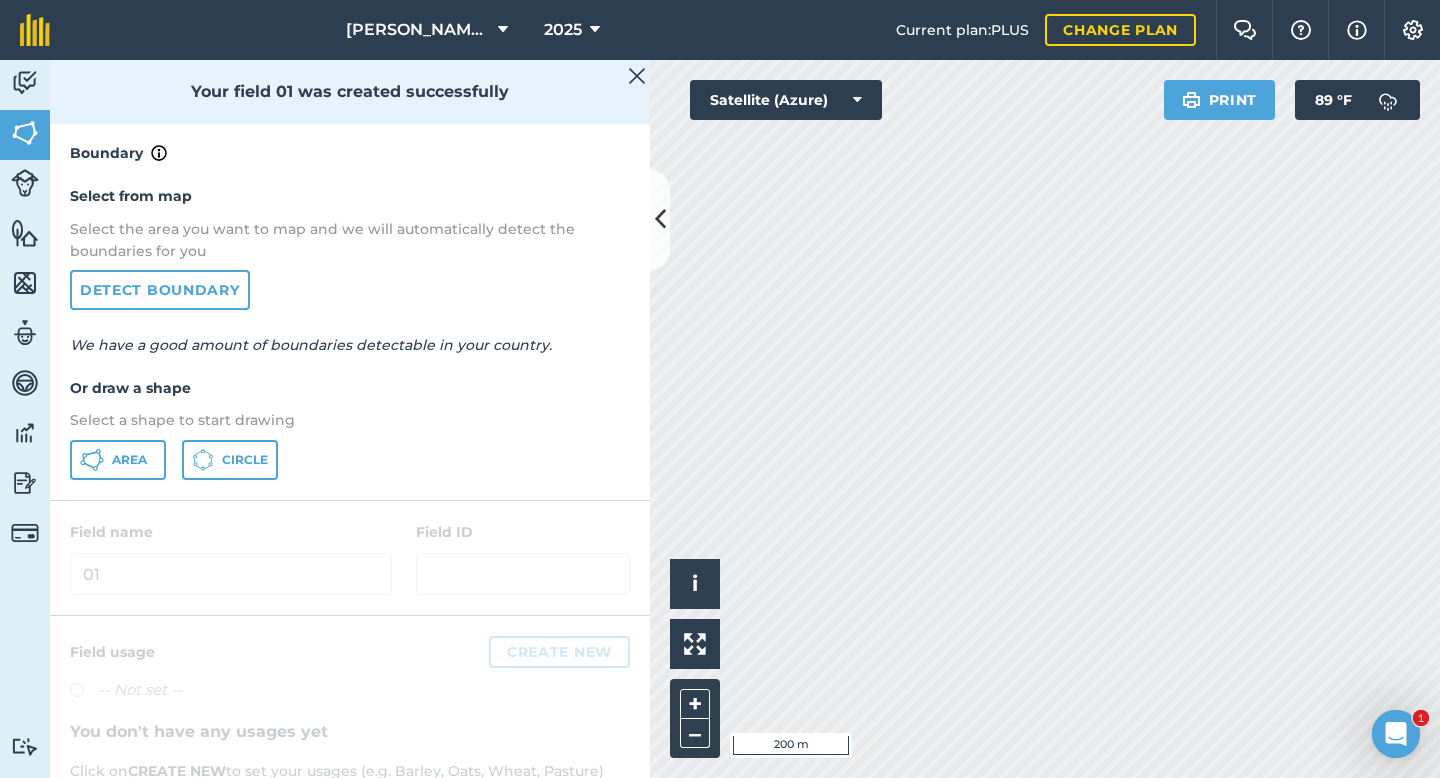 click on "Select from map Select the area you want to map and we will automatically detect the boundaries for you Detect boundary We have a good amount of boundaries detectable in your country. Or draw a shape Select a shape to start drawing Area Circle" at bounding box center (350, 332) 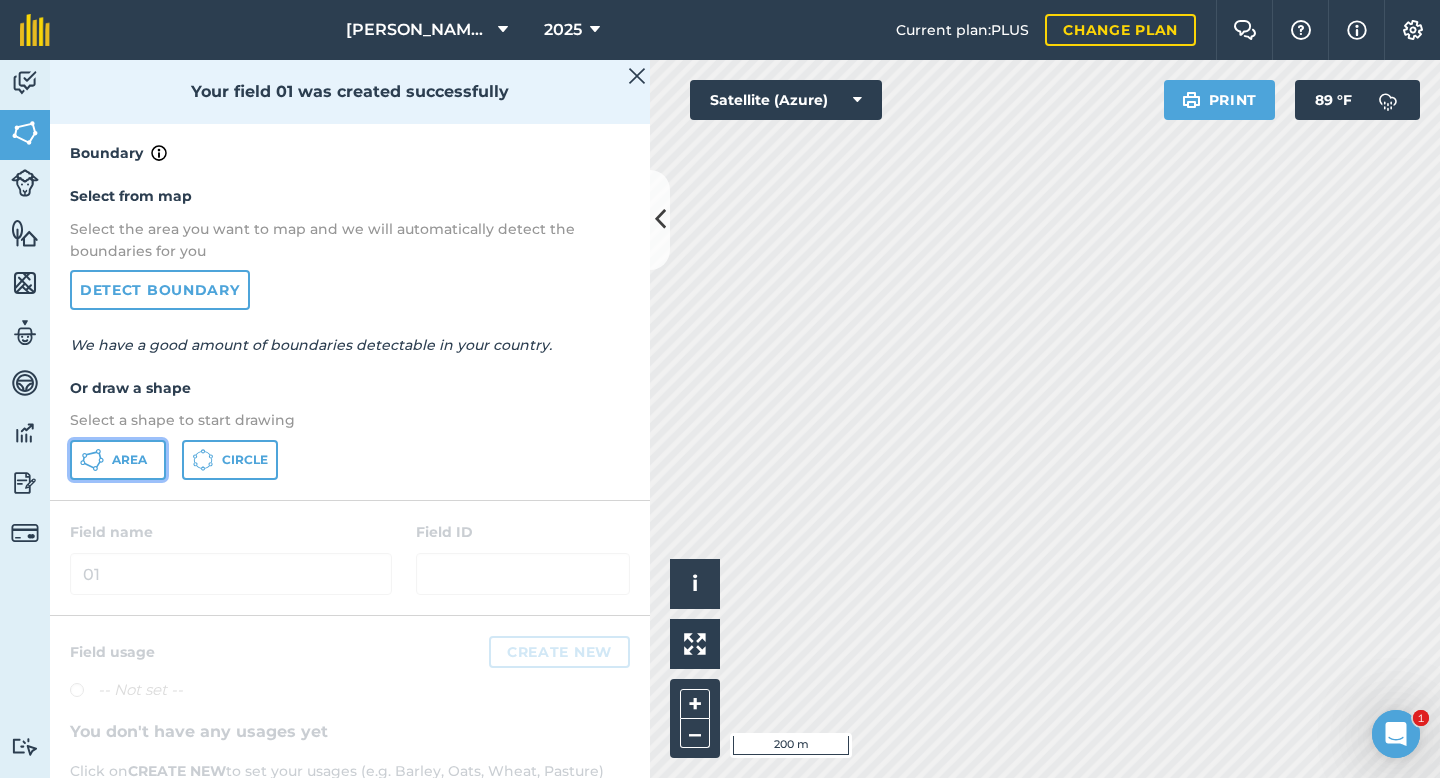 click on "Area" at bounding box center (118, 460) 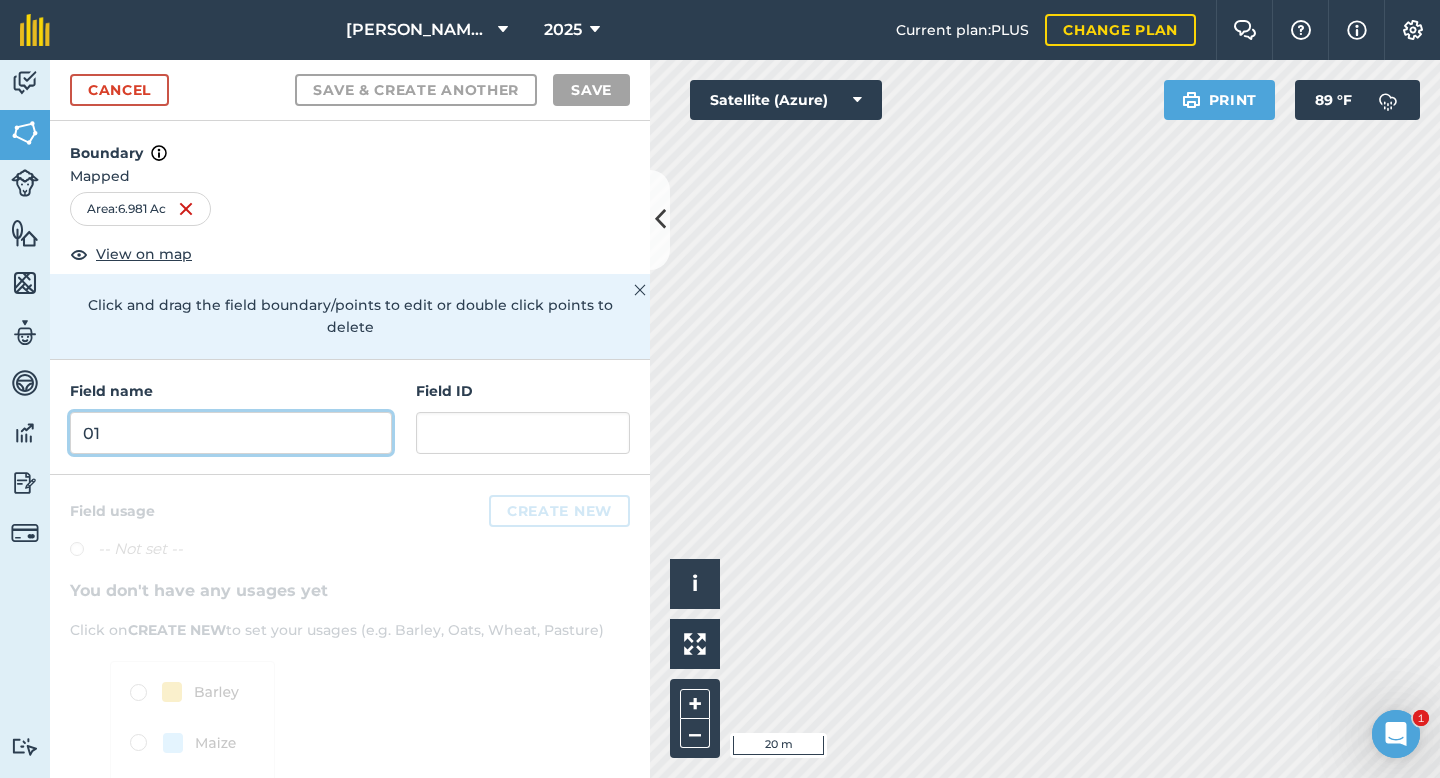 click on "01" at bounding box center (231, 433) 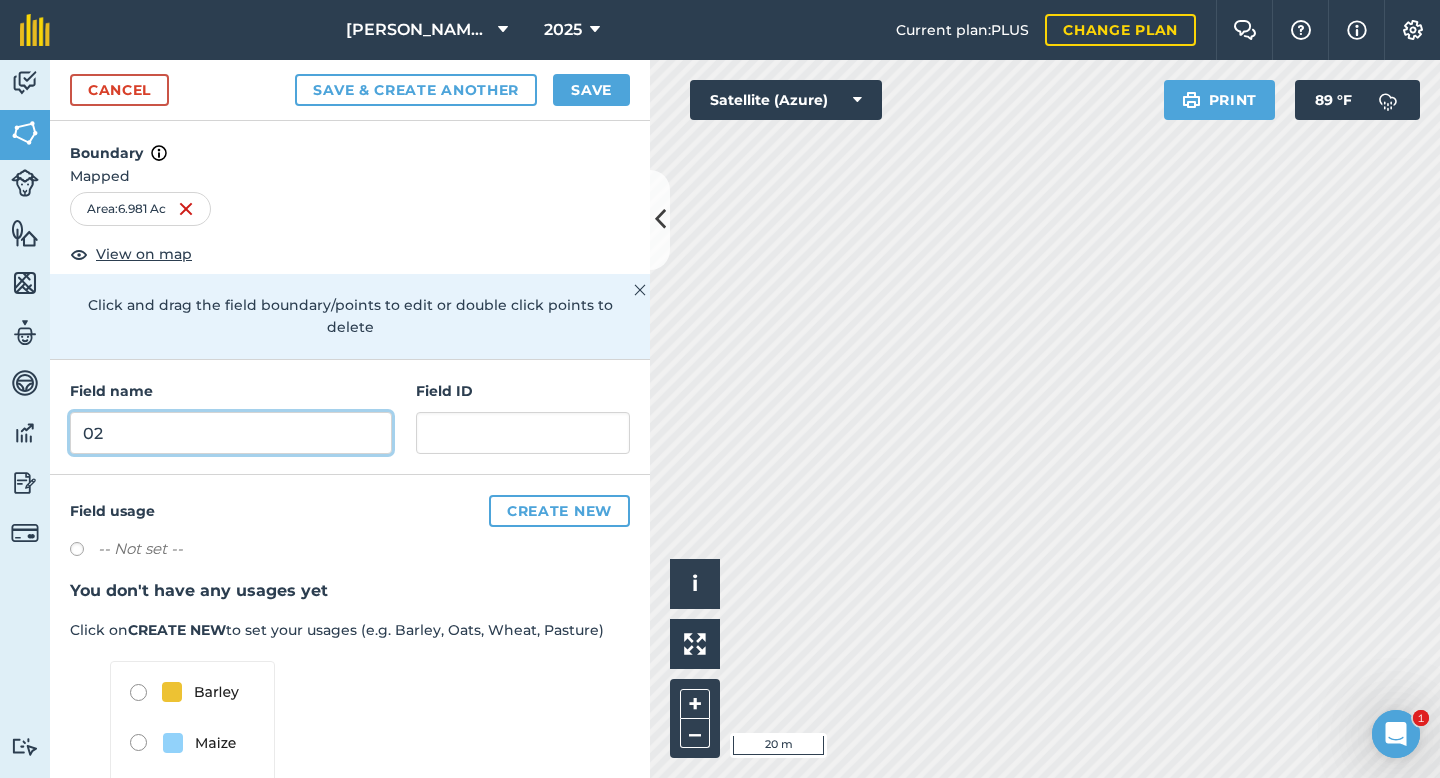 type on "02" 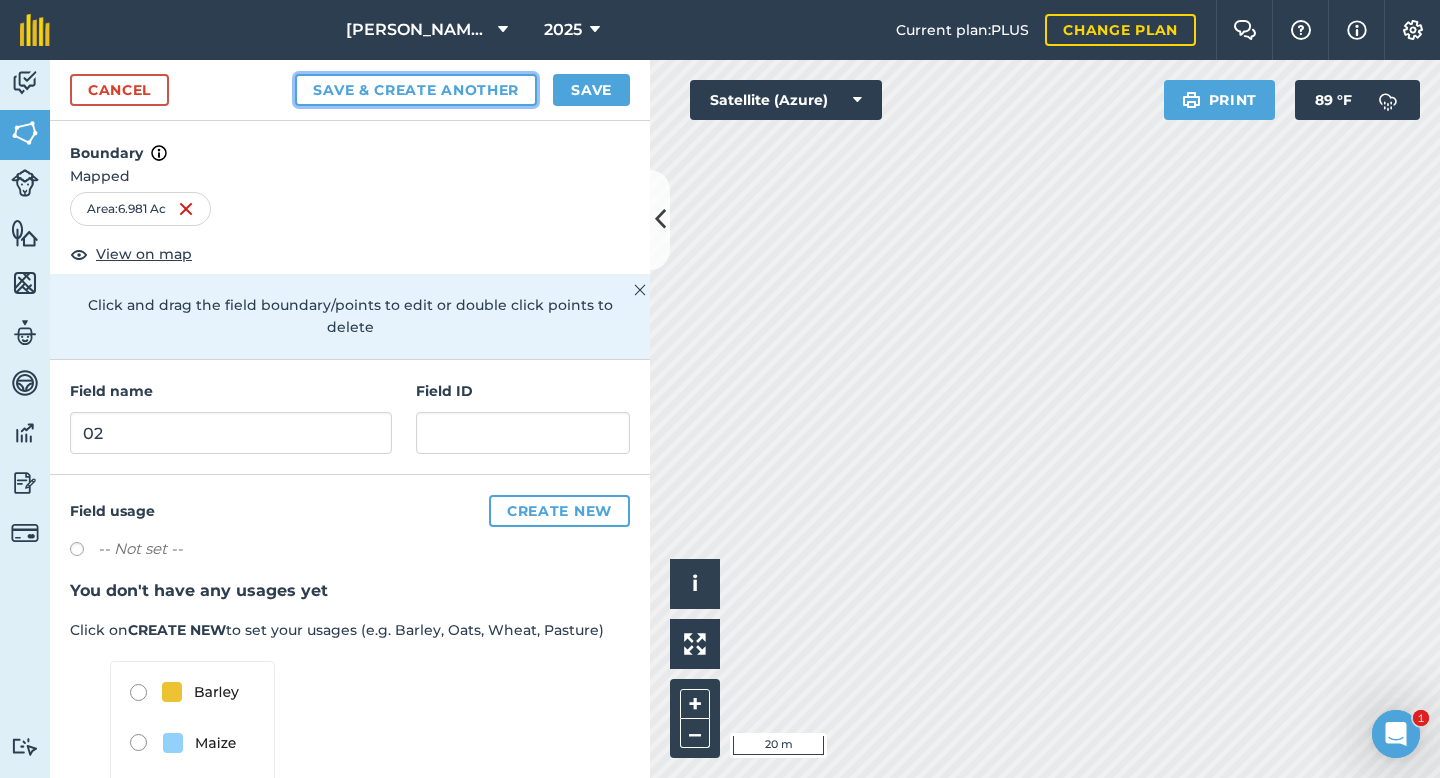 click on "Save & Create Another" at bounding box center [416, 90] 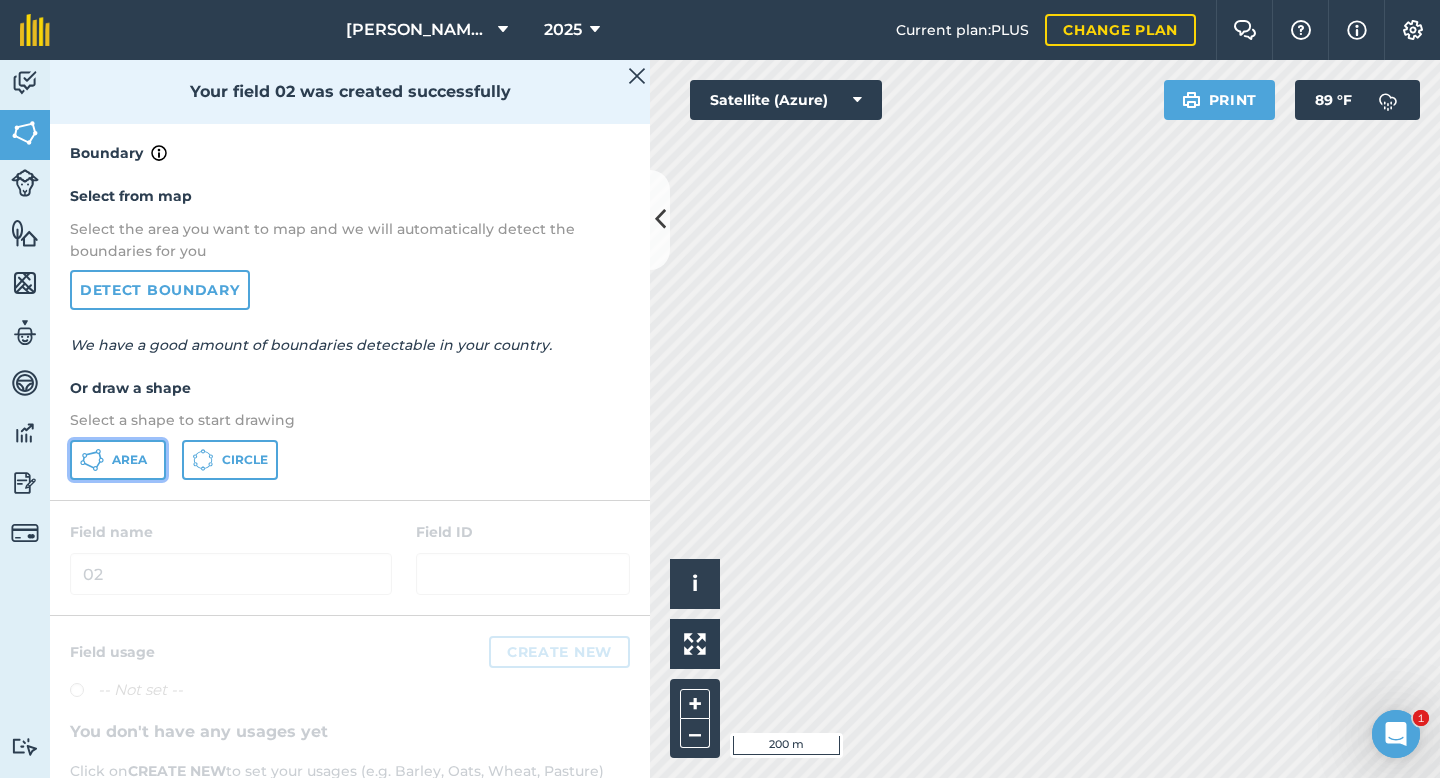 click on "Area" at bounding box center (129, 460) 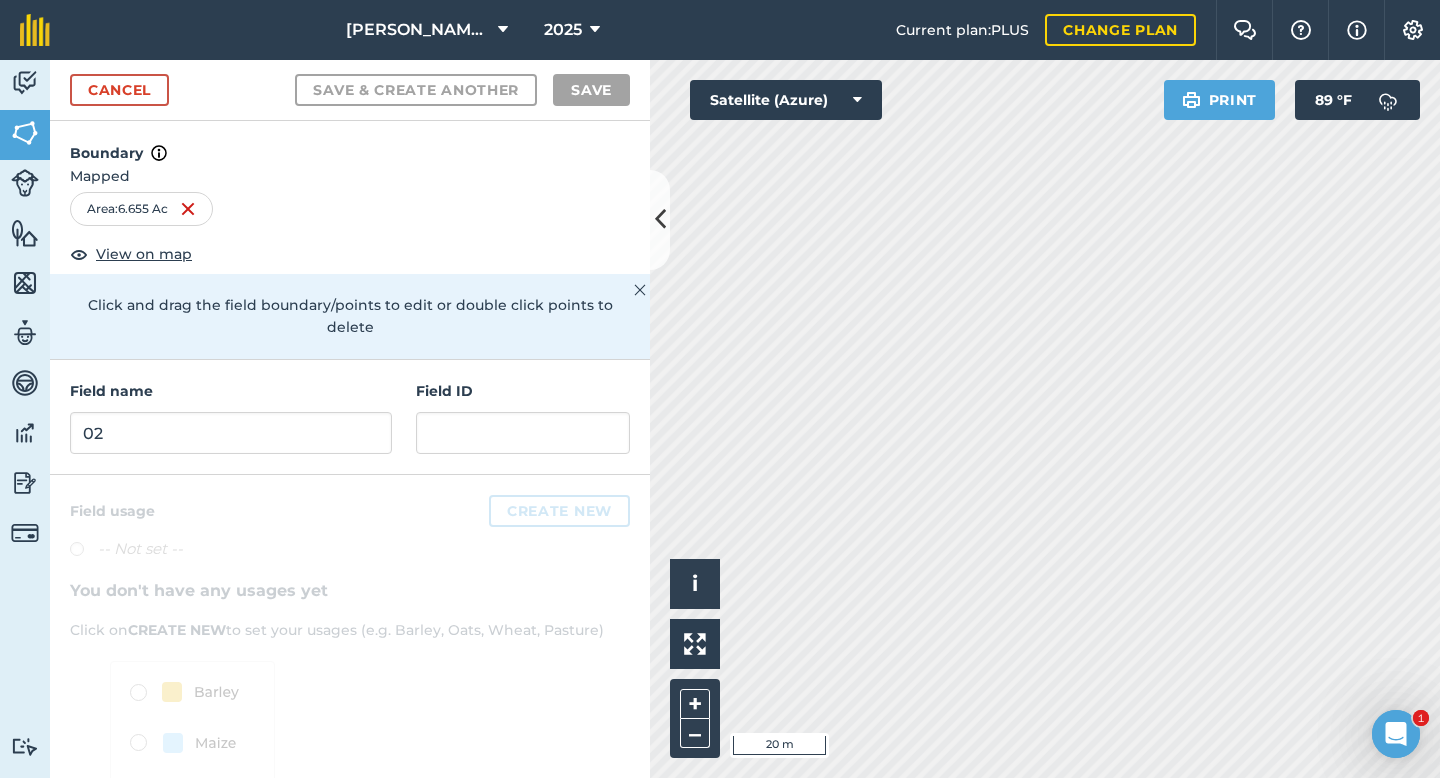 click on "[PERSON_NAME] Farms 2025 Current plan :  PLUS   Change plan Farm Chat Help Info Settings [PERSON_NAME] Farms  -  2025 Reproduced with the permission of  Microsoft Printed on  [DATE] Field usages No usage set Activity Fields Livestock Features Maps Team Vehicles Data Reporting Billing Tutorials Tutorials Cancel Save & Create Another Save Boundary   Mapped Area :  6.655   Ac   View on map Click and drag the field boundary/points to edit or double click points to delete Field name 02 Field ID Field usage   Create new -- Not set -- You don't have any usages yet Click on  CREATE NEW  to set your usages (e.g. Barley, Oats, Wheat, Pasture) Click to start drawing i © 2025 TomTom, Microsoft 20 m + – Satellite (Azure) Print 89   ° F
1 1" at bounding box center [720, 389] 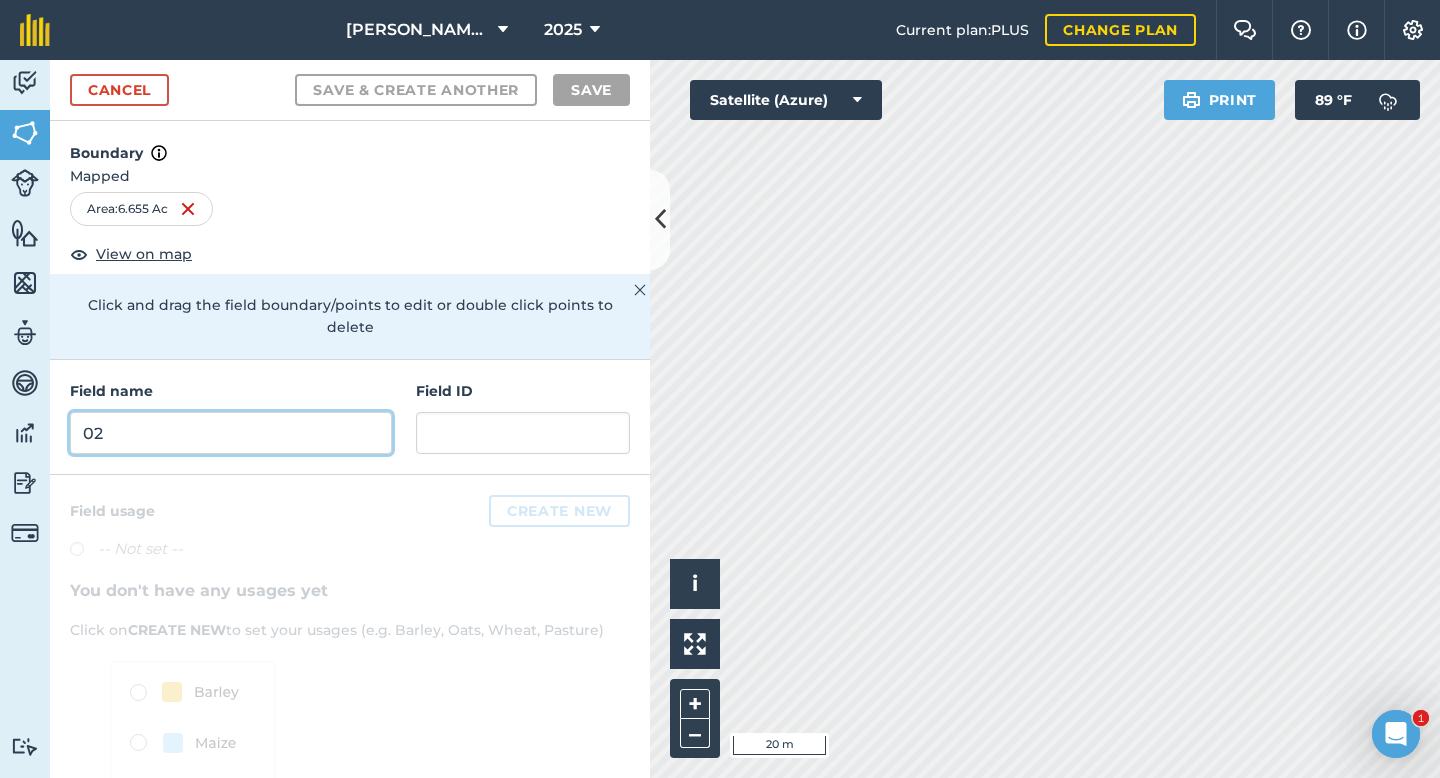 click on "02" at bounding box center [231, 433] 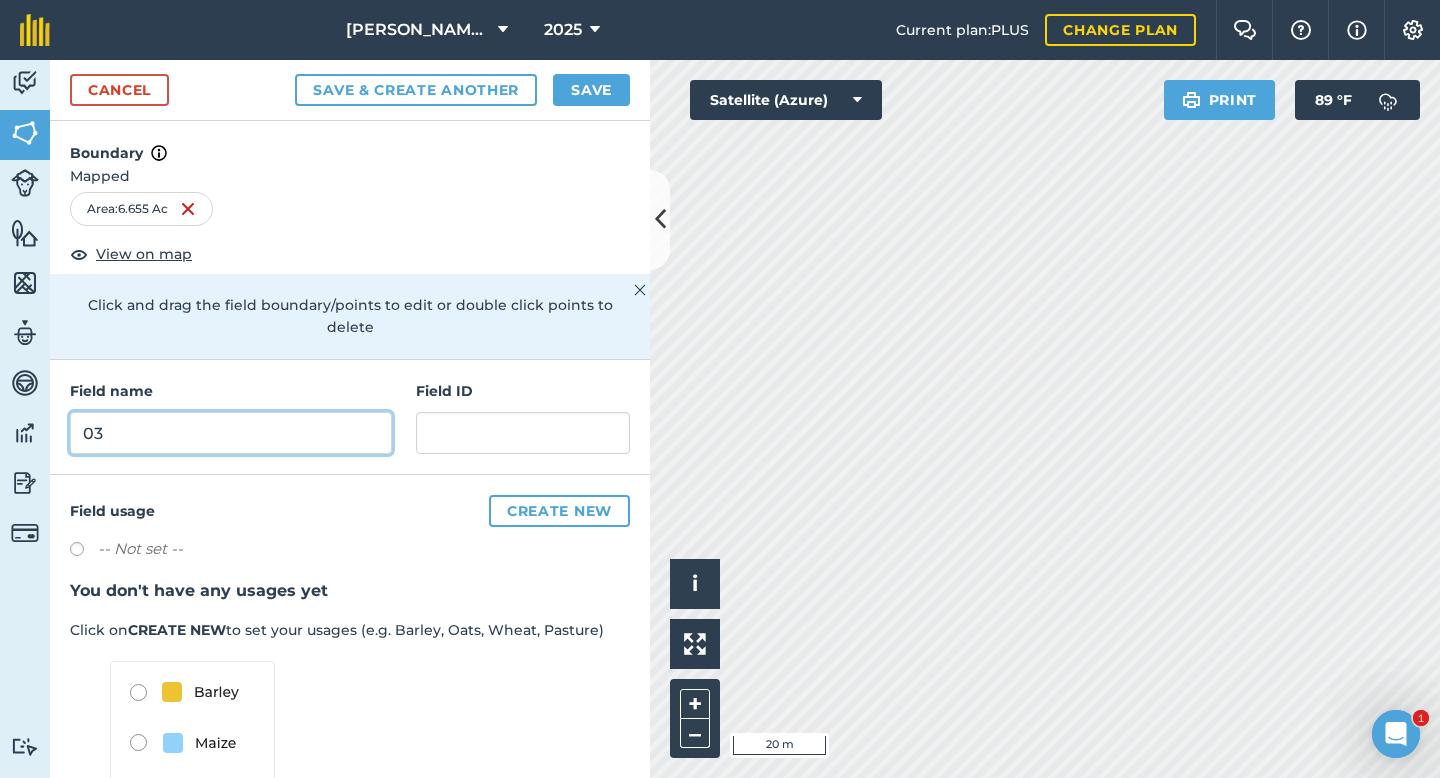 type on "03" 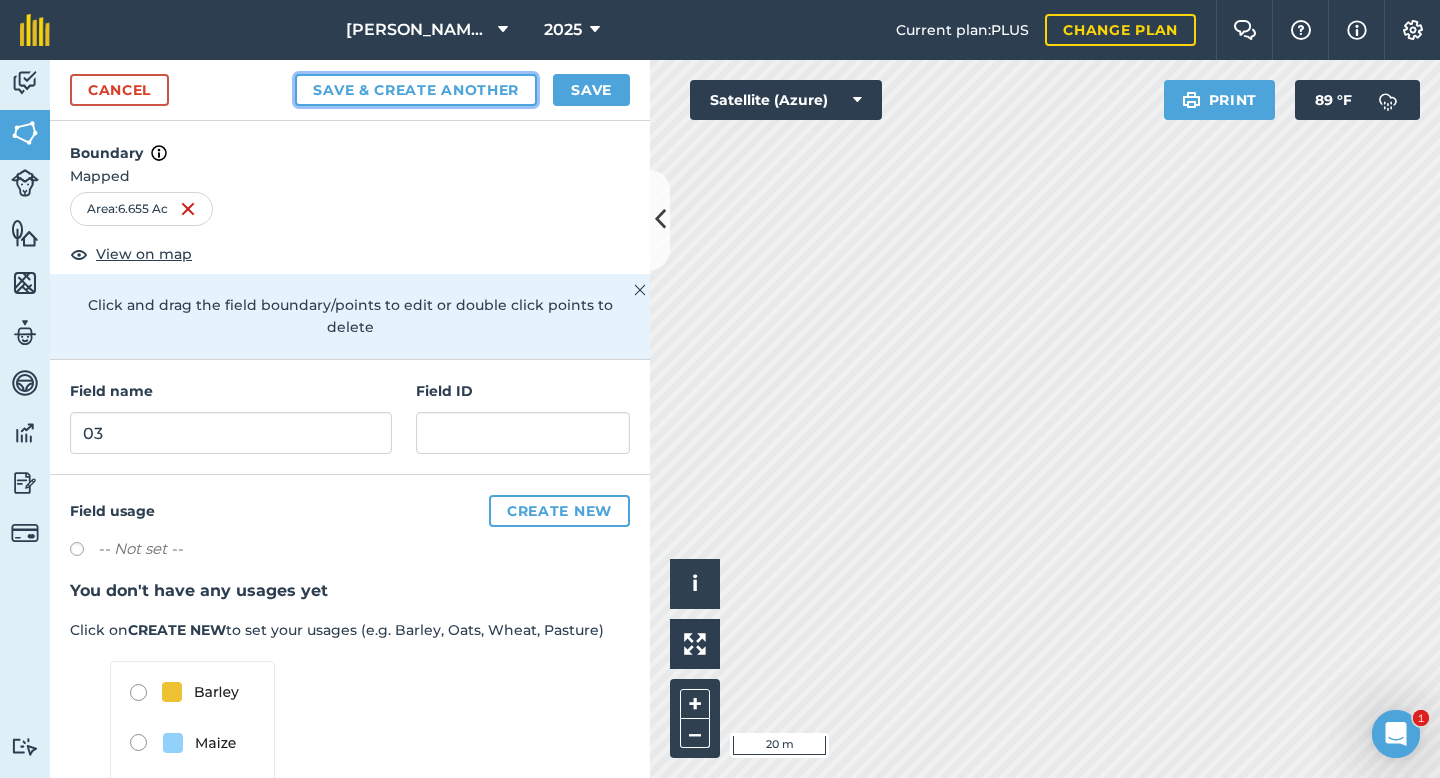 click on "Save & Create Another" at bounding box center [416, 90] 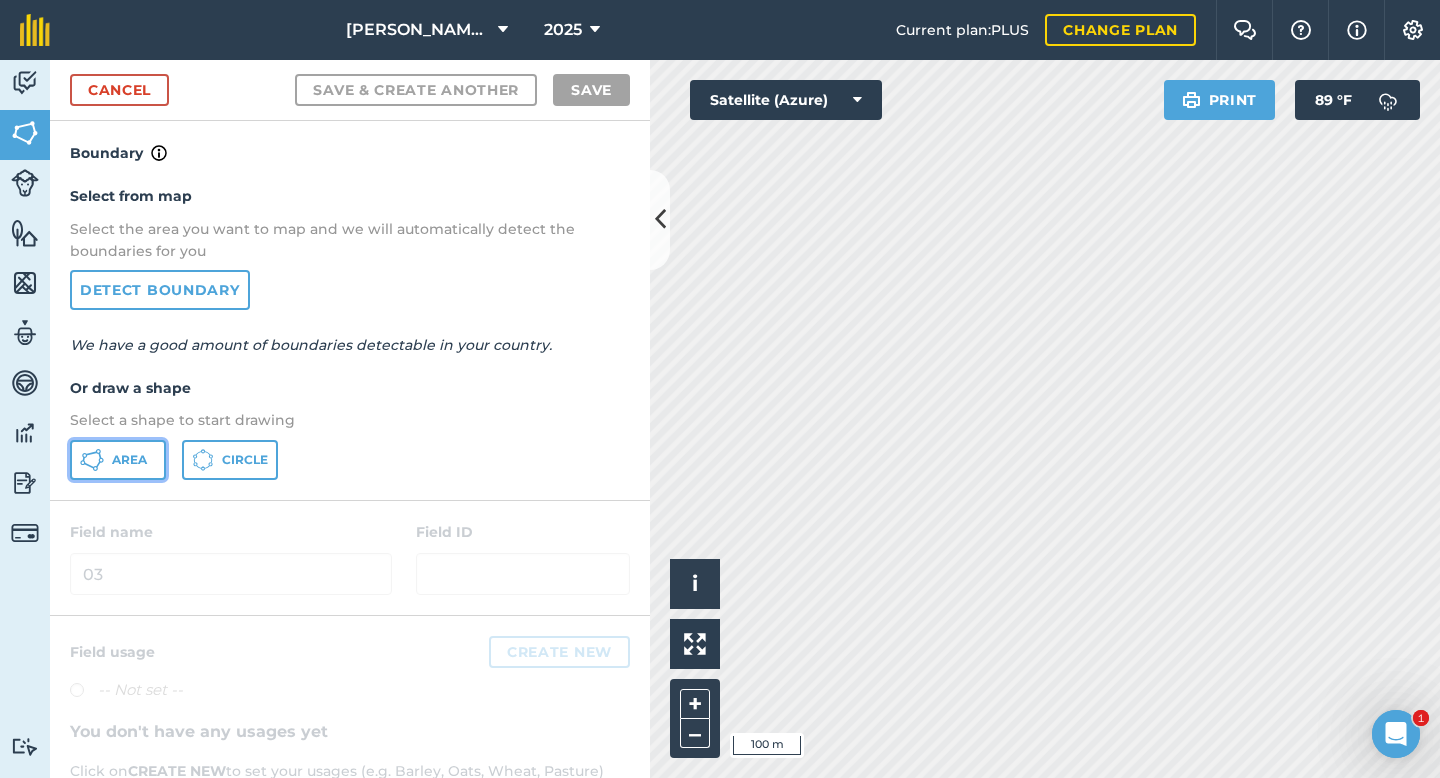 click on "Area" at bounding box center [129, 460] 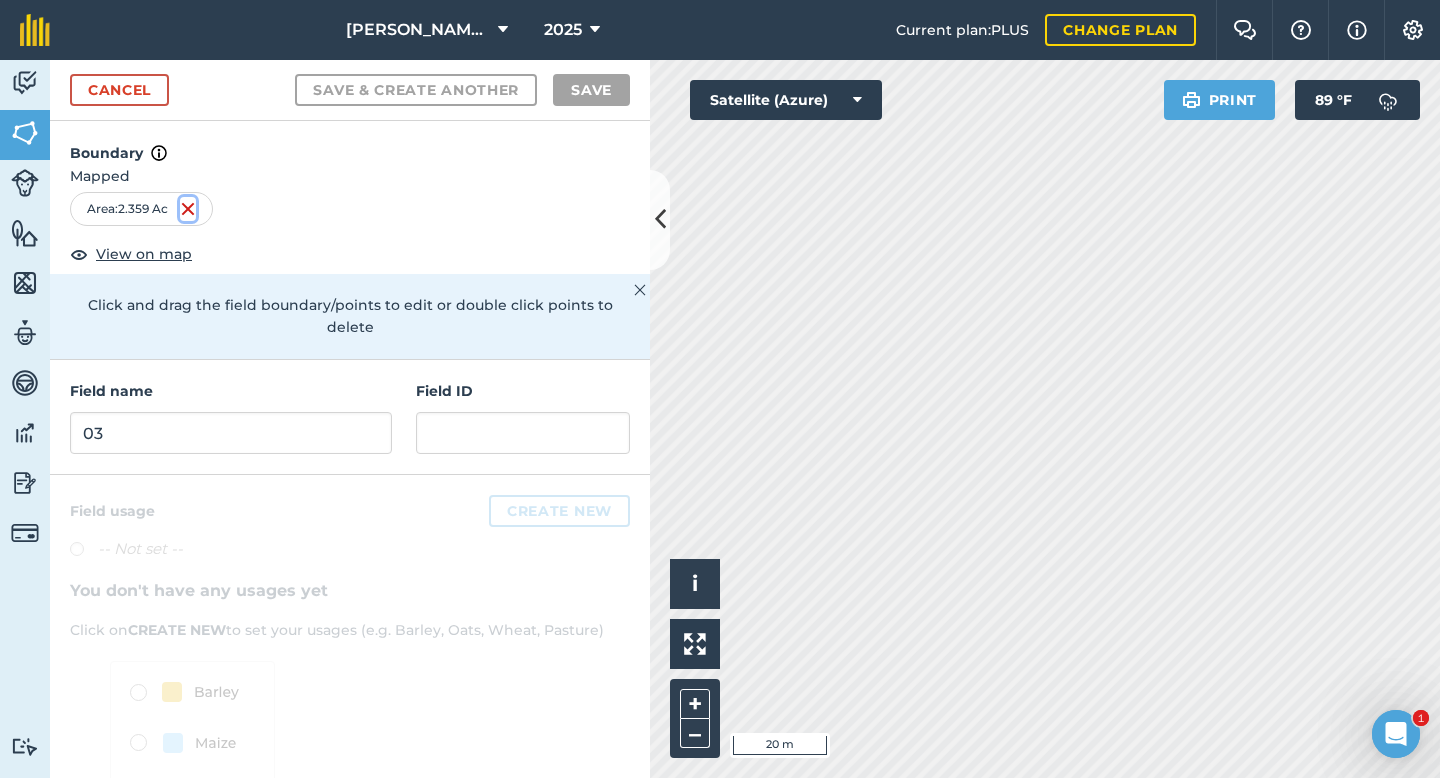 click at bounding box center (188, 209) 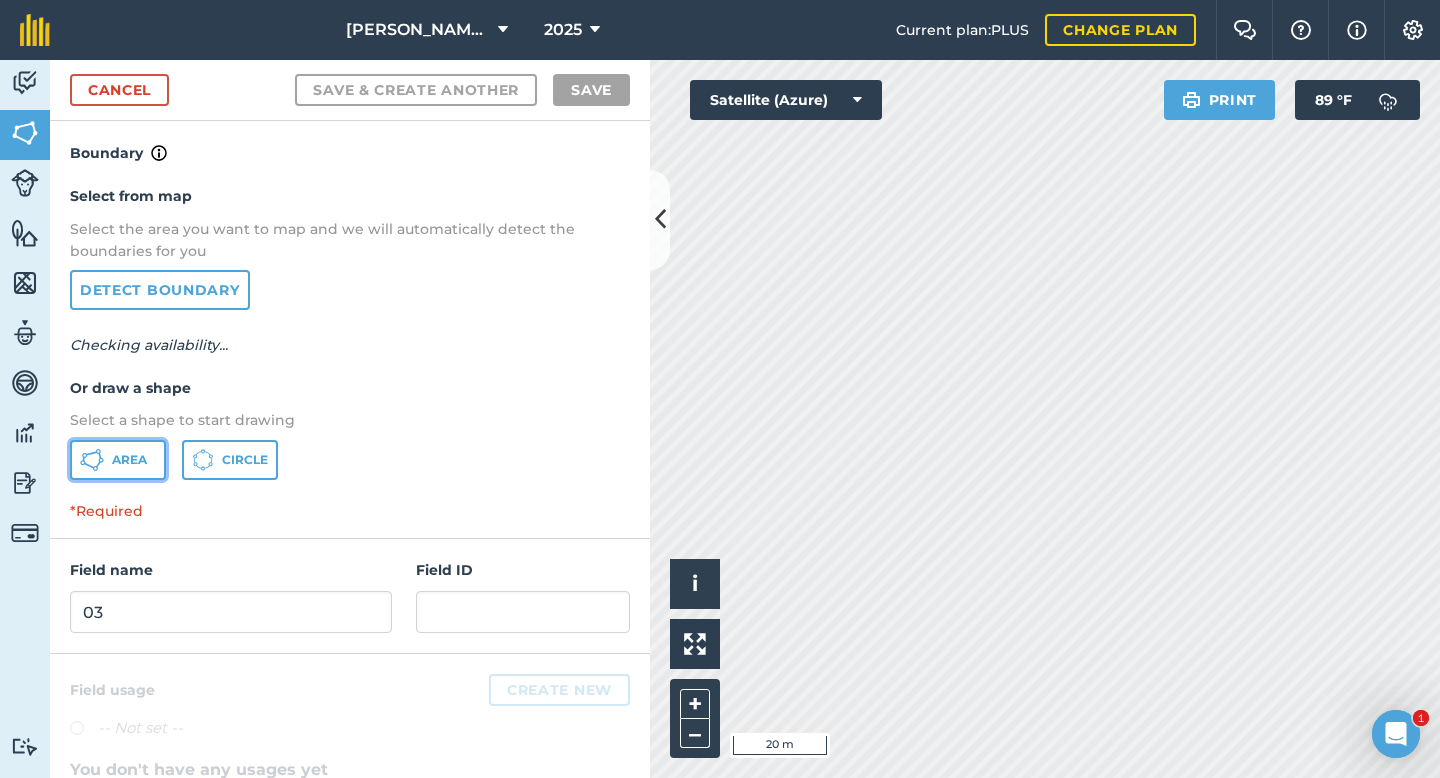 click on "Area" at bounding box center [129, 460] 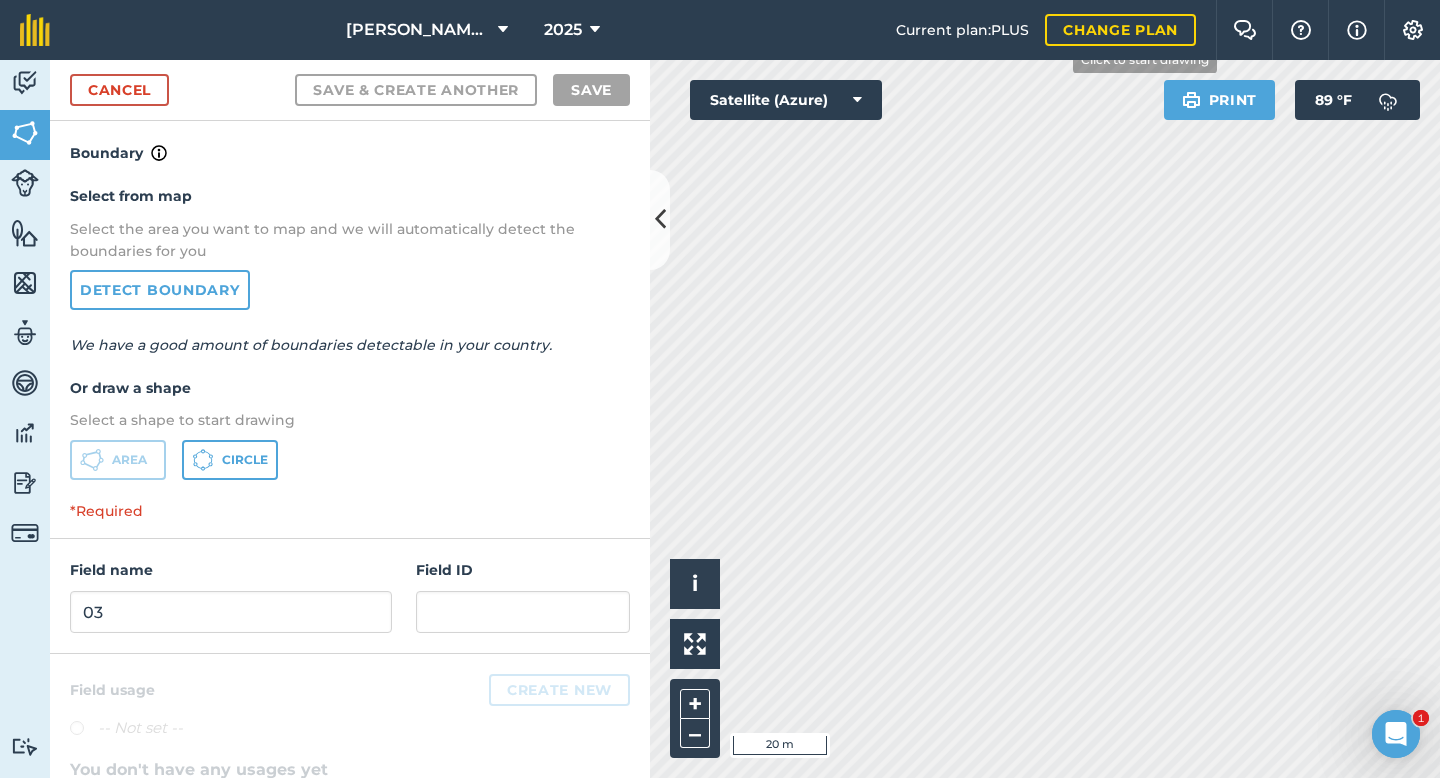 click on "[PERSON_NAME] Farms 2025 Current plan :  PLUS   Change plan Farm Chat Help Info Settings [PERSON_NAME] Farms  -  2025 Reproduced with the permission of  Microsoft Printed on  [DATE] Field usages No usage set Activity Fields Livestock Features Maps Team Vehicles Data Reporting Billing Tutorials Tutorials Cancel Save & Create Another Save Boundary   Select from map Select the area you want to map and we will automatically detect the boundaries for you Detect boundary We have a good amount of boundaries detectable in your country. Or draw a shape Select a shape to start drawing Area Circle *Required Field name 03 Field ID Field usage   Create new -- Not set -- You don't have any usages yet Click on  CREATE NEW  to set your usages (e.g. Barley, Oats, Wheat, Pasture) Click to start drawing i © 2025 TomTom, Microsoft 20 m + – Satellite (Azure) Print 89   ° F" at bounding box center [720, 389] 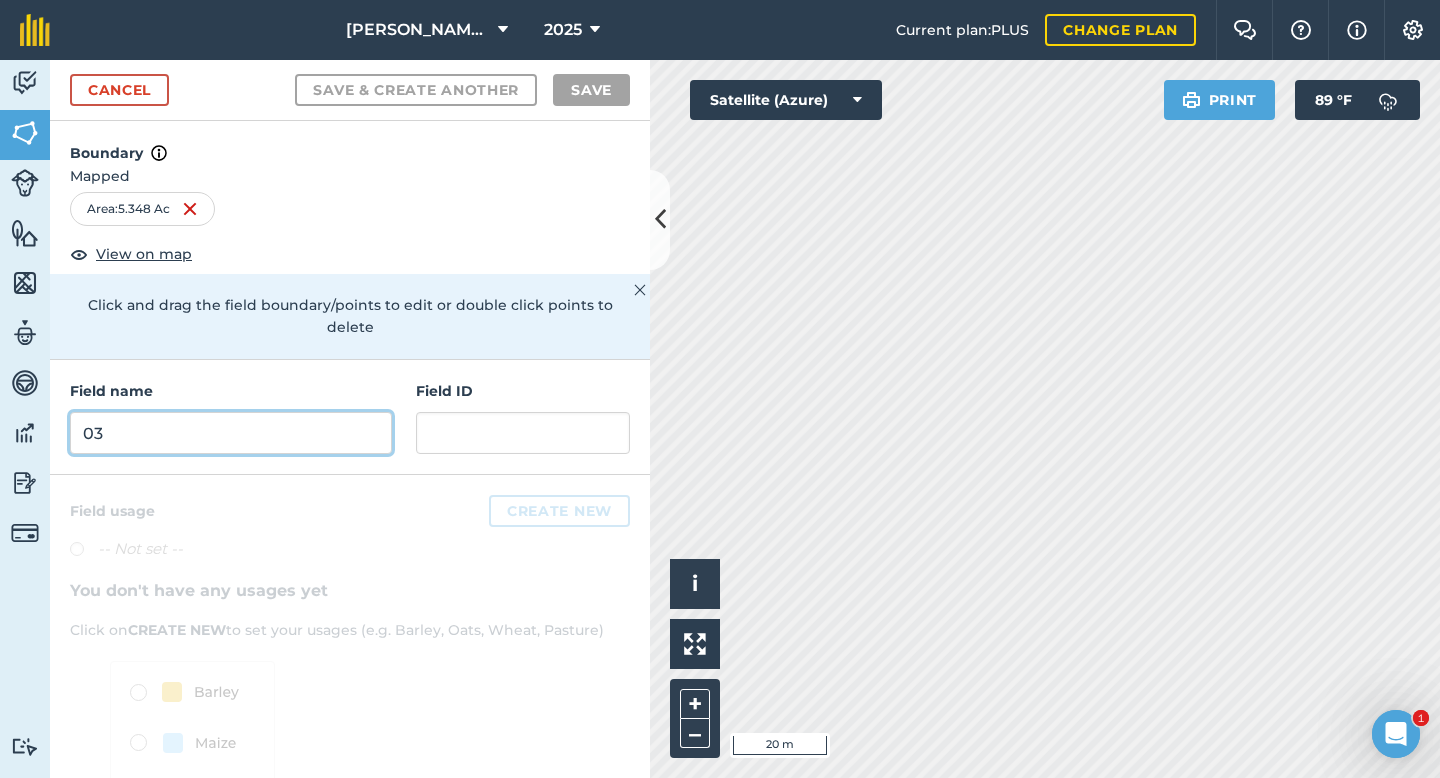click on "03" at bounding box center (231, 433) 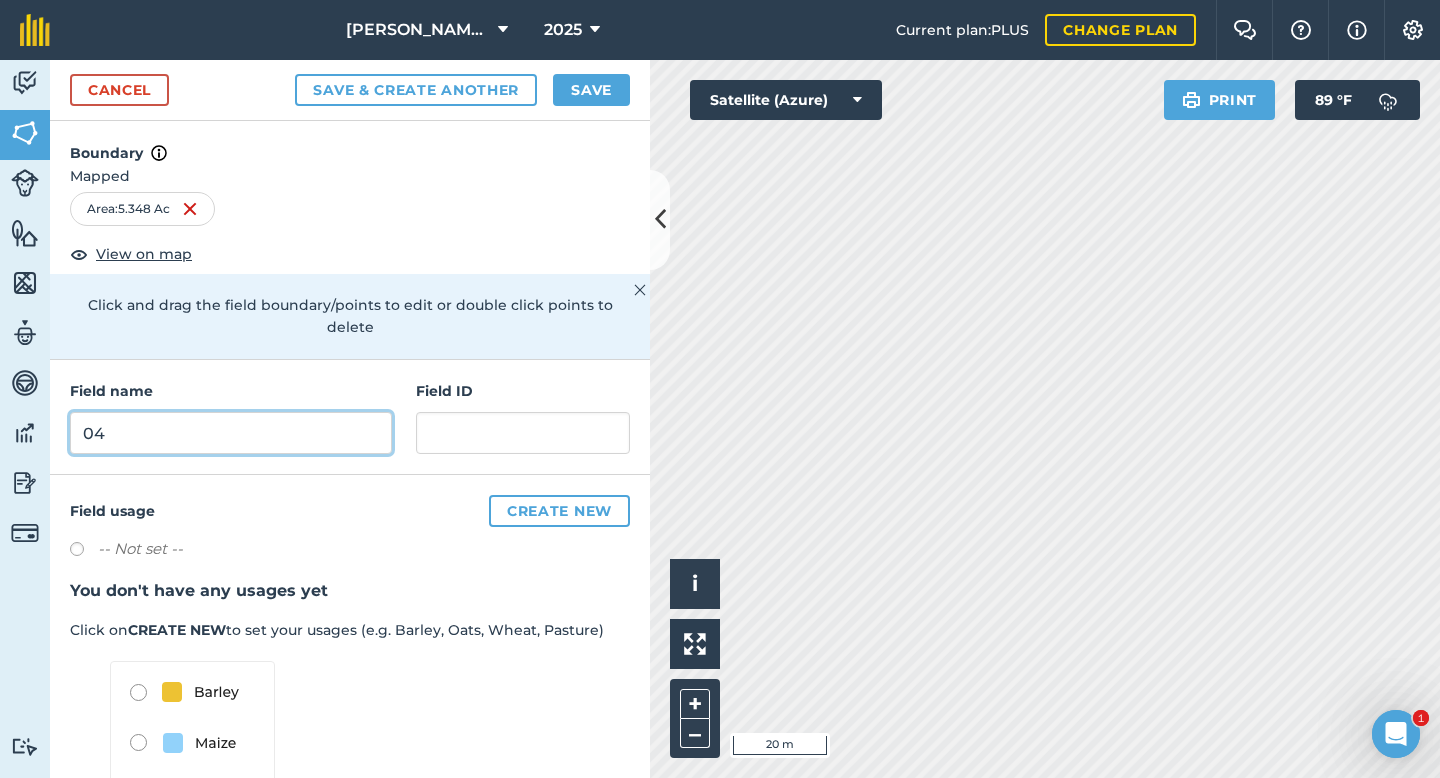 type on "04" 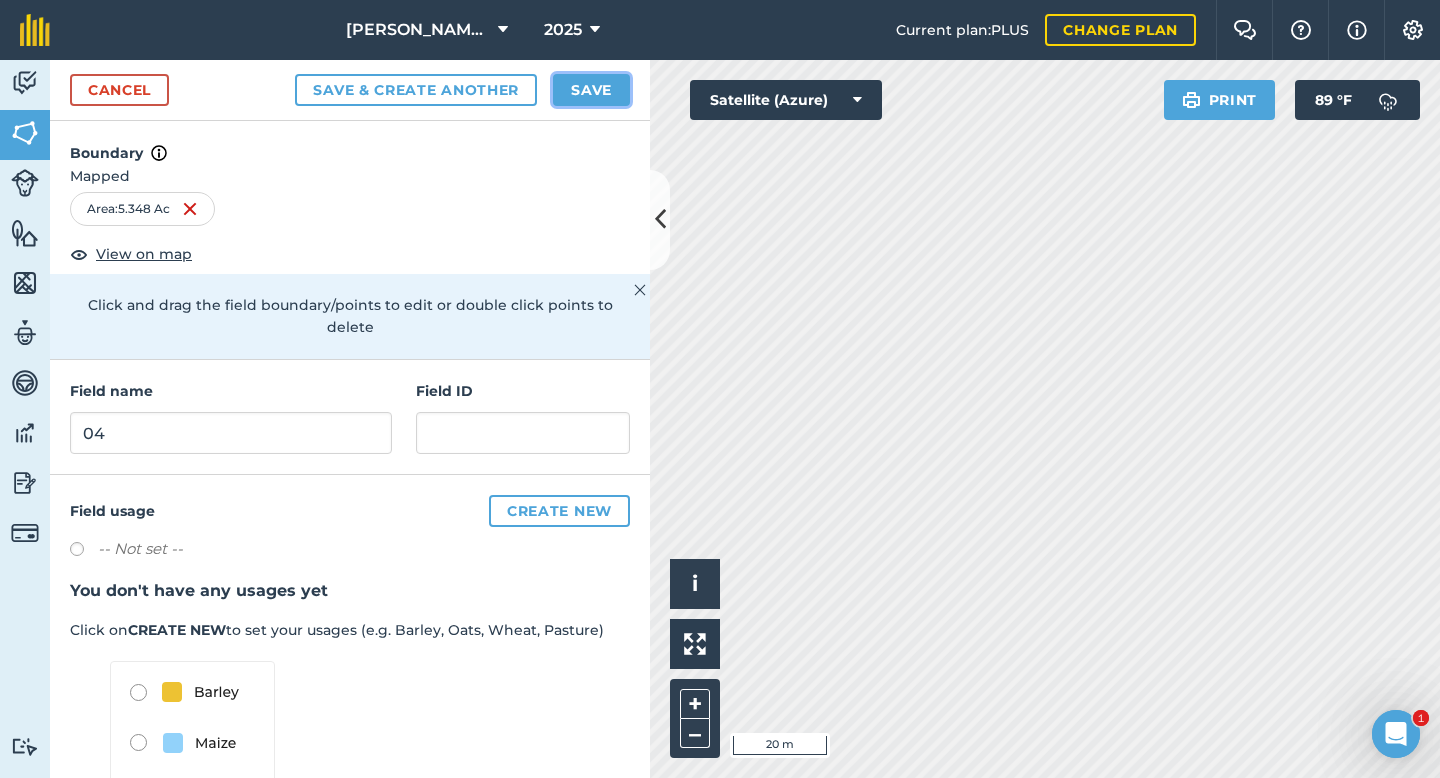 click on "Save" at bounding box center (591, 90) 